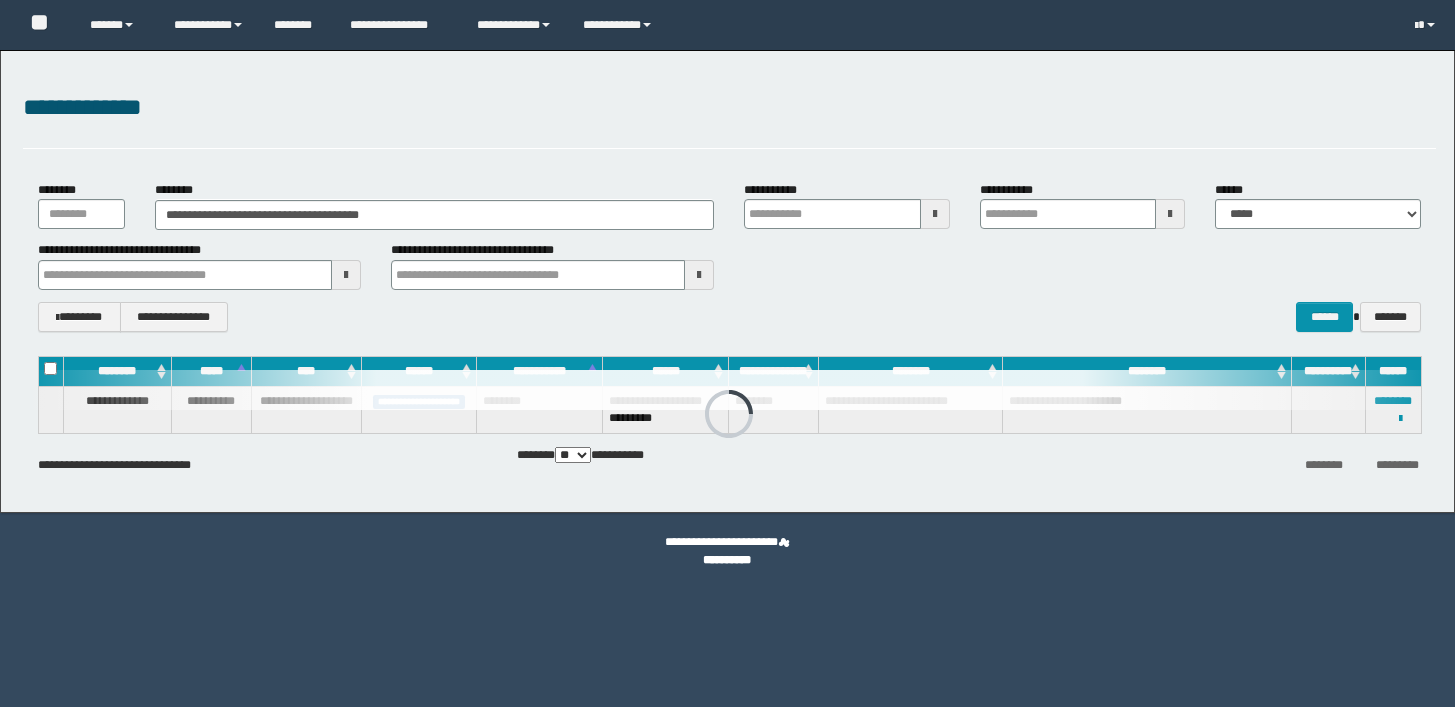 scroll, scrollTop: 0, scrollLeft: 0, axis: both 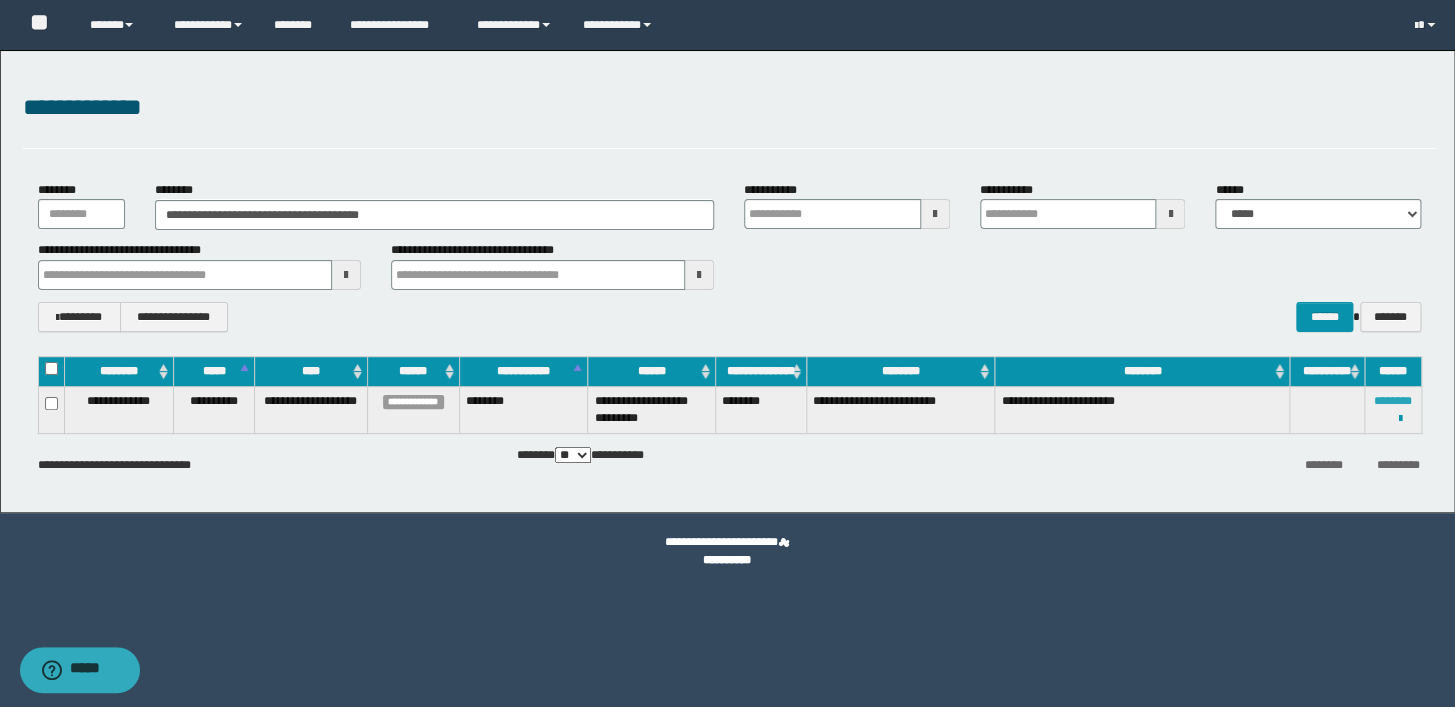 click on "********" at bounding box center (1393, 401) 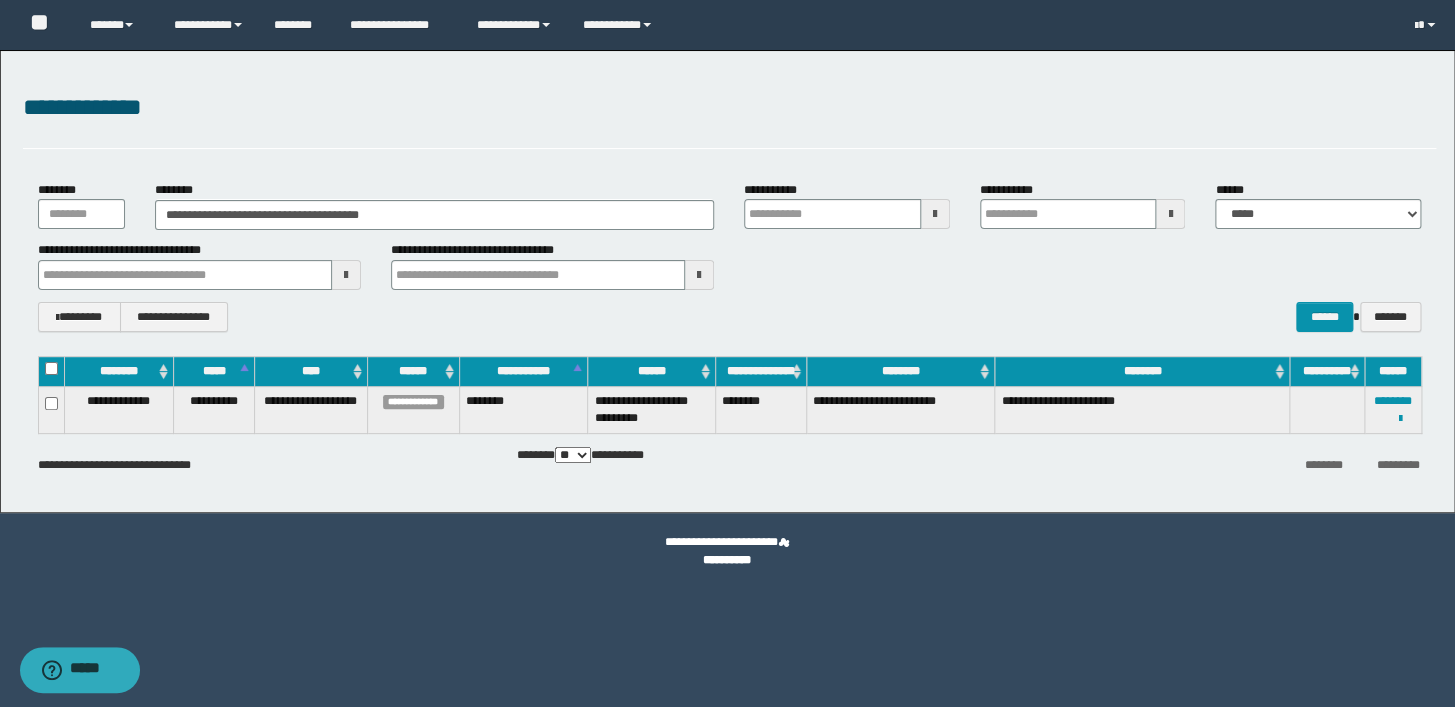 click on "******** *********" at bounding box center (1200, 464) 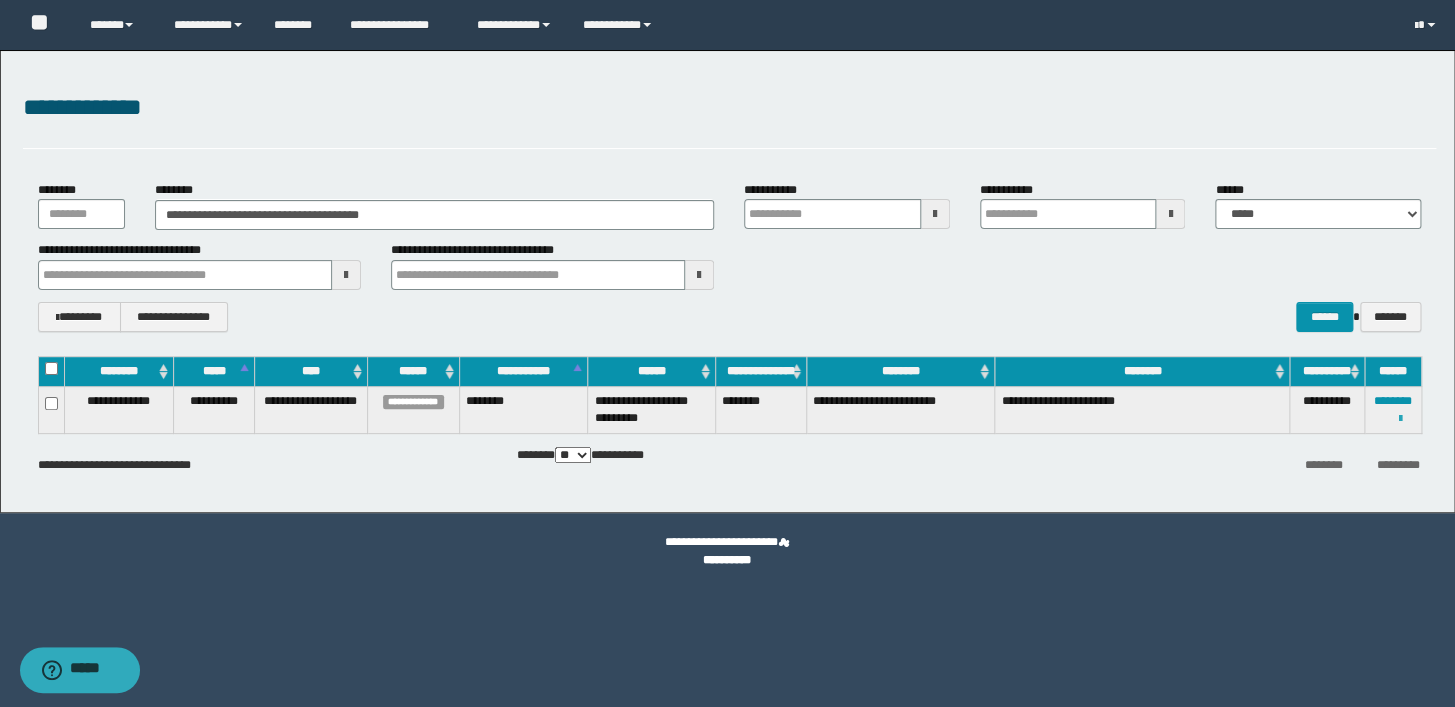 click at bounding box center (1400, 419) 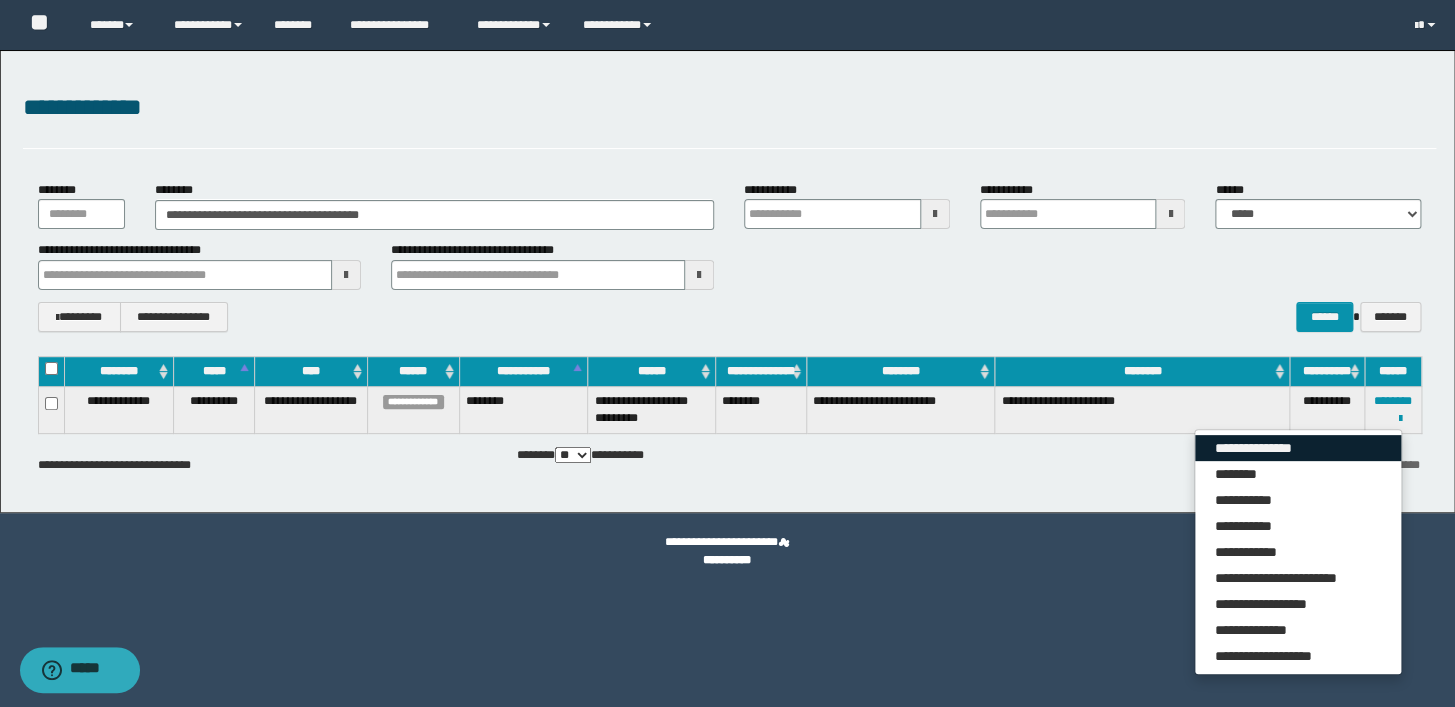 click on "**********" at bounding box center (1298, 448) 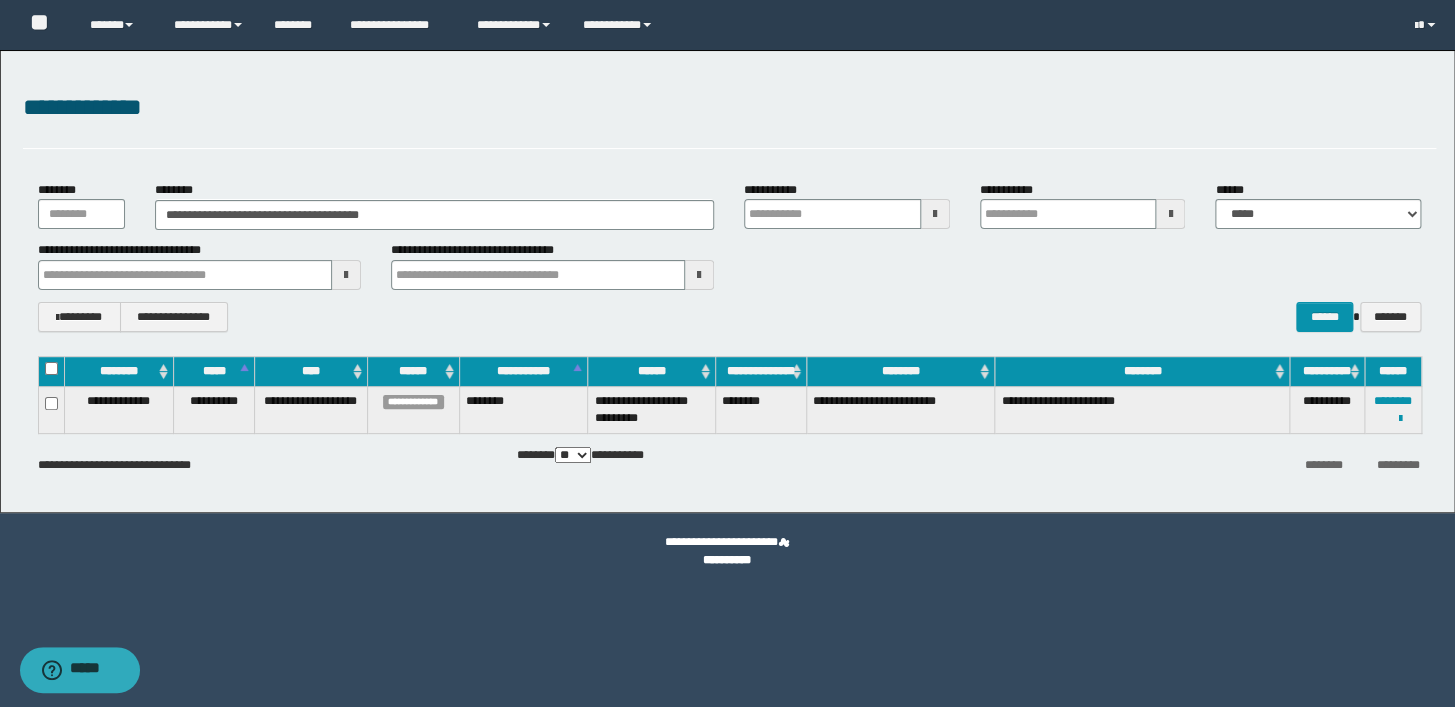 click on "**********" at bounding box center (729, 119) 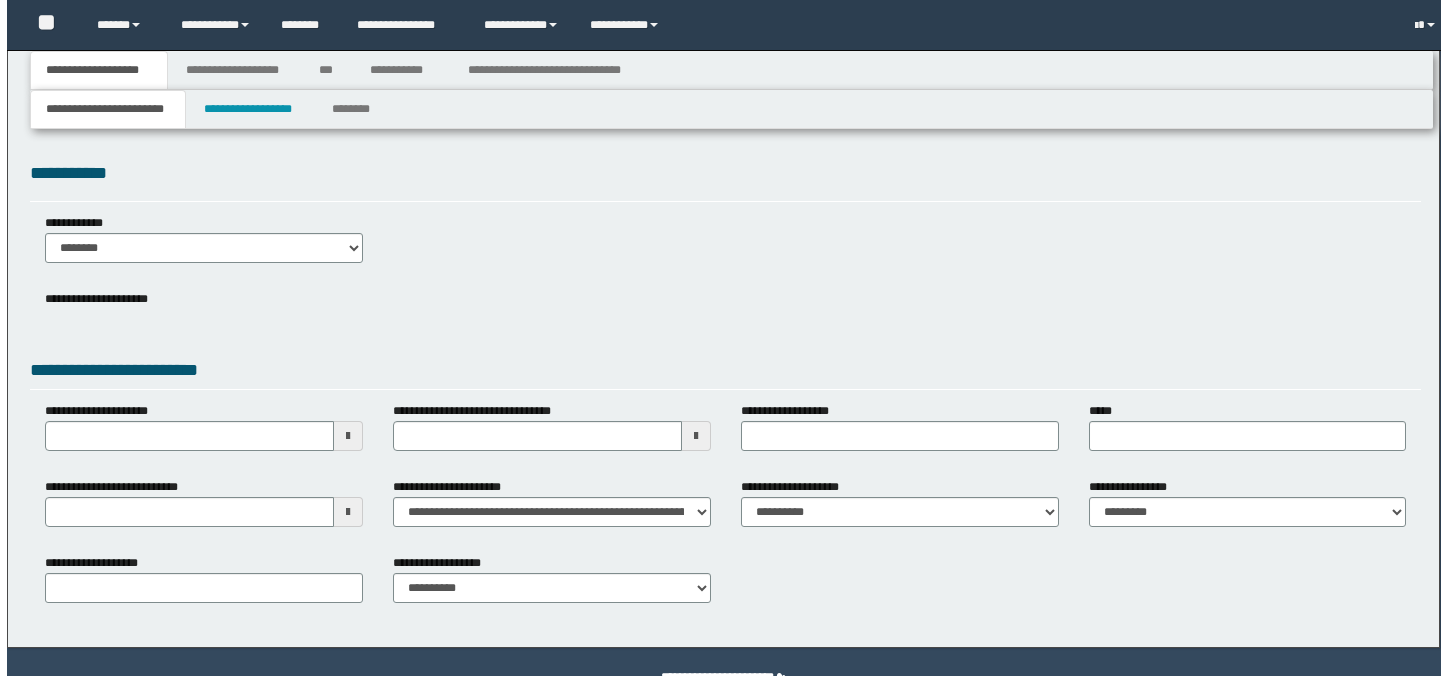 scroll, scrollTop: 0, scrollLeft: 0, axis: both 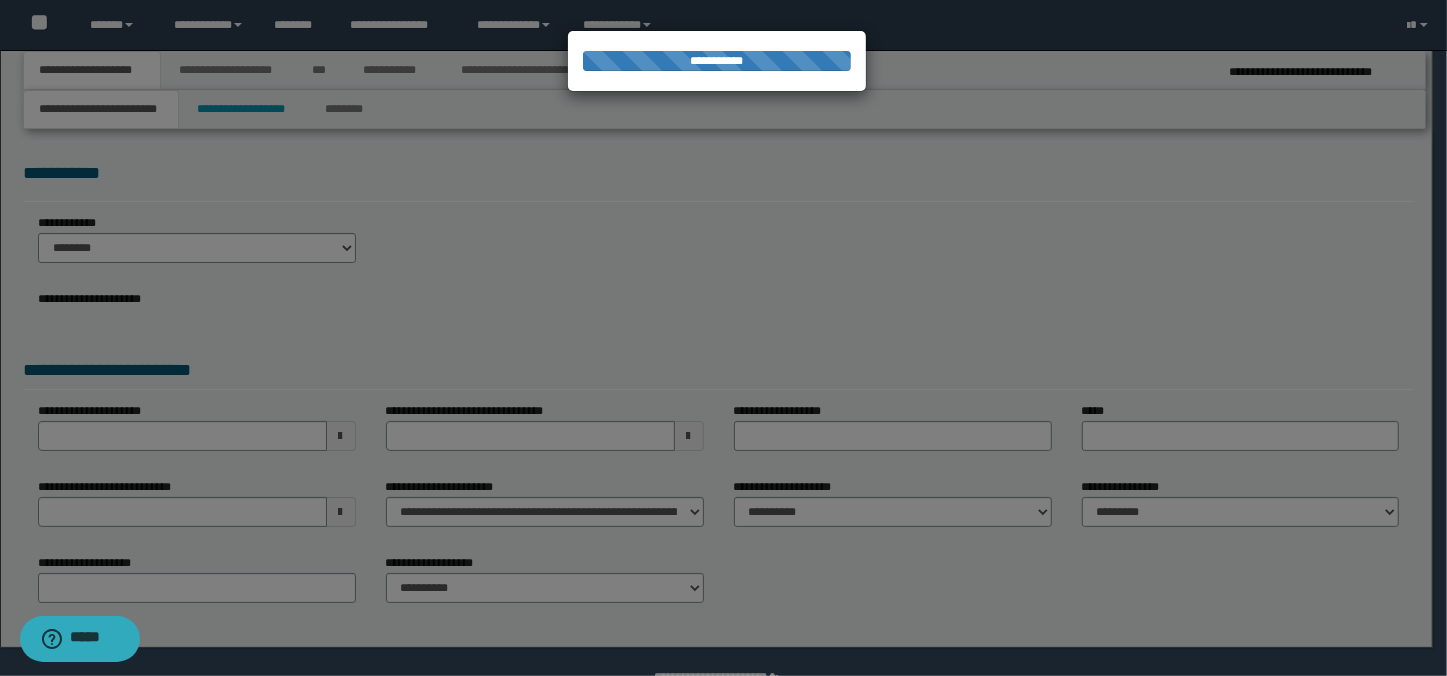 select on "*" 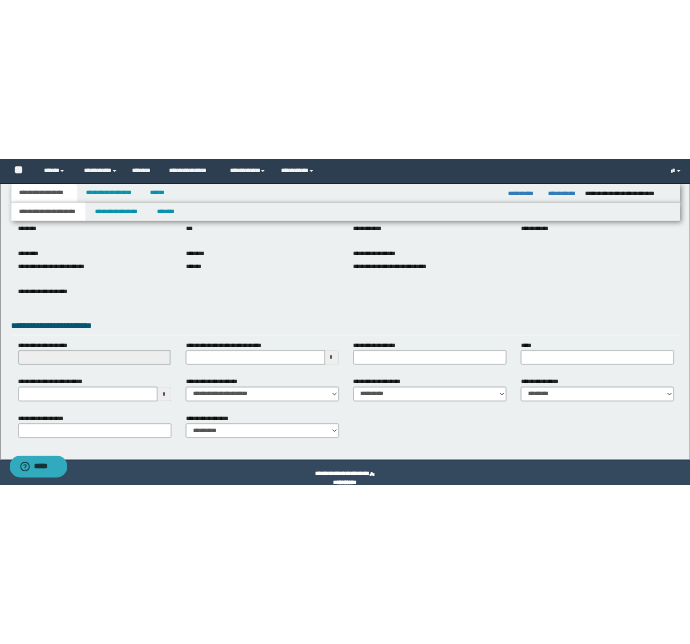 scroll, scrollTop: 207, scrollLeft: 0, axis: vertical 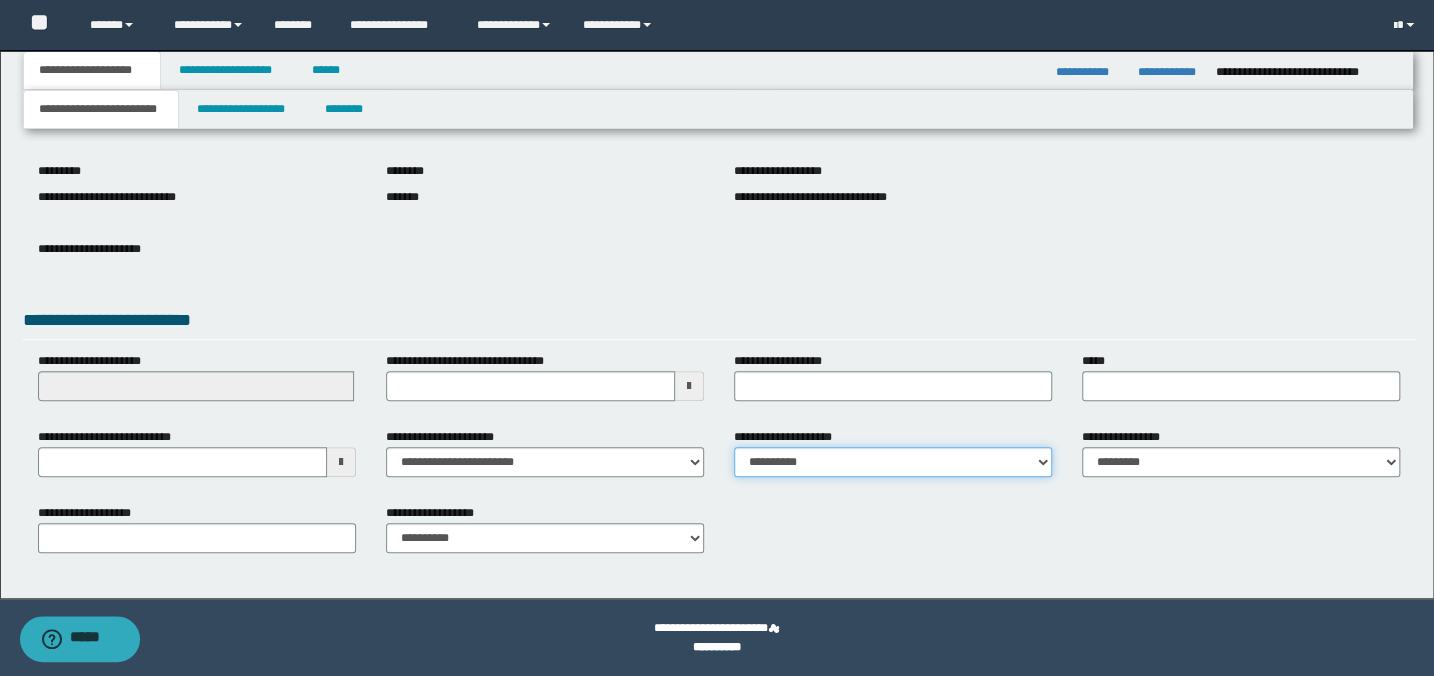 click on "**********" at bounding box center [893, 462] 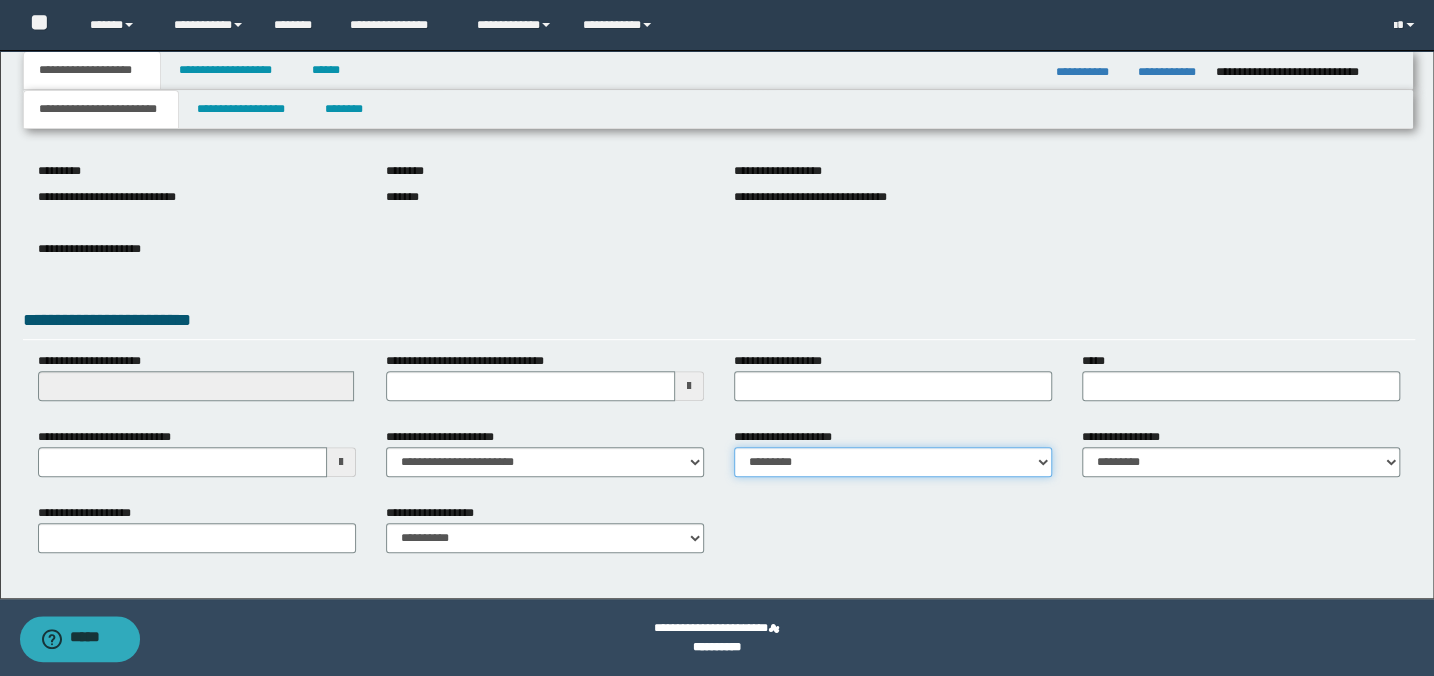 click on "**********" at bounding box center (893, 462) 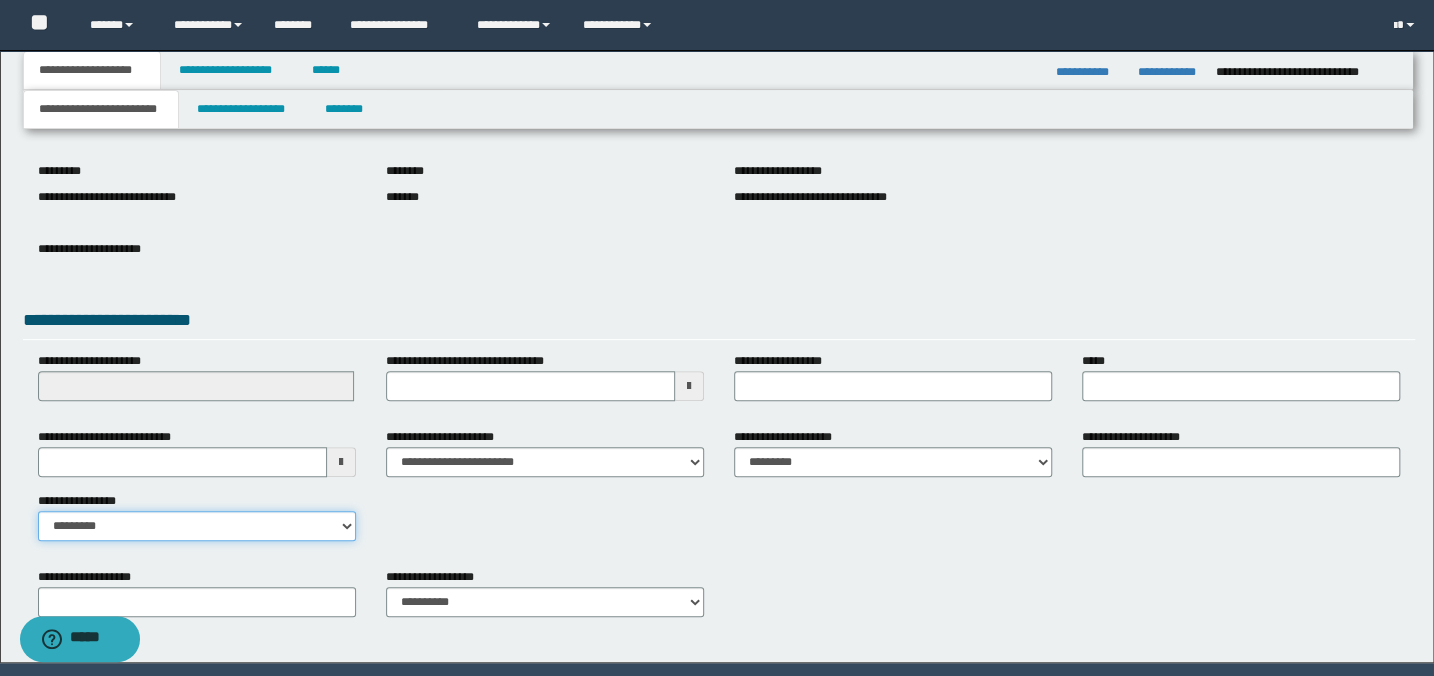 click on "**********" at bounding box center (197, 526) 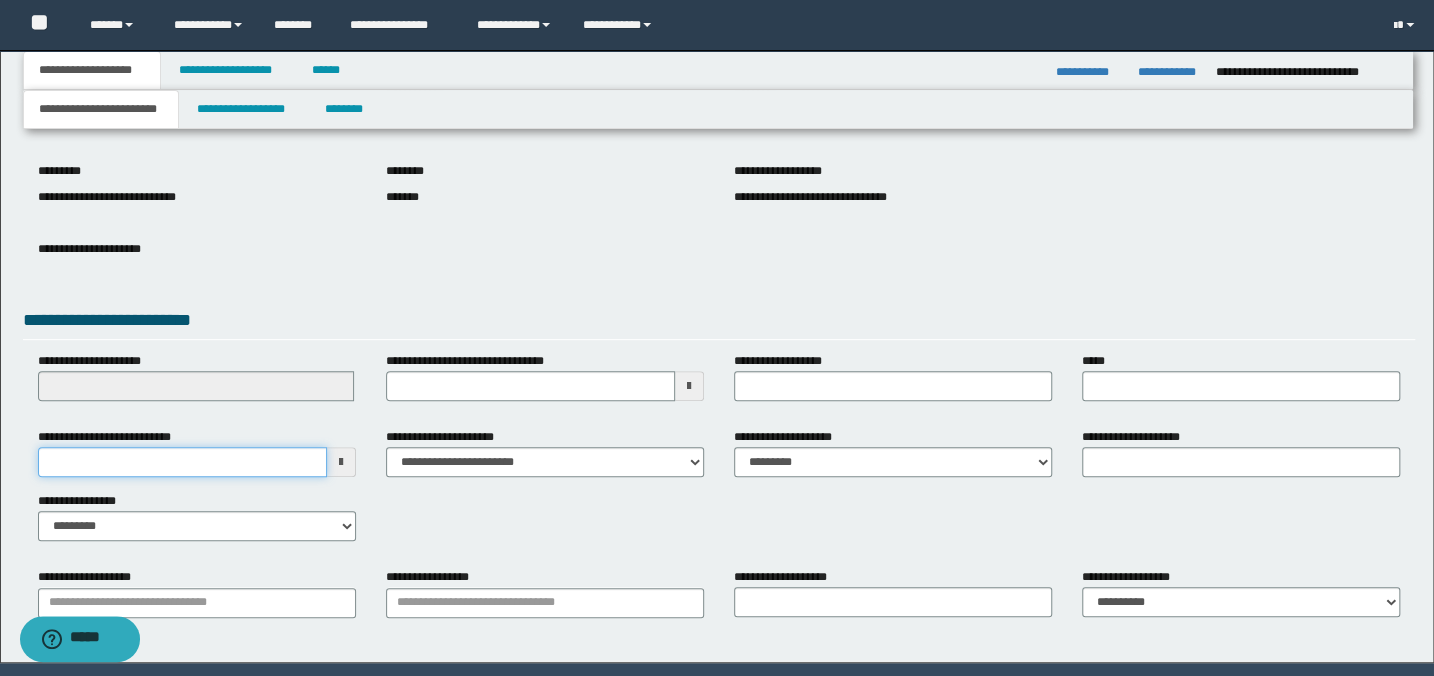 click on "**********" at bounding box center (182, 462) 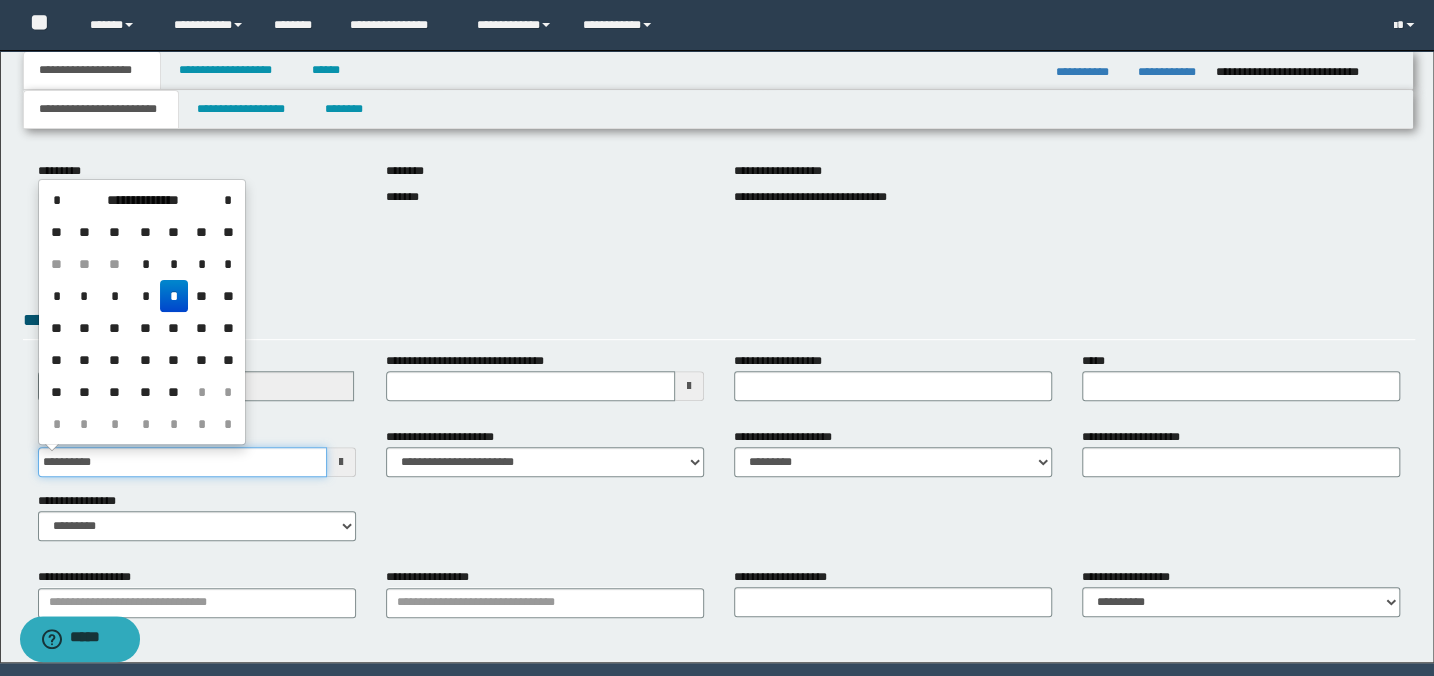 type on "**********" 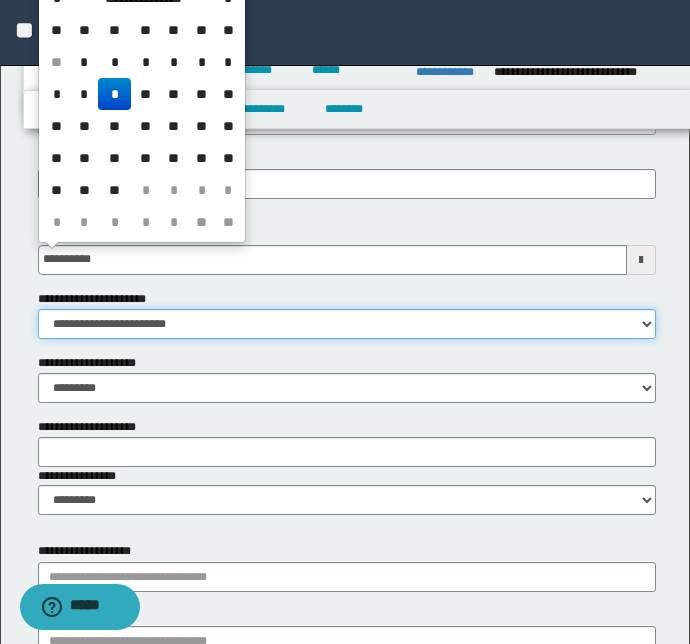 click on "**********" at bounding box center (347, 324) 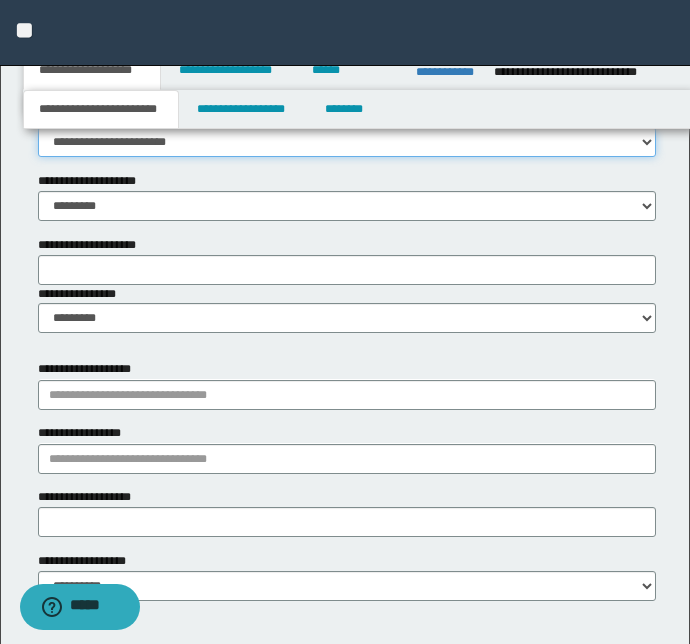 scroll, scrollTop: 1196, scrollLeft: 0, axis: vertical 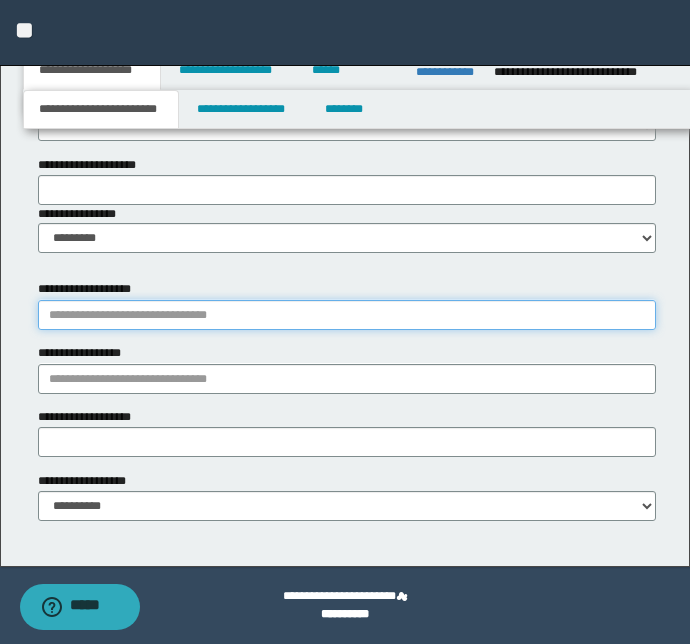 click on "**********" at bounding box center (347, 315) 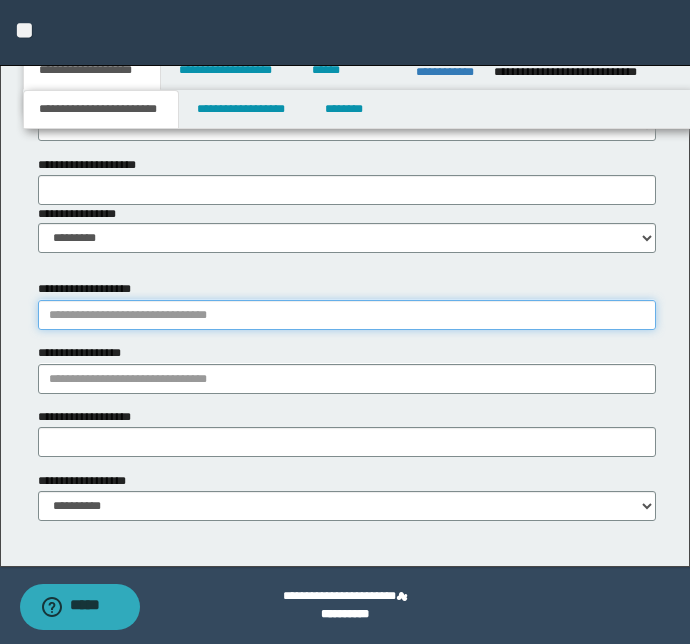 click on "**********" at bounding box center (347, 315) 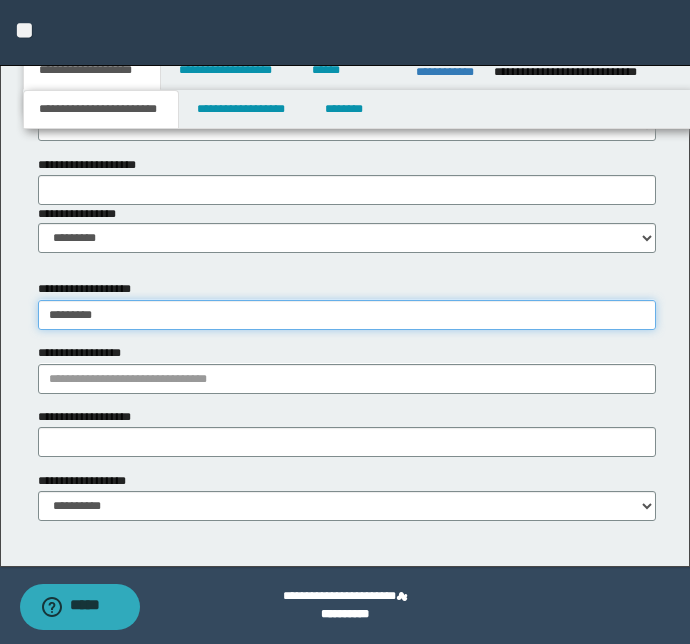 type on "**********" 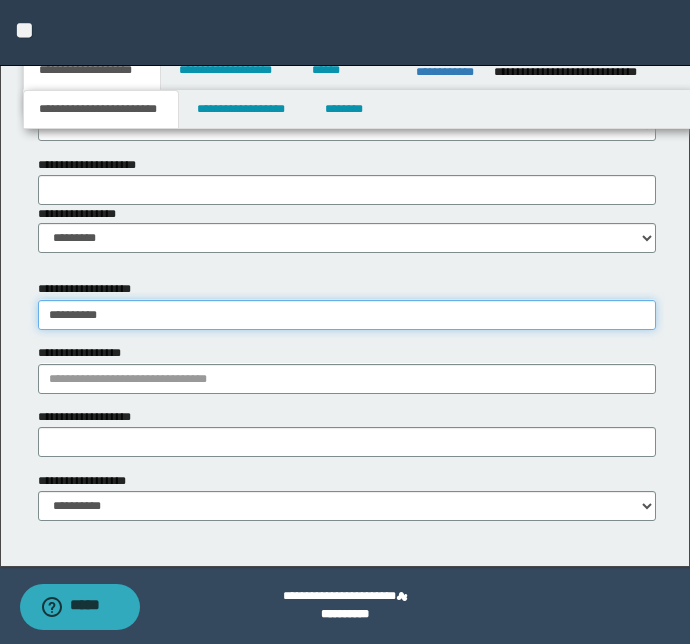 type on "**********" 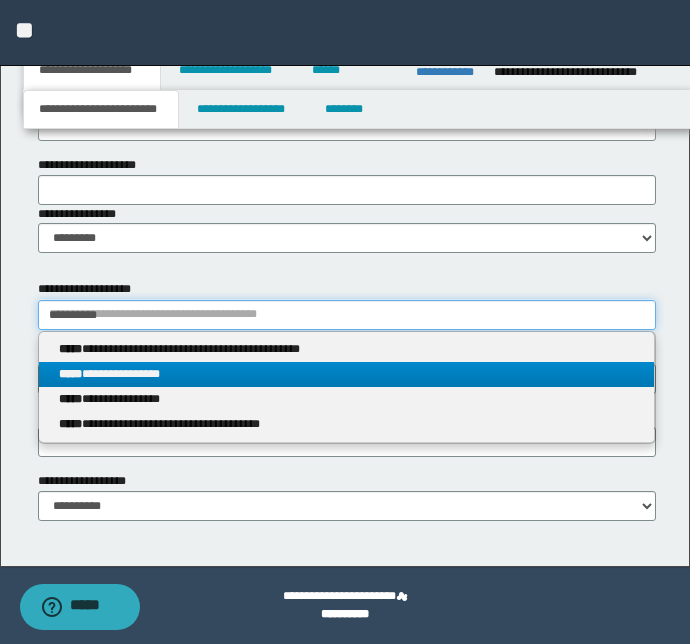 type on "**********" 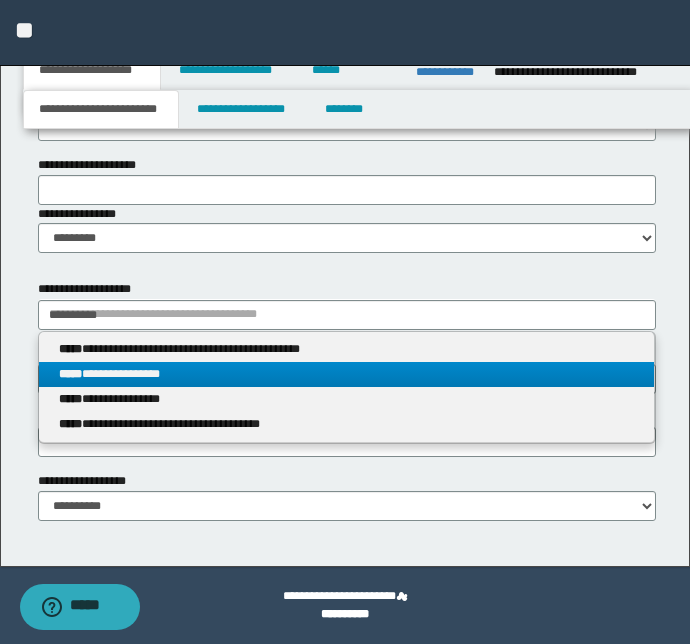 click on "**********" at bounding box center (347, 374) 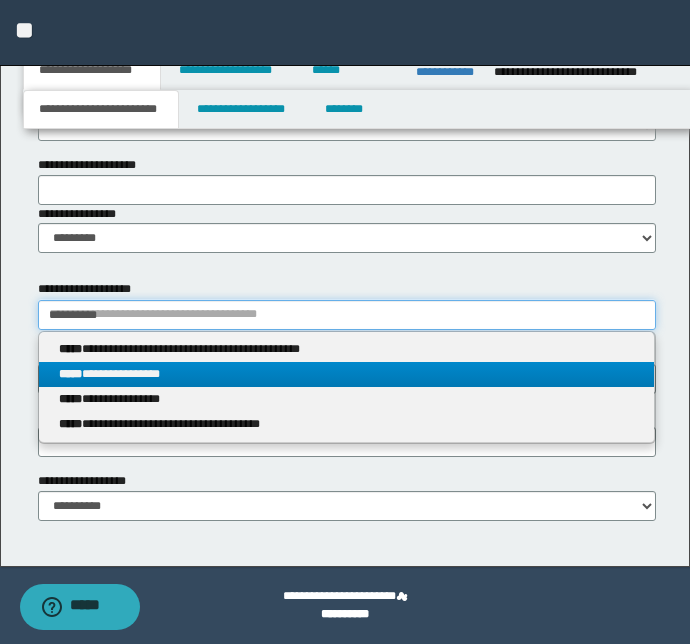 type 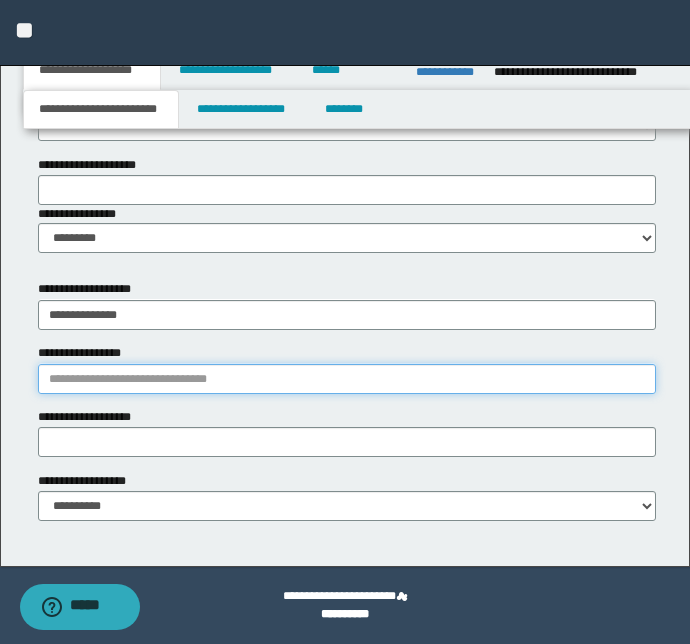 click on "**********" at bounding box center [347, 379] 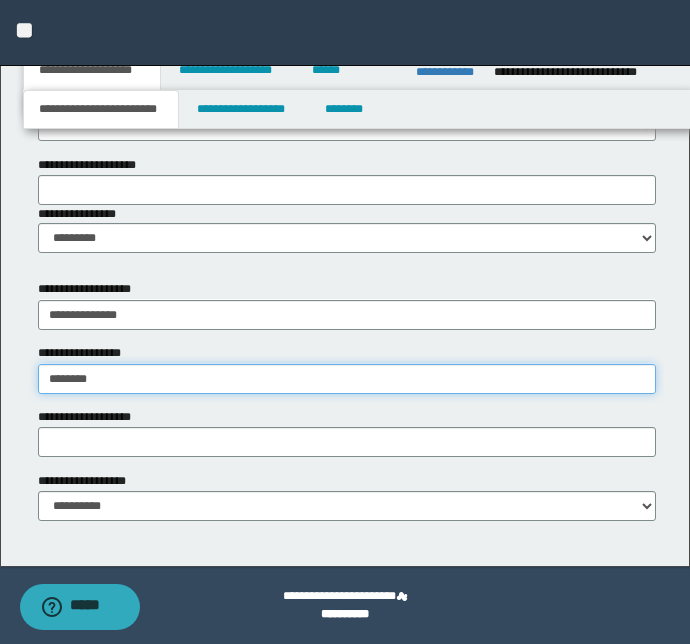 type on "*******" 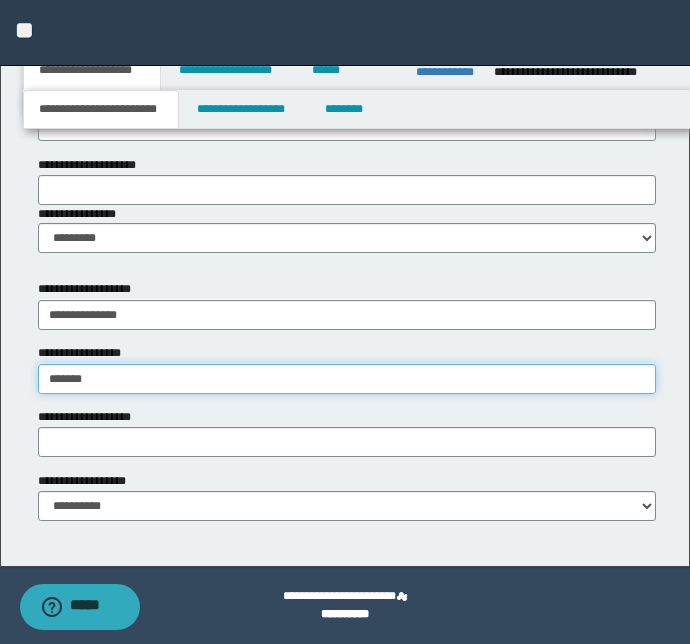 type on "*******" 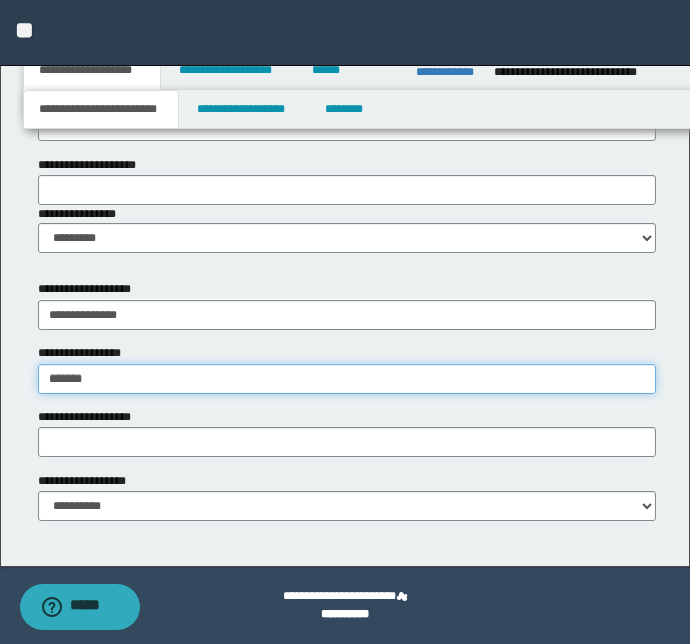 type 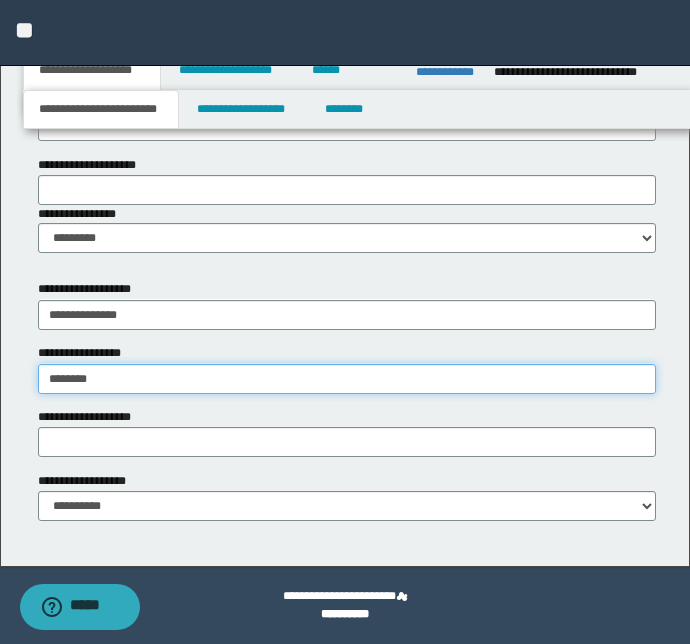 type on "*******" 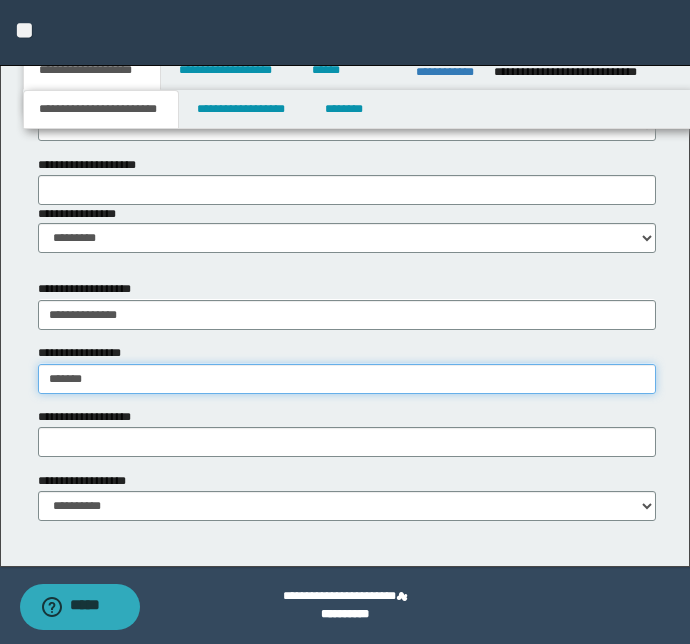 type on "*******" 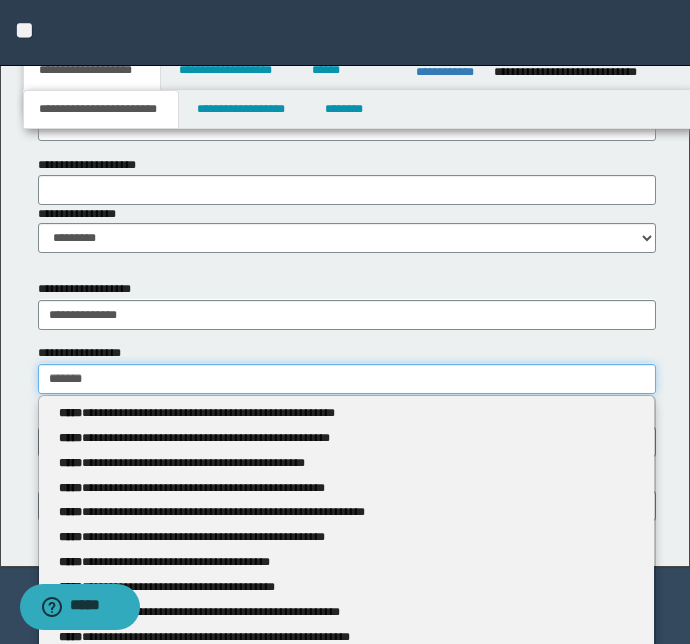 type 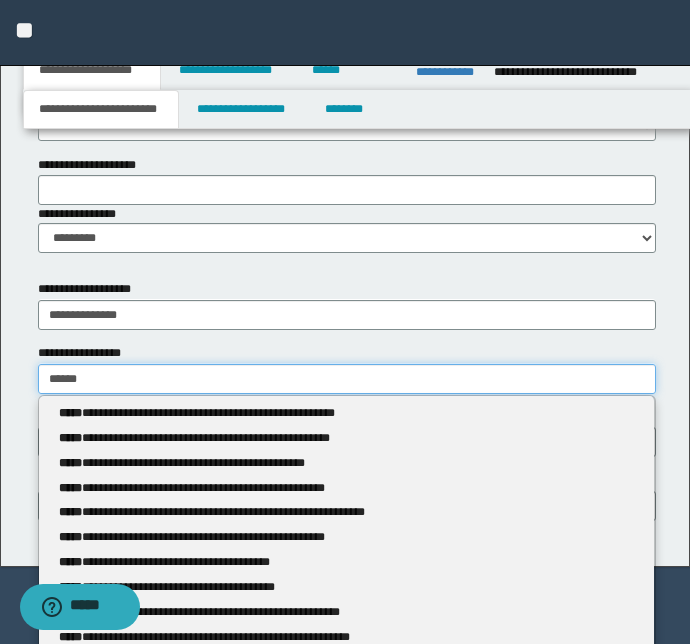 type on "**********" 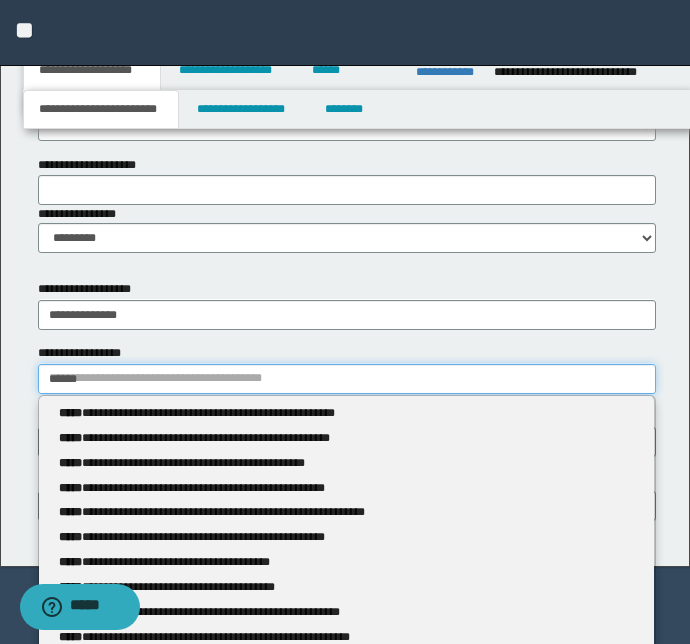 type 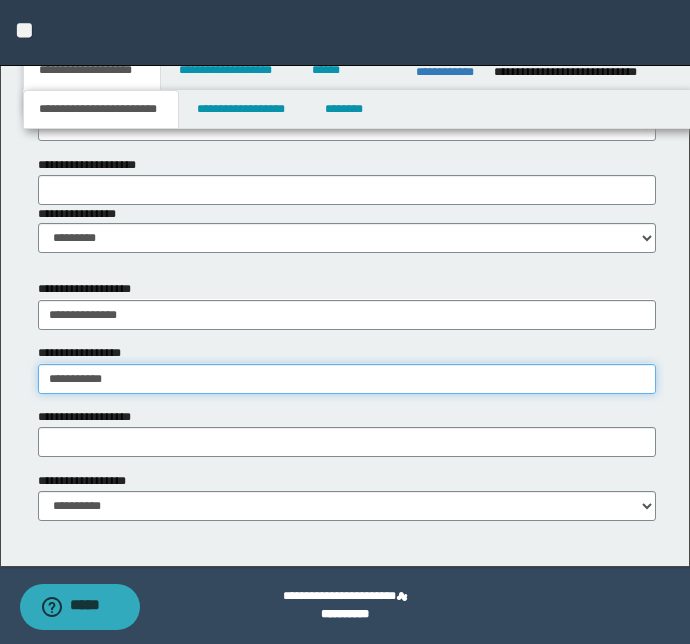 type on "**********" 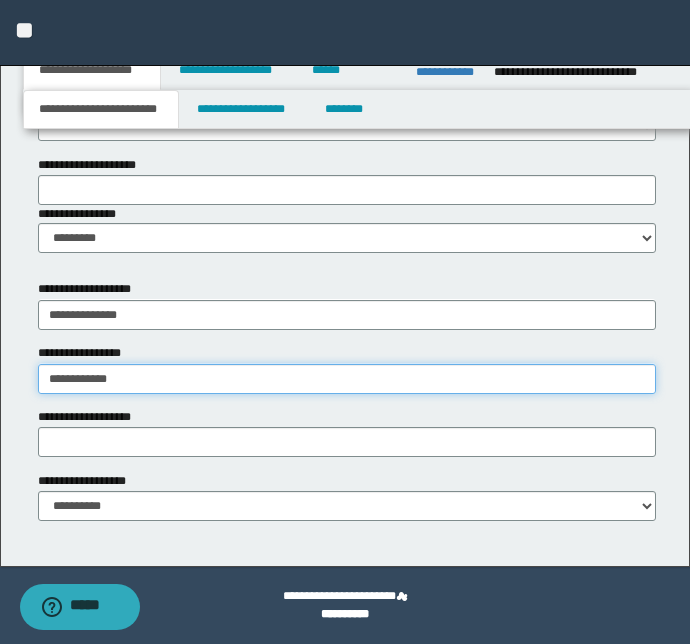 type on "**********" 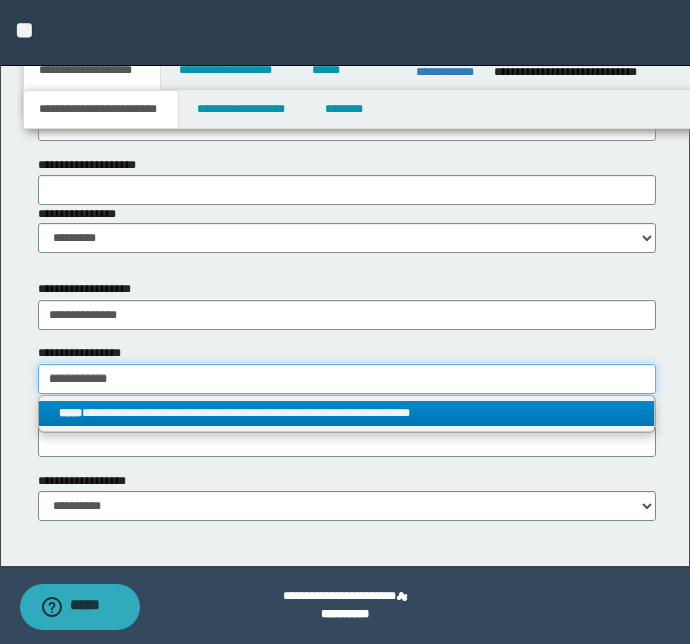 type on "**********" 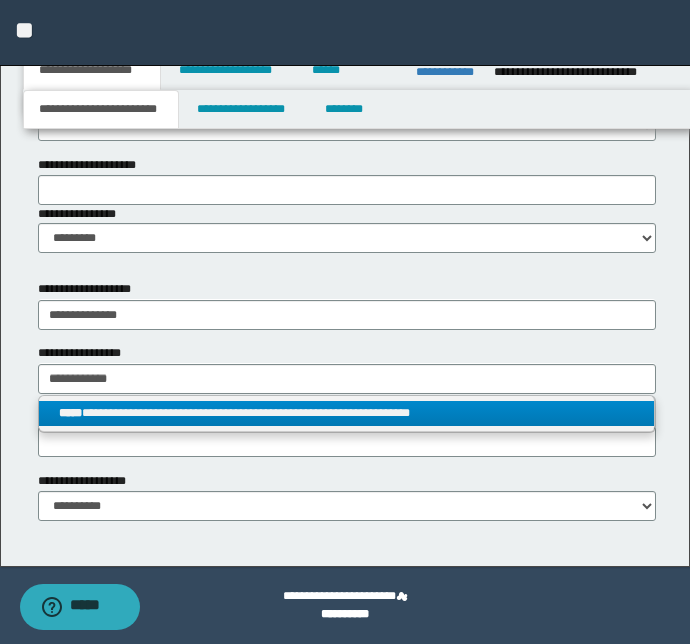 click on "**********" at bounding box center [347, 413] 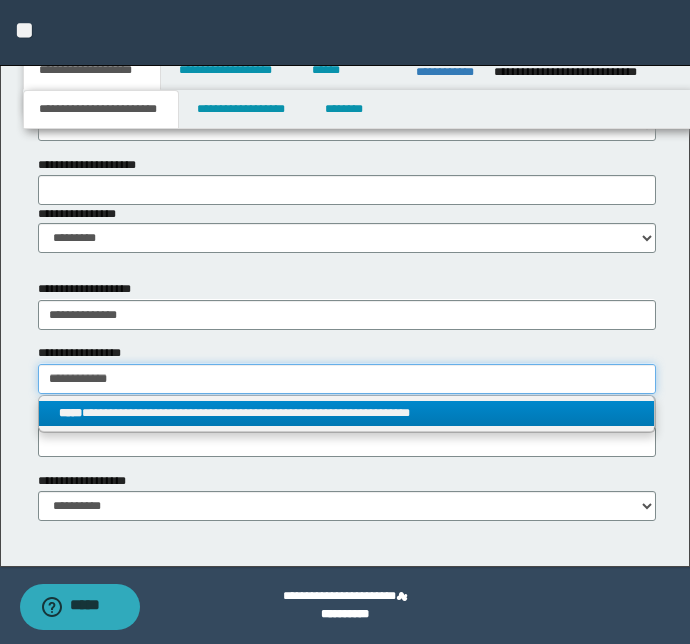 type 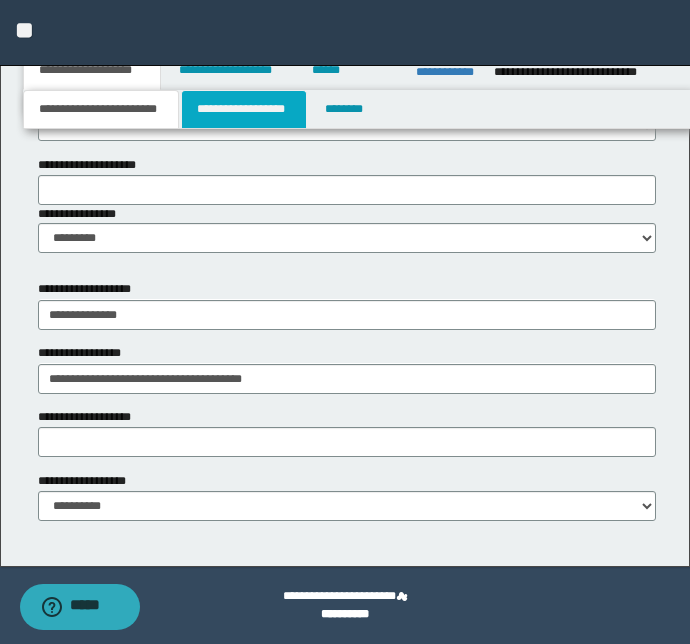 click on "**********" at bounding box center [244, 109] 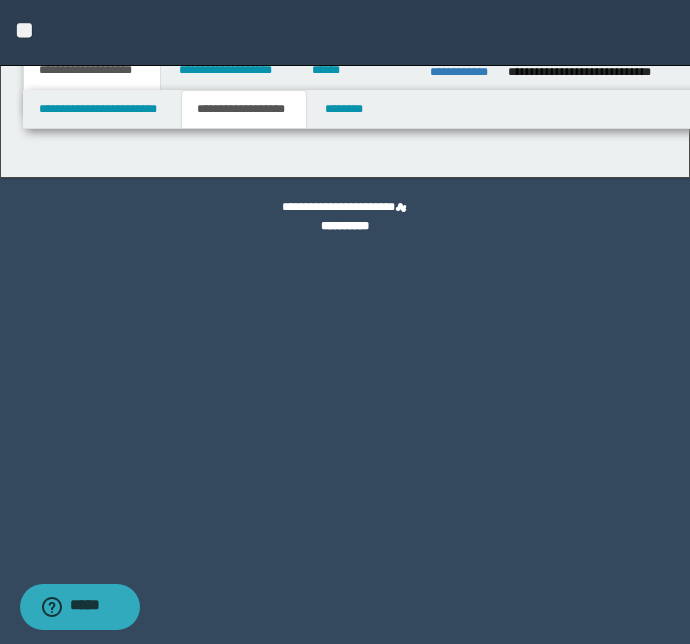 scroll, scrollTop: 0, scrollLeft: 0, axis: both 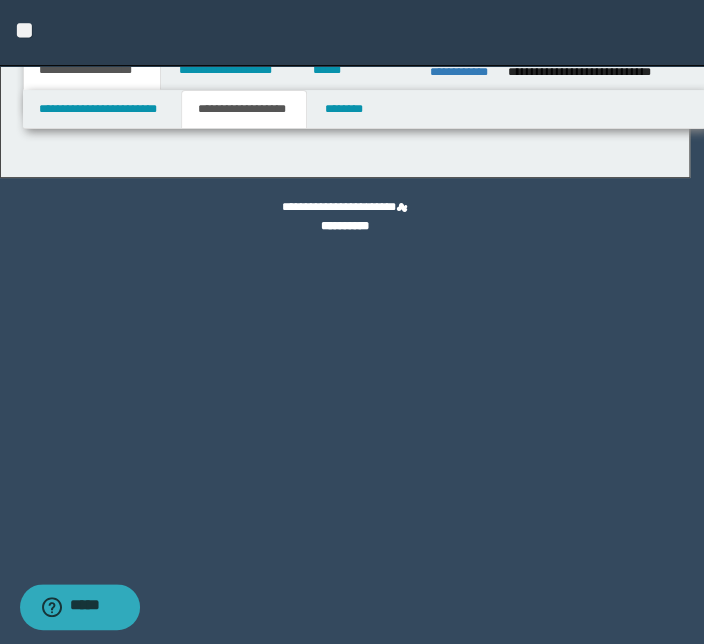 type on "********" 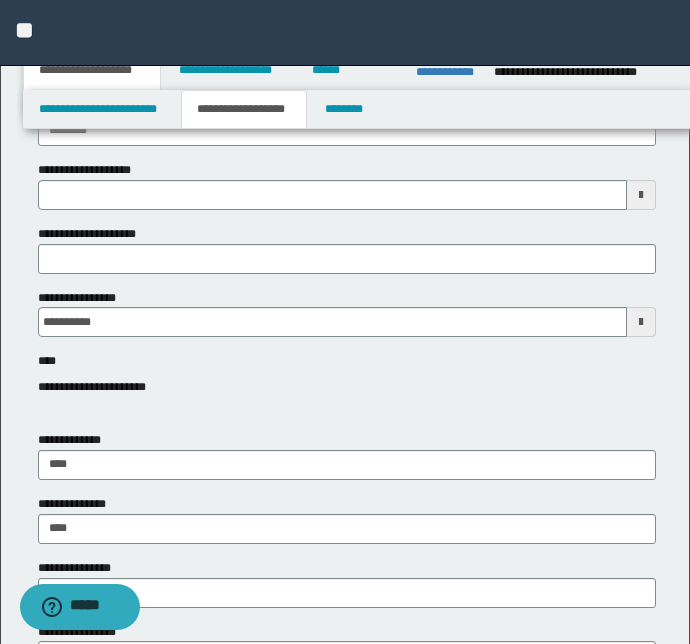 scroll, scrollTop: 272, scrollLeft: 0, axis: vertical 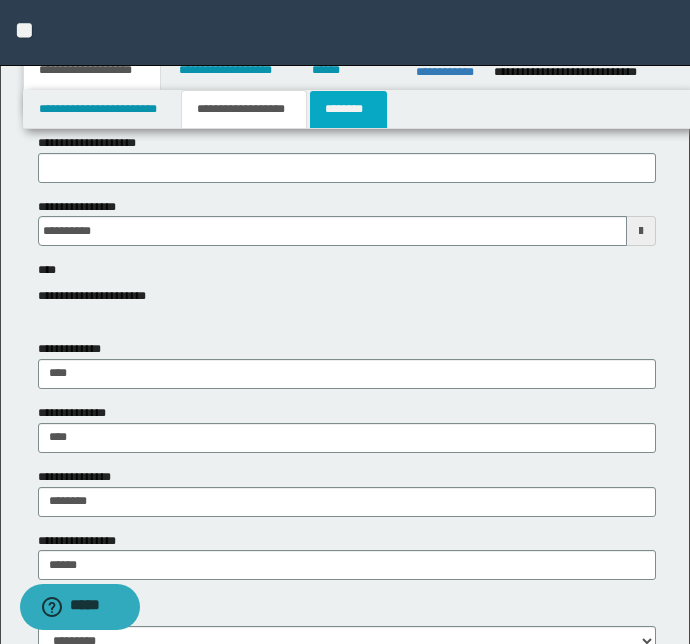 click on "********" at bounding box center [348, 109] 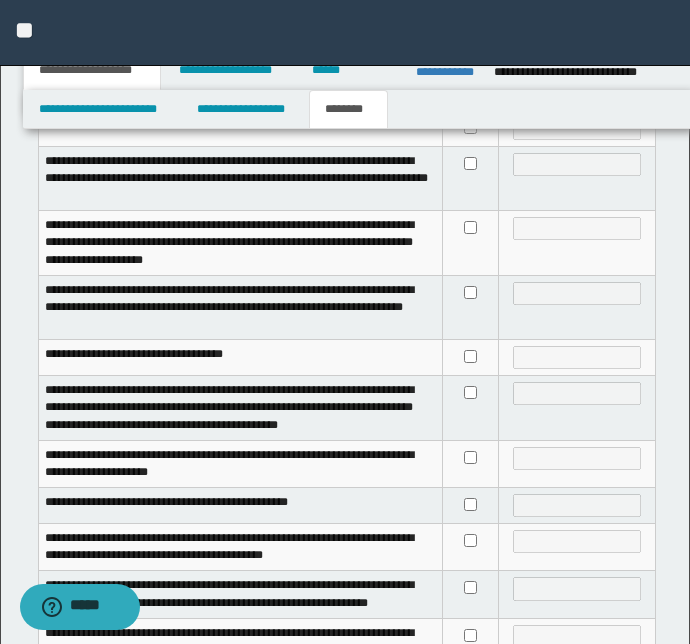 scroll, scrollTop: 454, scrollLeft: 0, axis: vertical 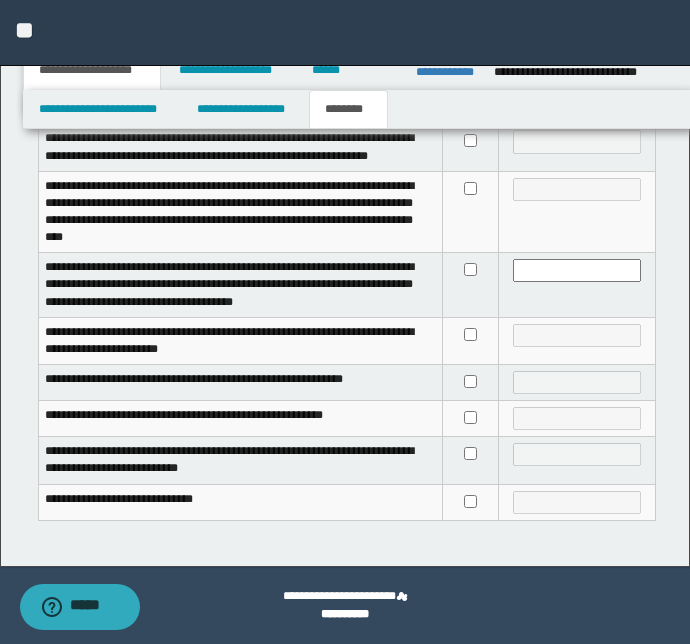 click at bounding box center (470, 460) 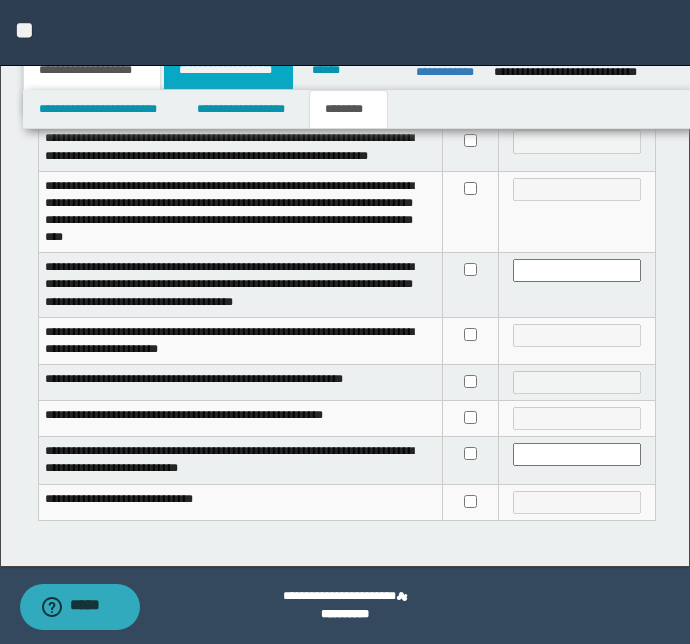 click on "**********" at bounding box center [228, 70] 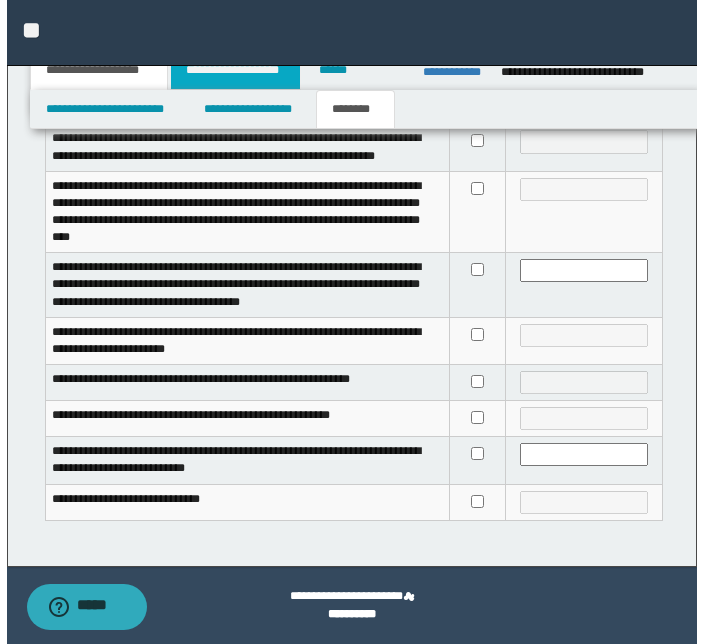 scroll, scrollTop: 0, scrollLeft: 0, axis: both 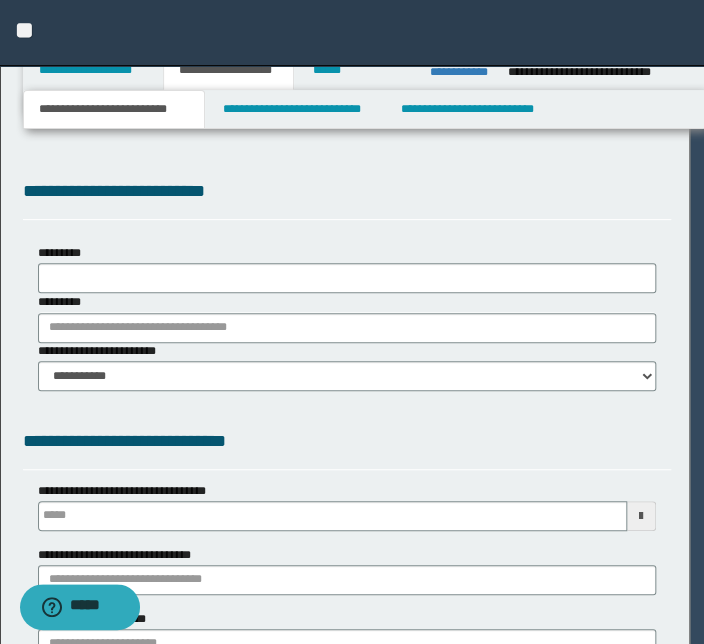 select on "*" 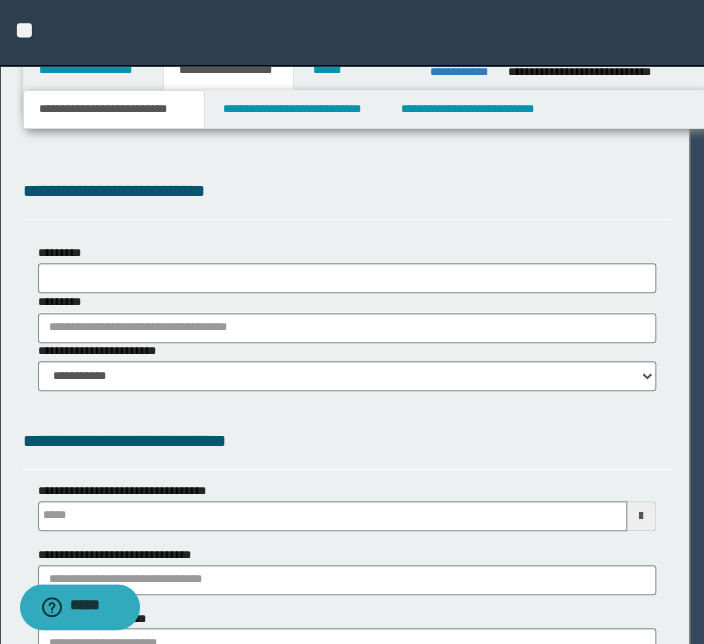 type 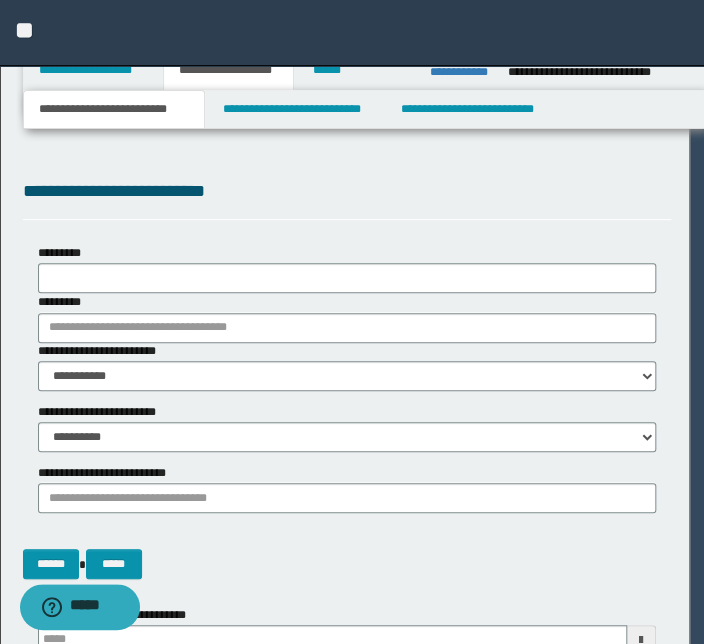 scroll, scrollTop: 0, scrollLeft: 0, axis: both 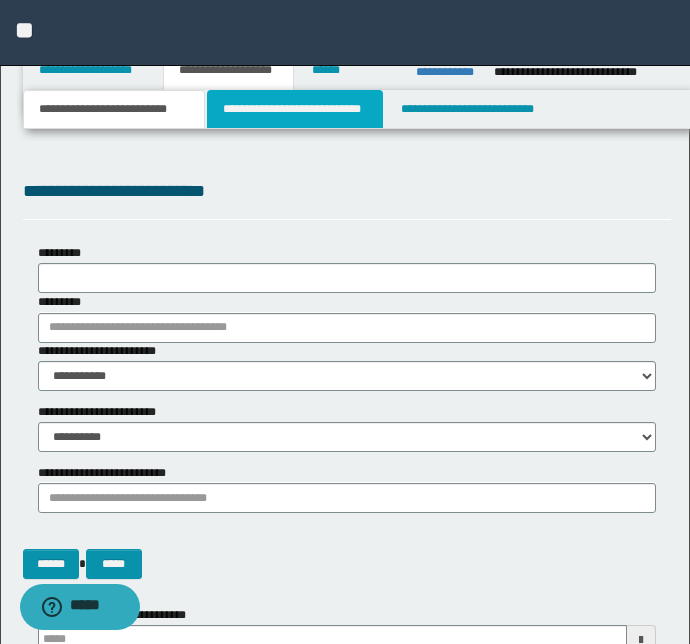 click on "**********" at bounding box center (294, 109) 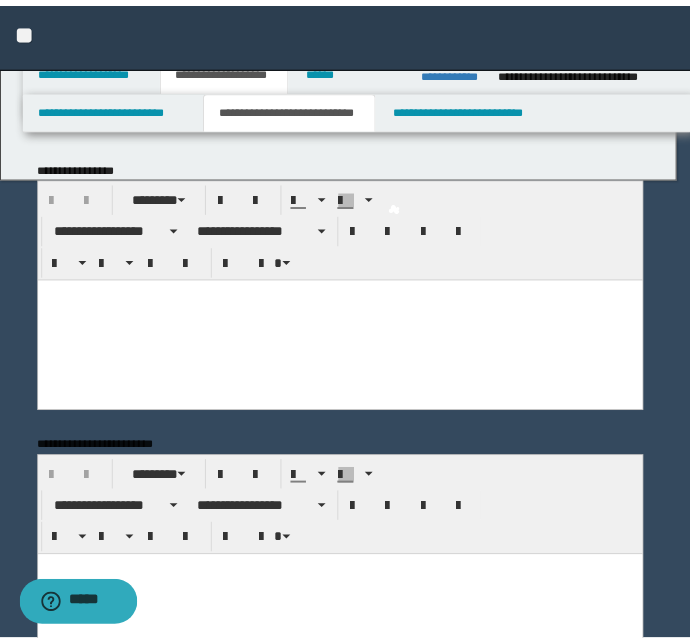 scroll, scrollTop: 0, scrollLeft: 0, axis: both 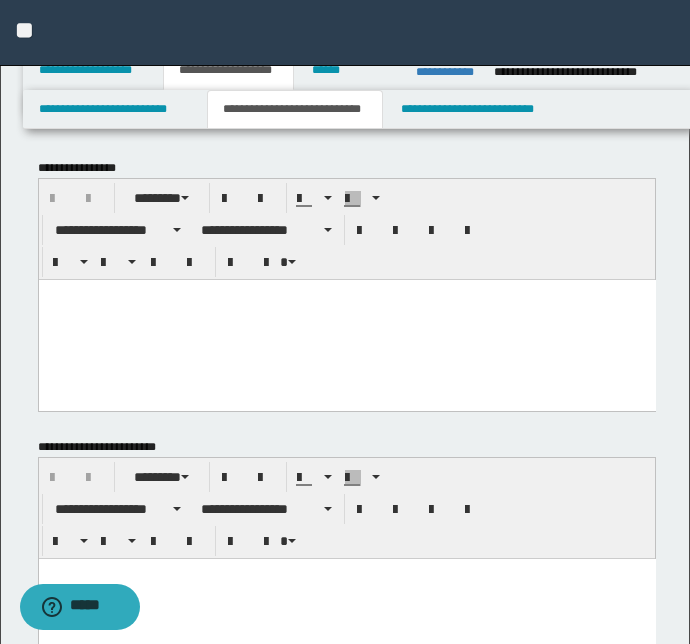 click at bounding box center [346, 319] 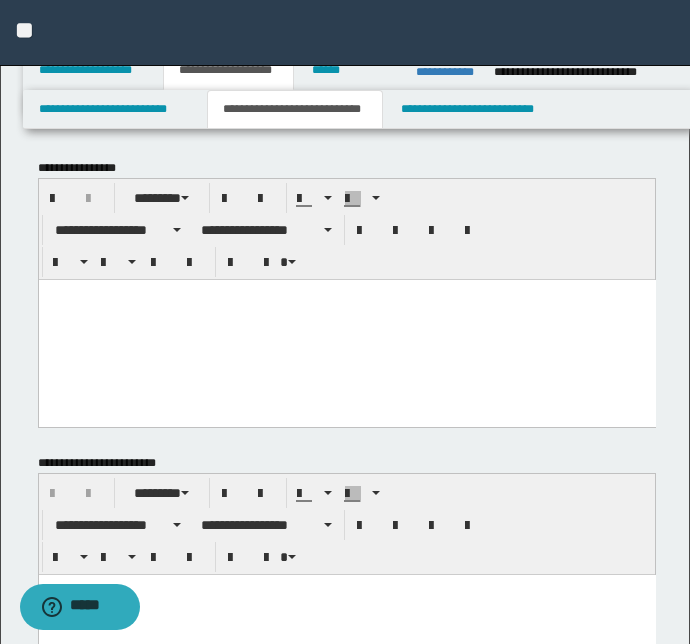 paste 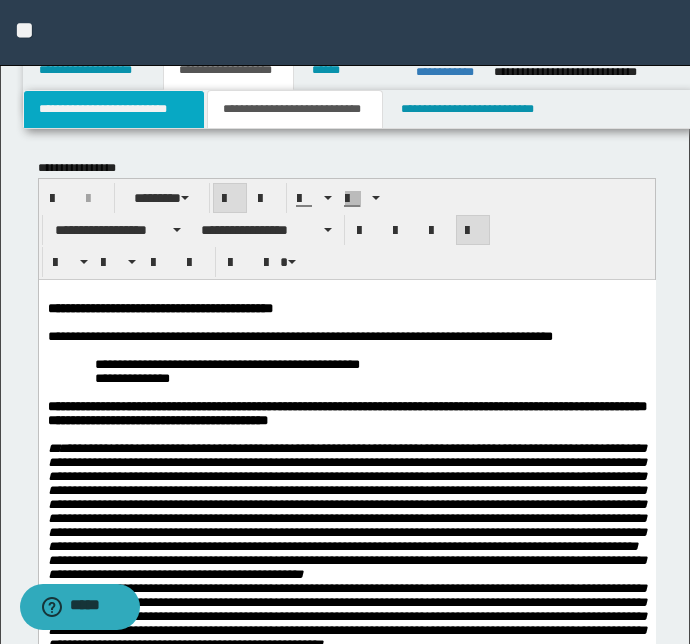 click on "**********" at bounding box center [114, 109] 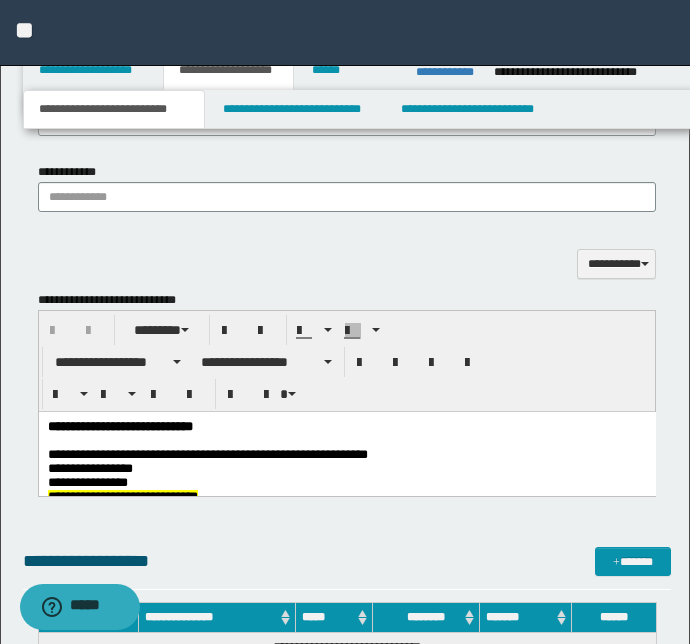 scroll, scrollTop: 1545, scrollLeft: 0, axis: vertical 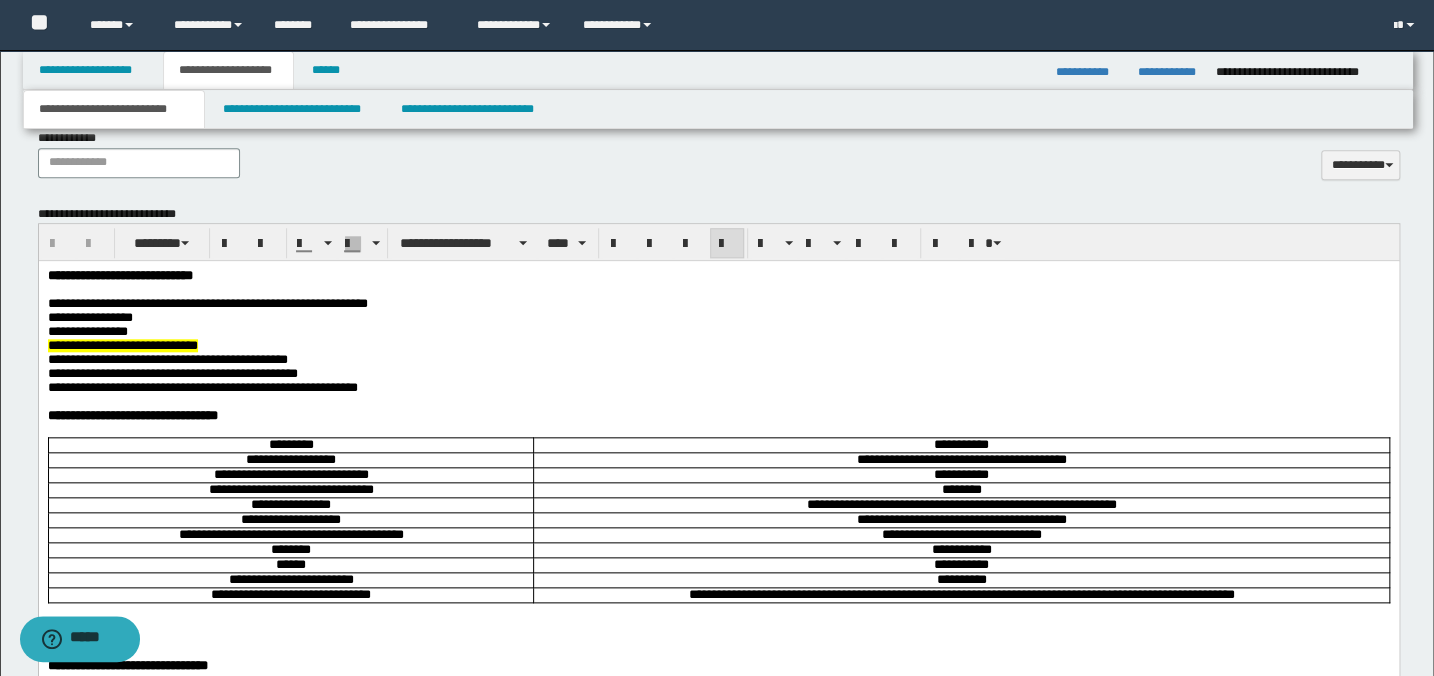 click on "**********" at bounding box center (718, 304) 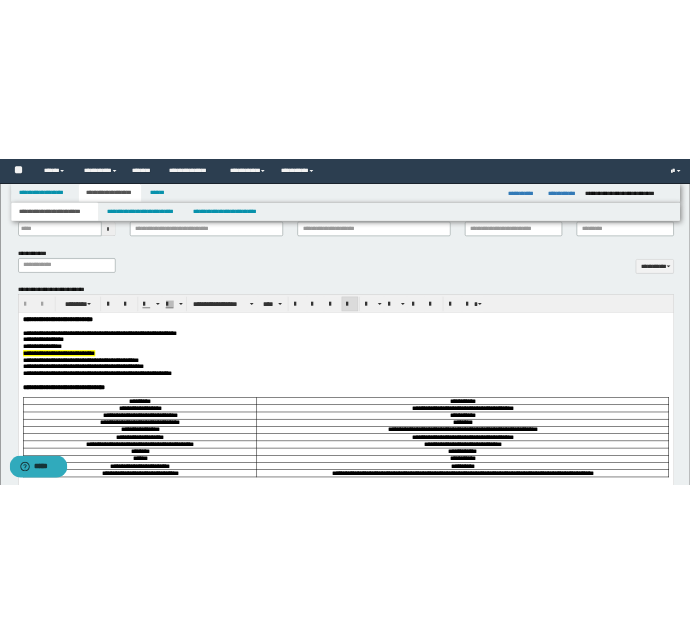 scroll, scrollTop: 792, scrollLeft: 0, axis: vertical 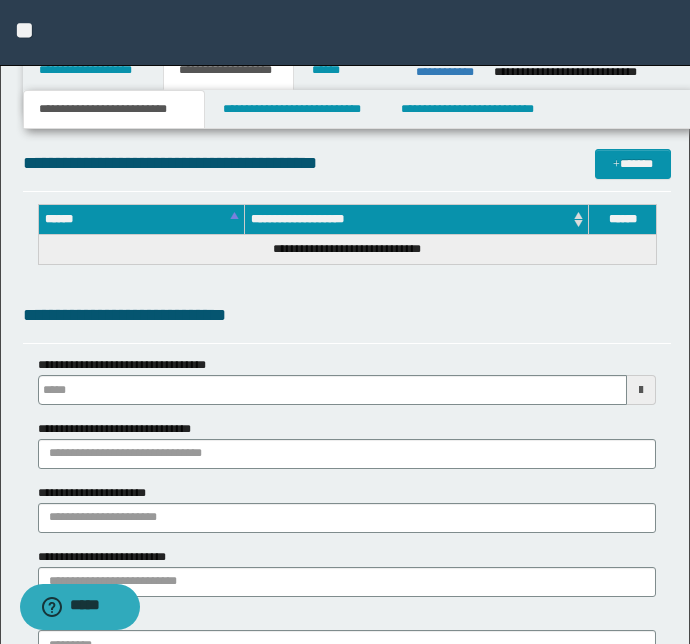 type 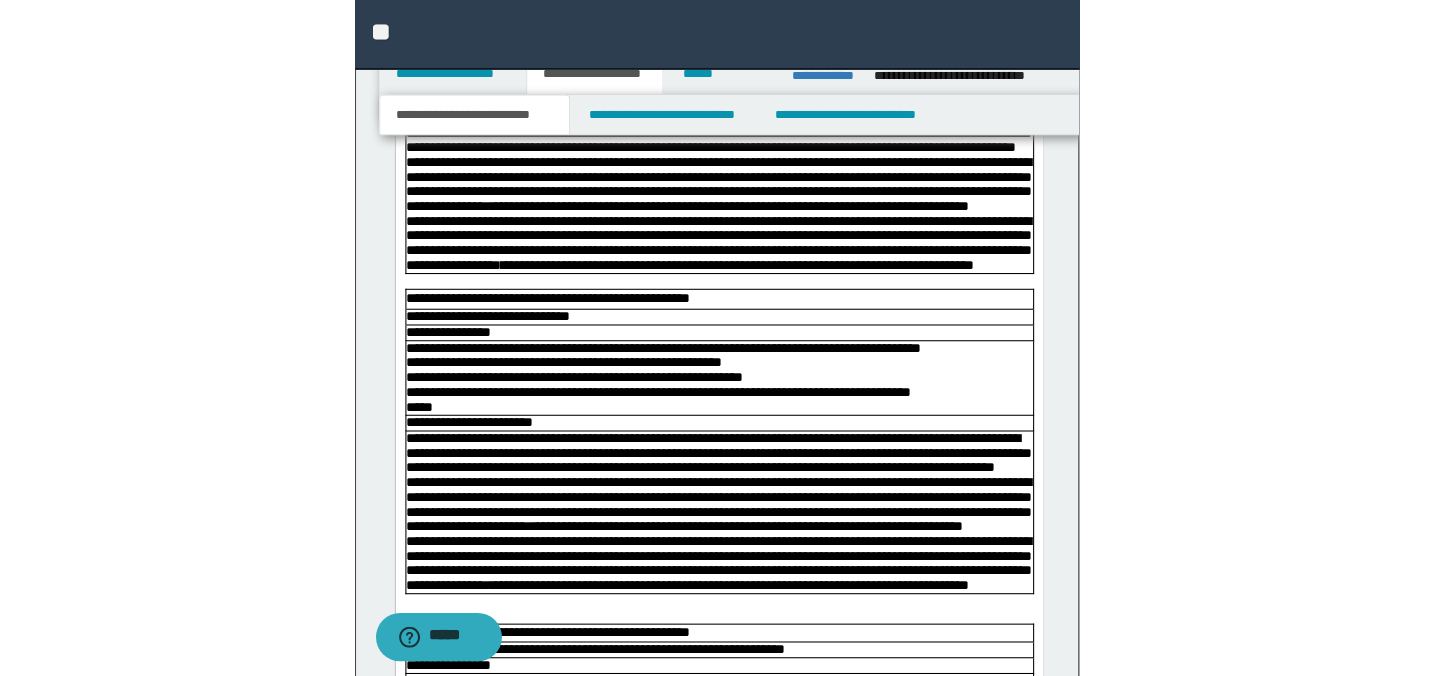scroll, scrollTop: 2520, scrollLeft: 0, axis: vertical 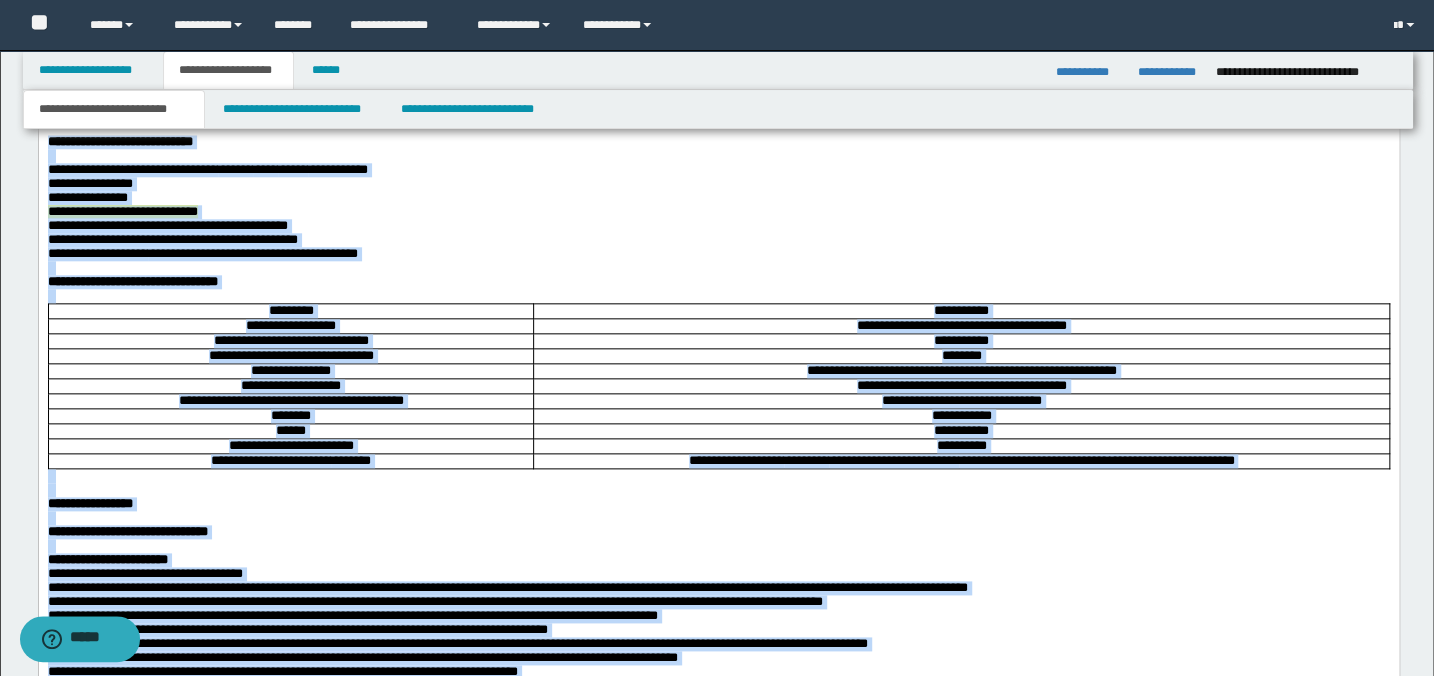 drag, startPoint x: 1239, startPoint y: 2755, endPoint x: 67, endPoint y: 202, distance: 2809.1624 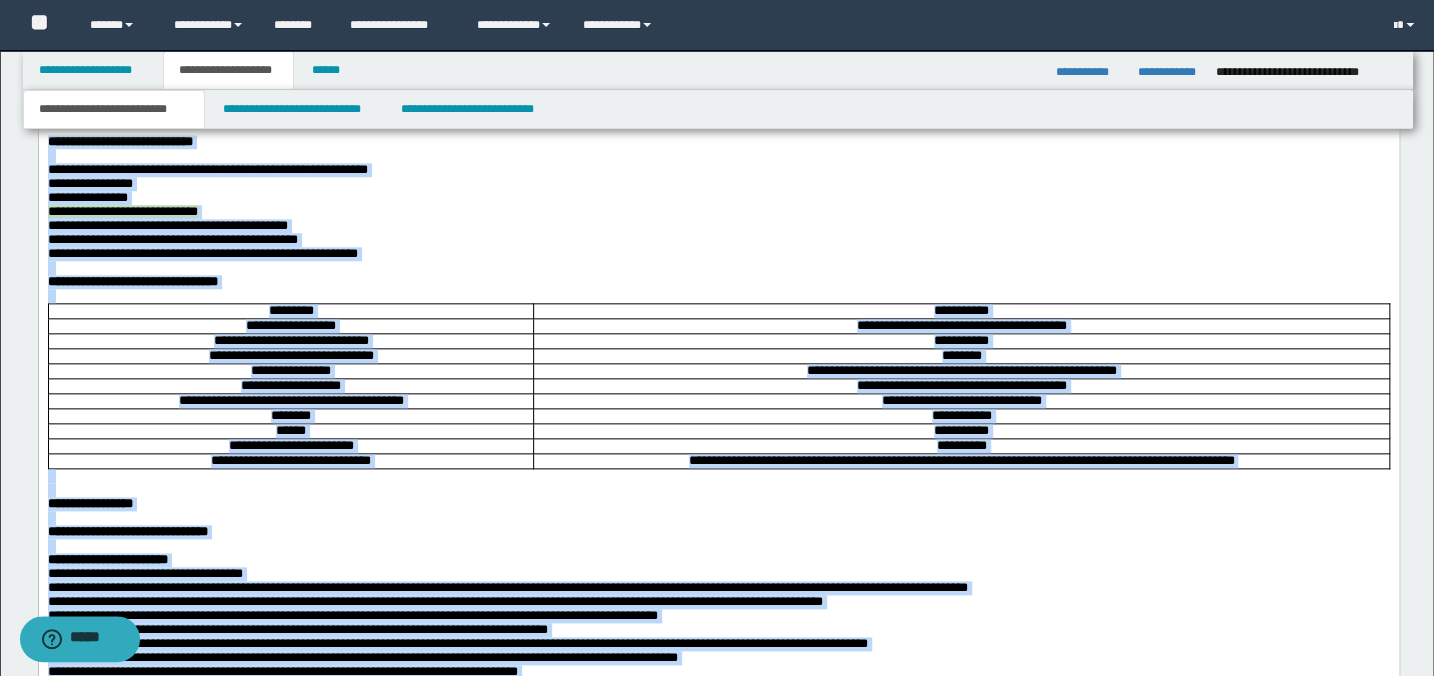 click on "**********" at bounding box center (718, 1350) 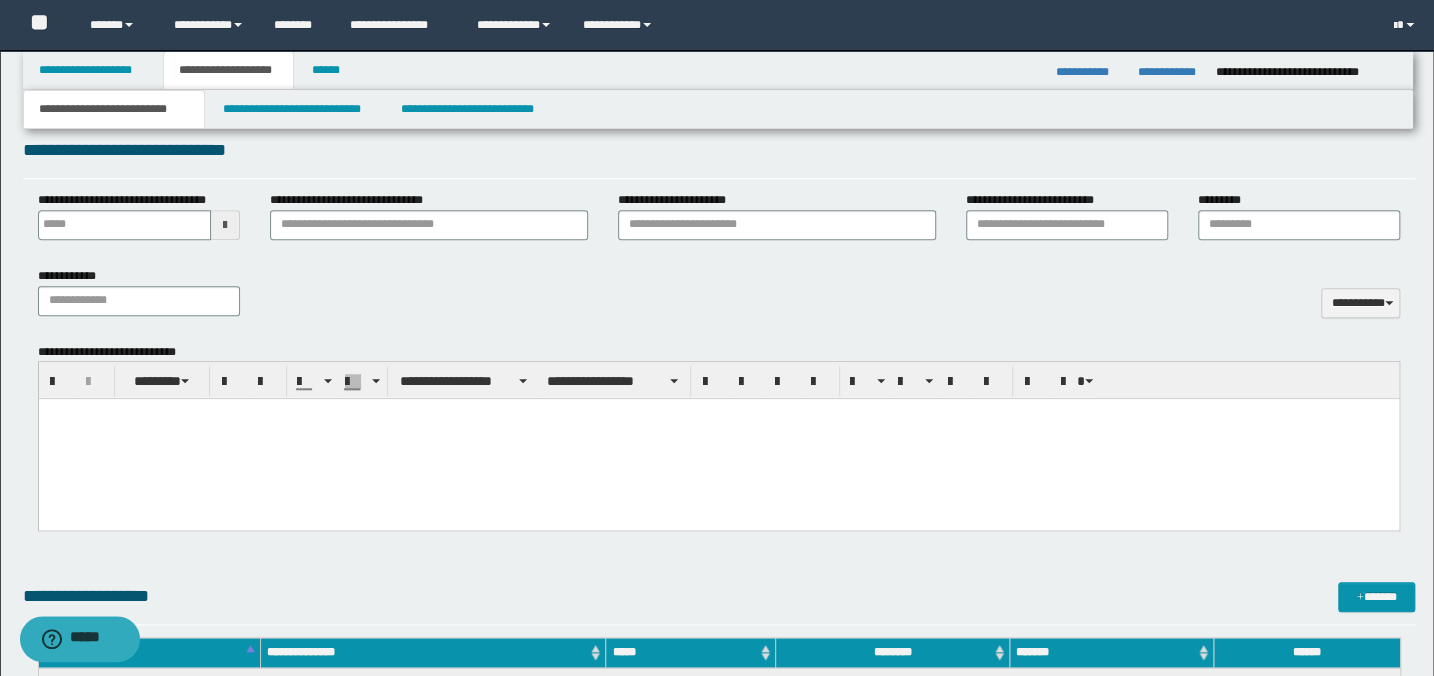 scroll, scrollTop: 744, scrollLeft: 0, axis: vertical 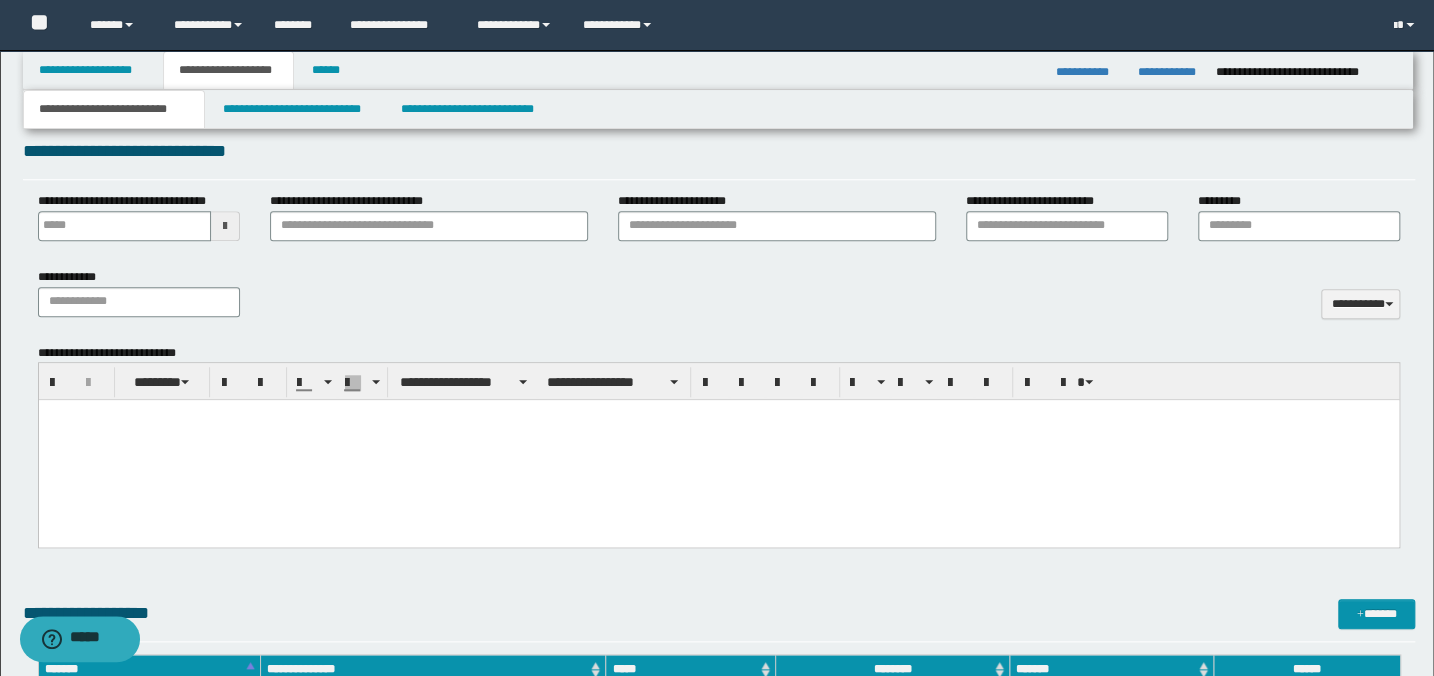 paste 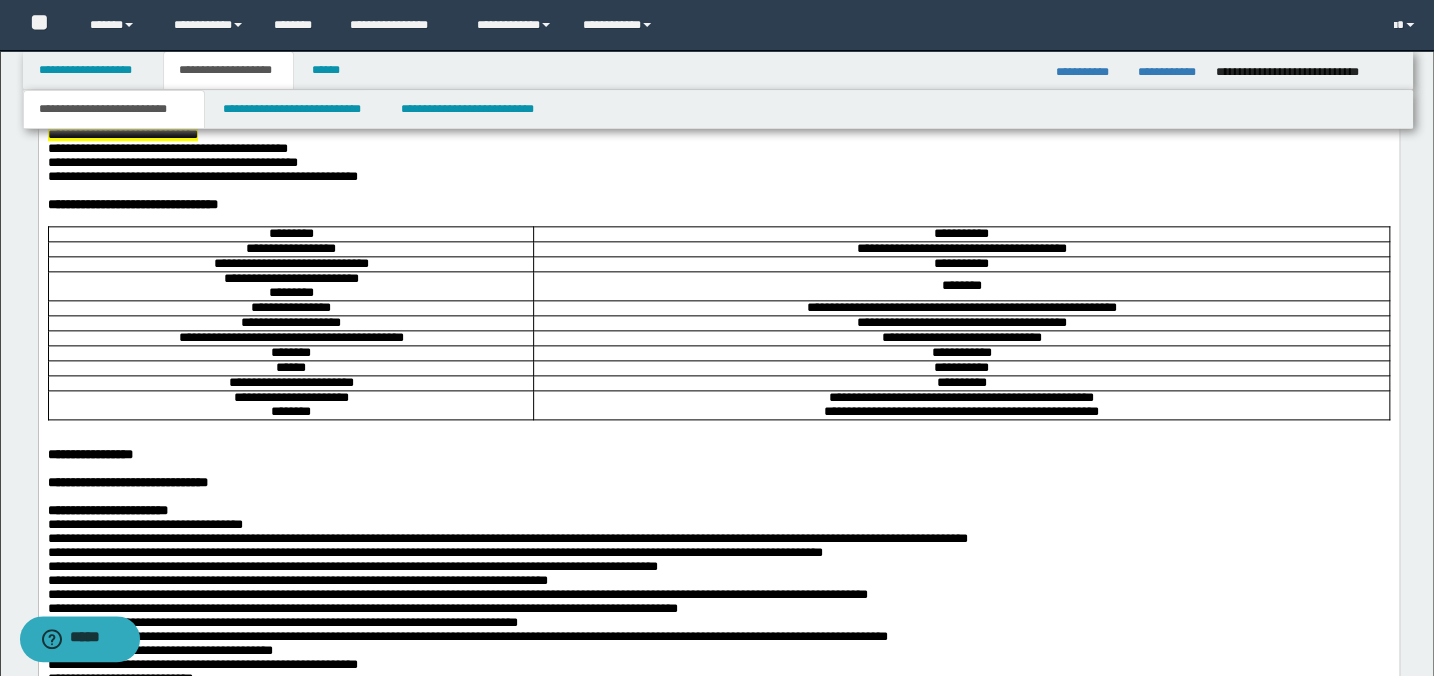 scroll, scrollTop: 1290, scrollLeft: 0, axis: vertical 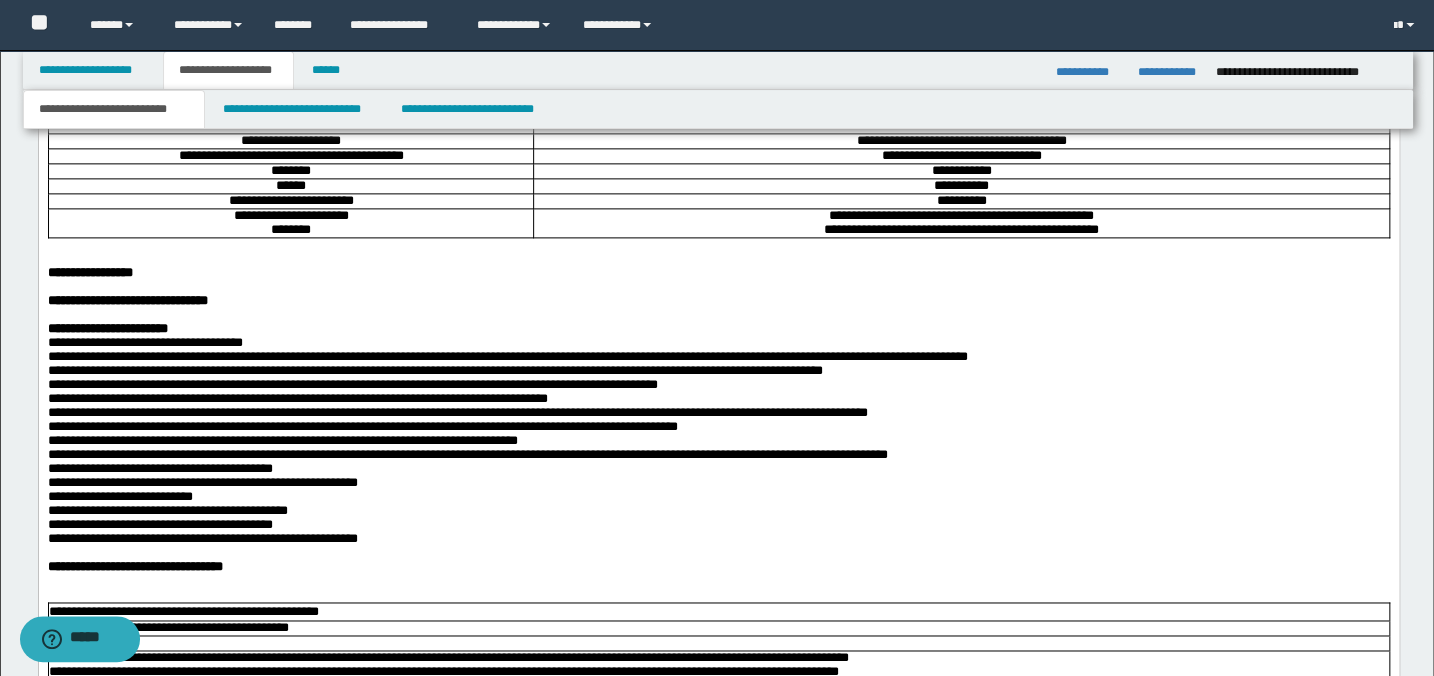 click on "**********" at bounding box center [290, 217] 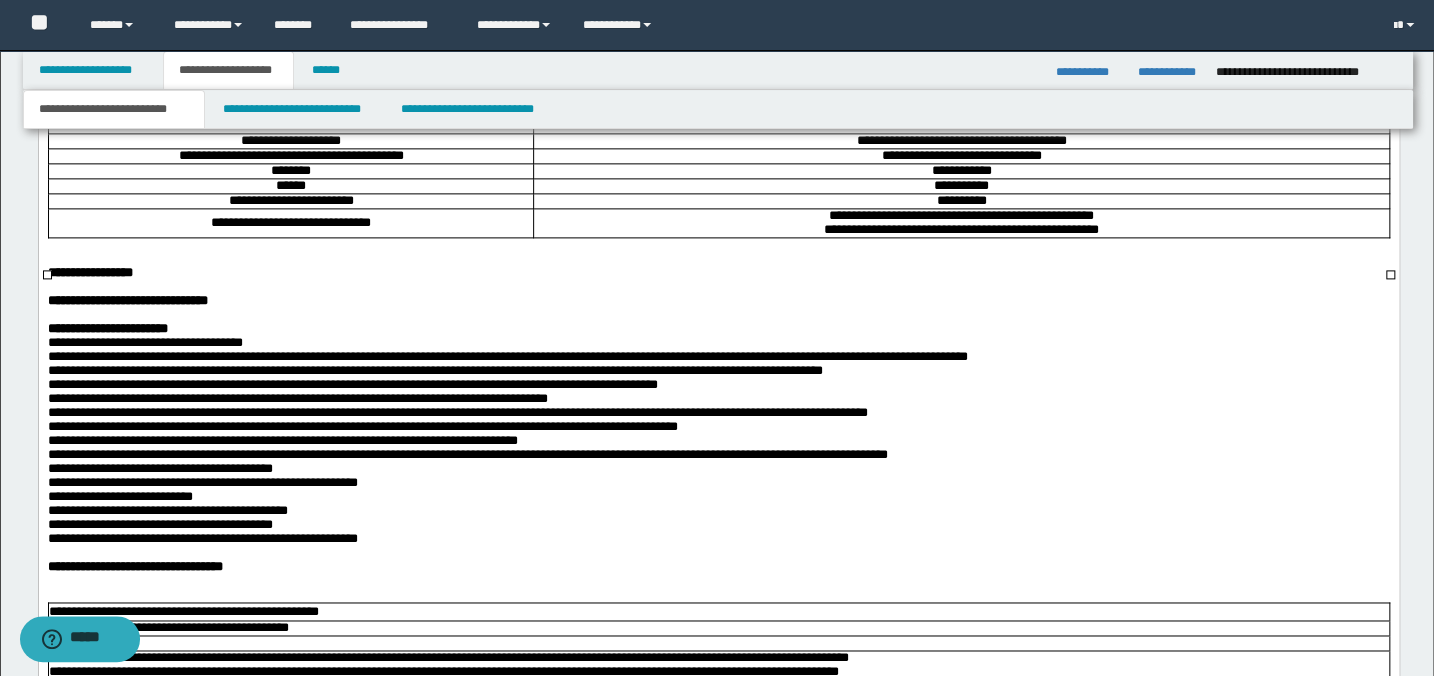 click on "**********" at bounding box center [960, 217] 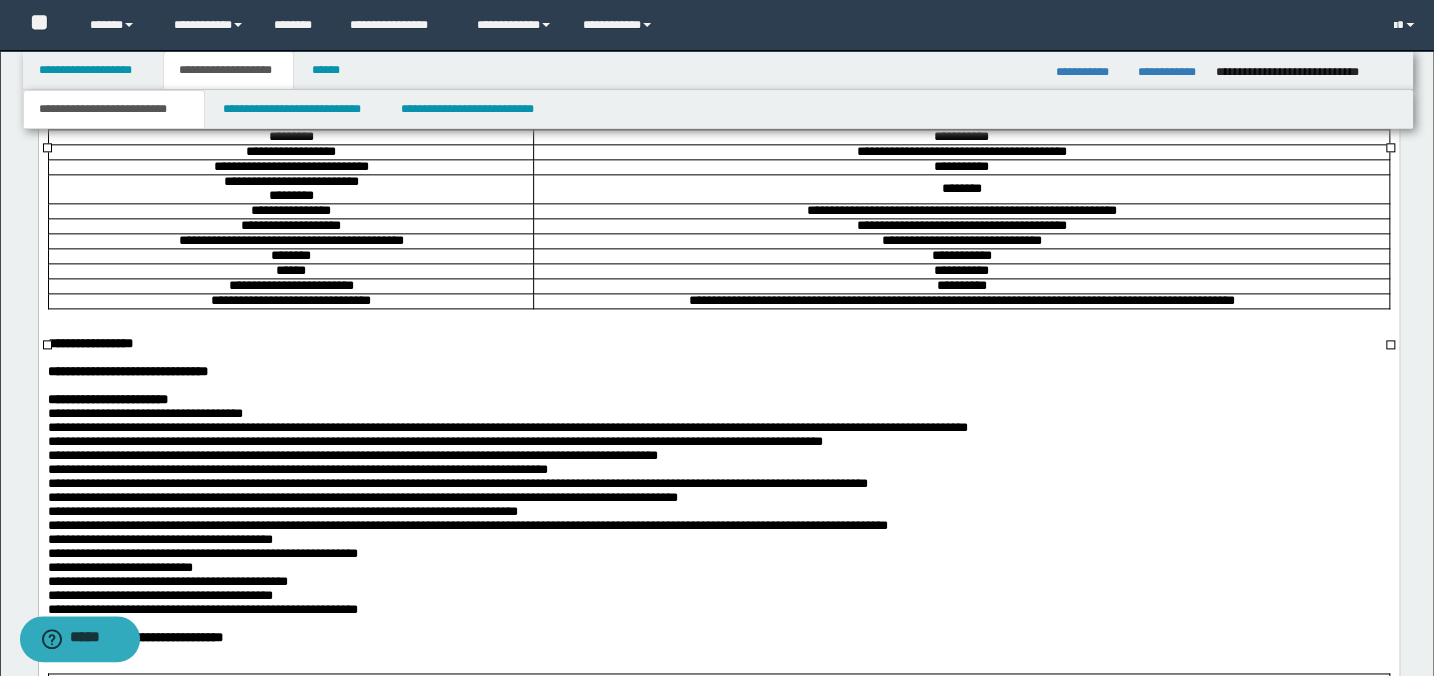 scroll, scrollTop: 1108, scrollLeft: 0, axis: vertical 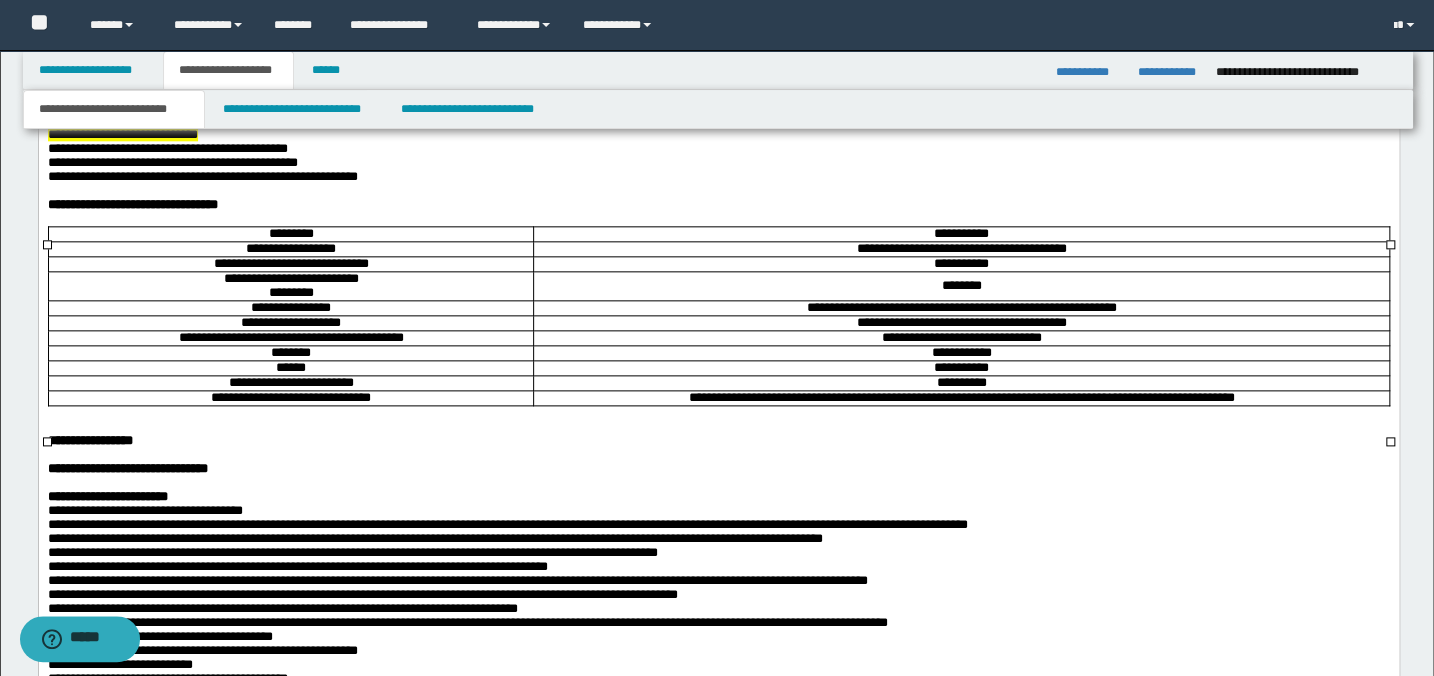 click on "**********" at bounding box center (290, 278) 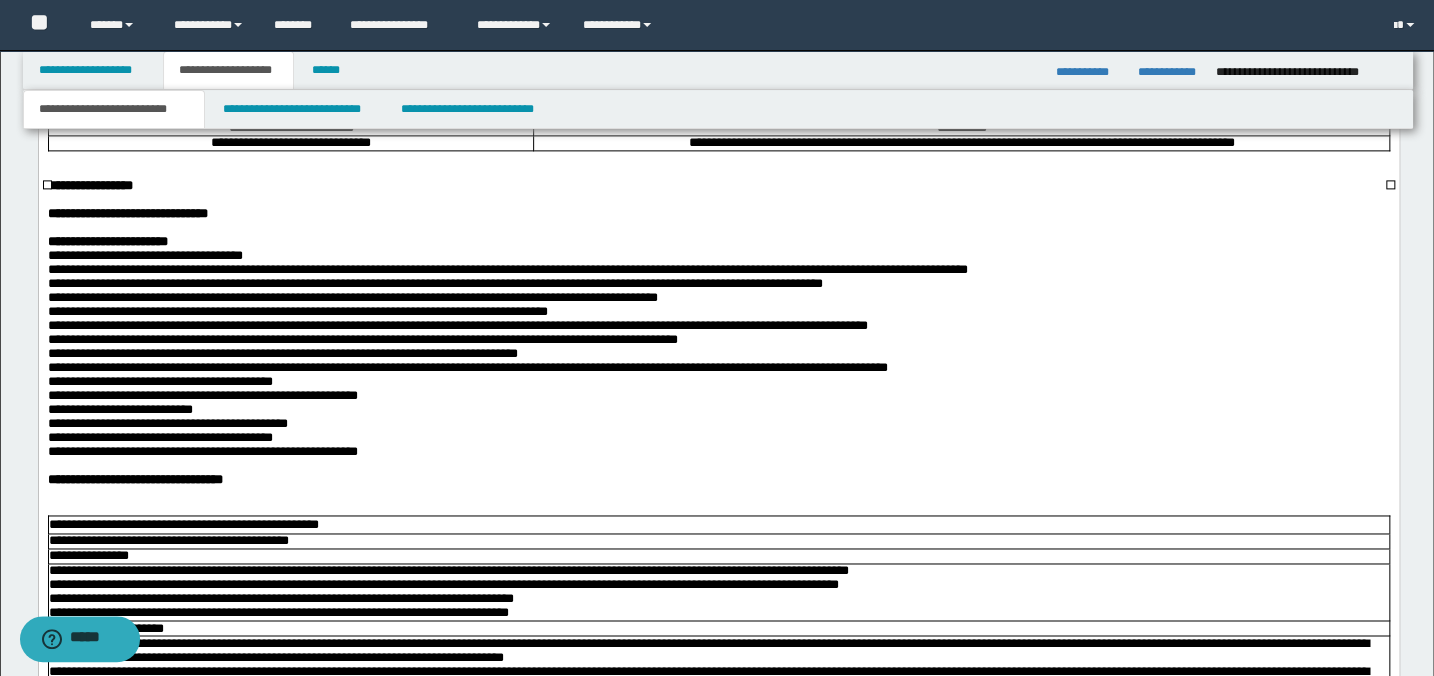 scroll, scrollTop: 1380, scrollLeft: 0, axis: vertical 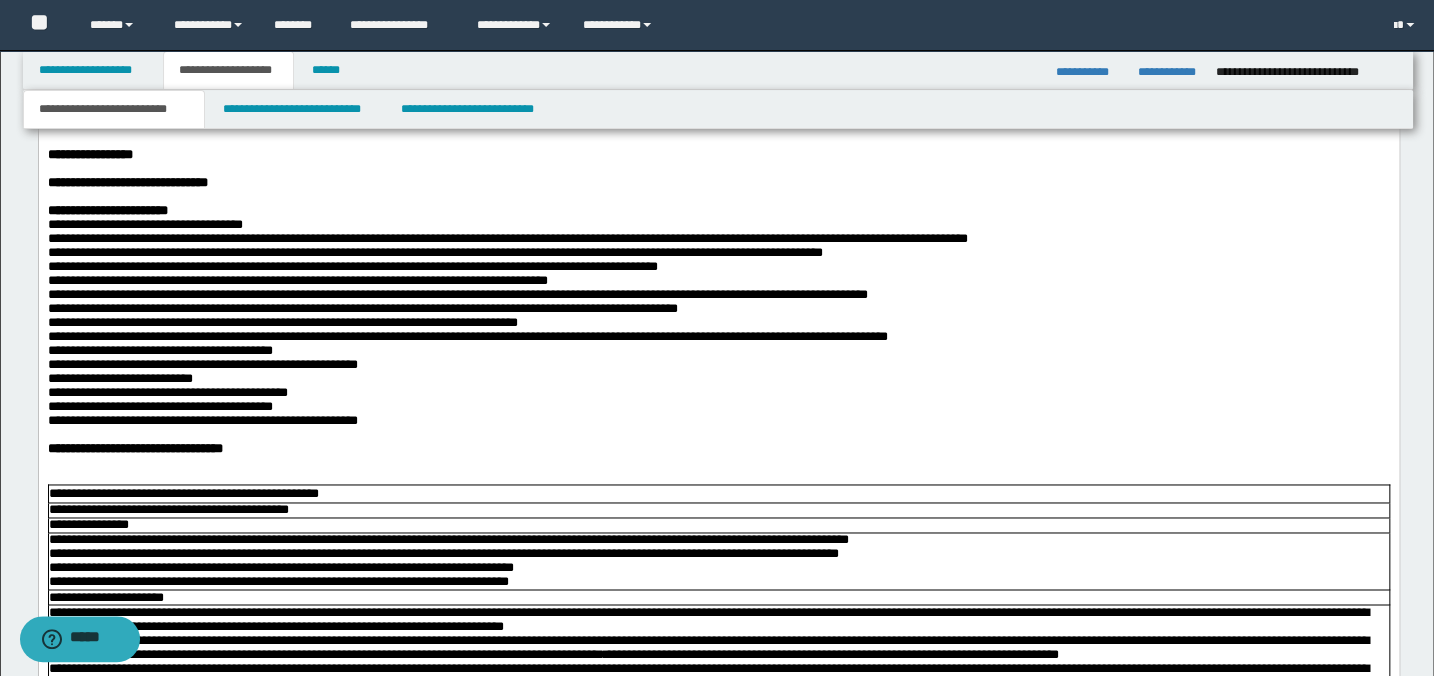 click on "**********" at bounding box center (718, 212) 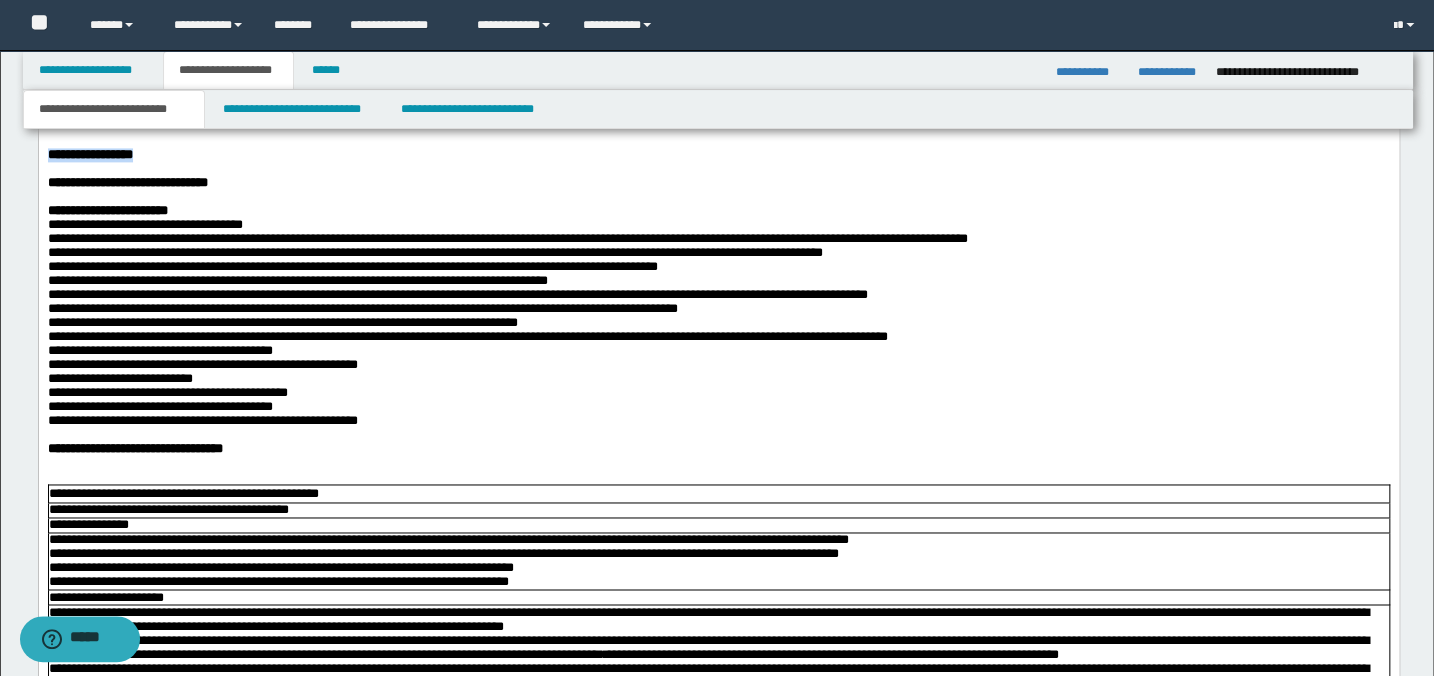 drag, startPoint x: 150, startPoint y: 194, endPoint x: 38, endPoint y: 190, distance: 112.0714 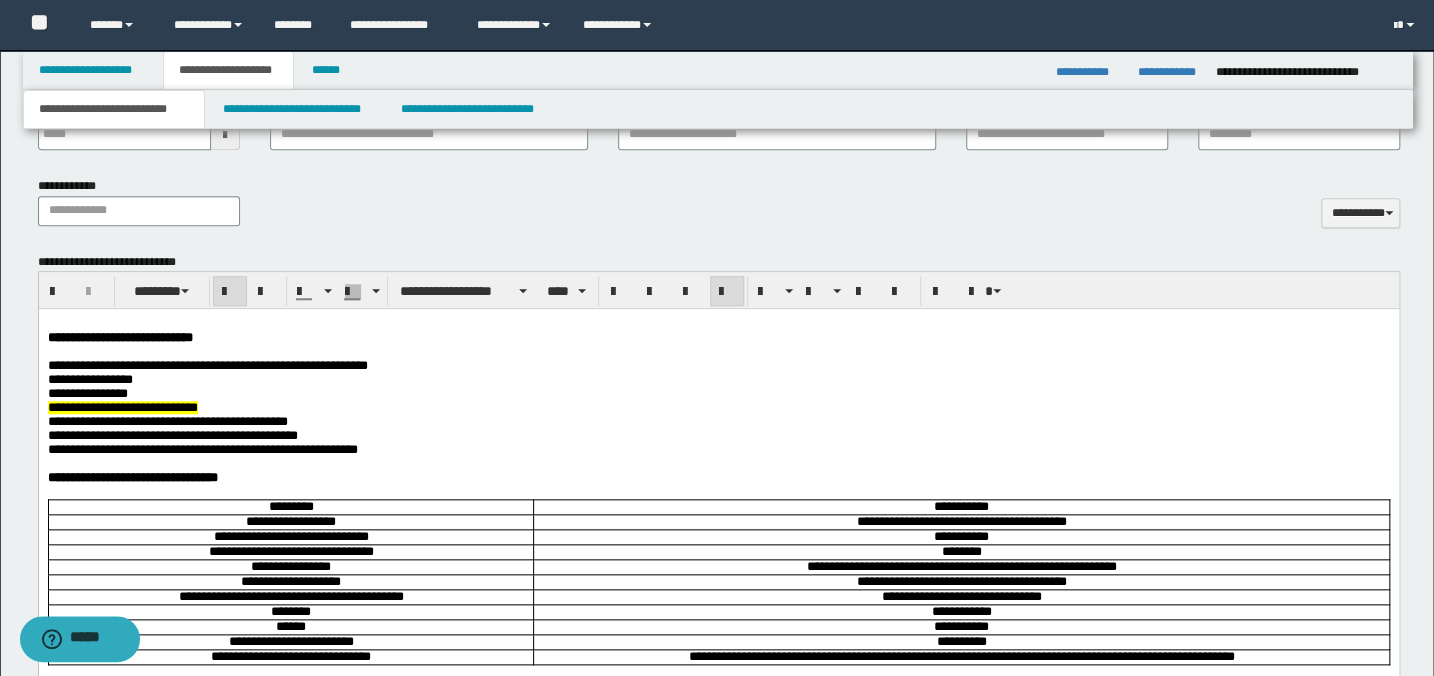 scroll, scrollTop: 926, scrollLeft: 0, axis: vertical 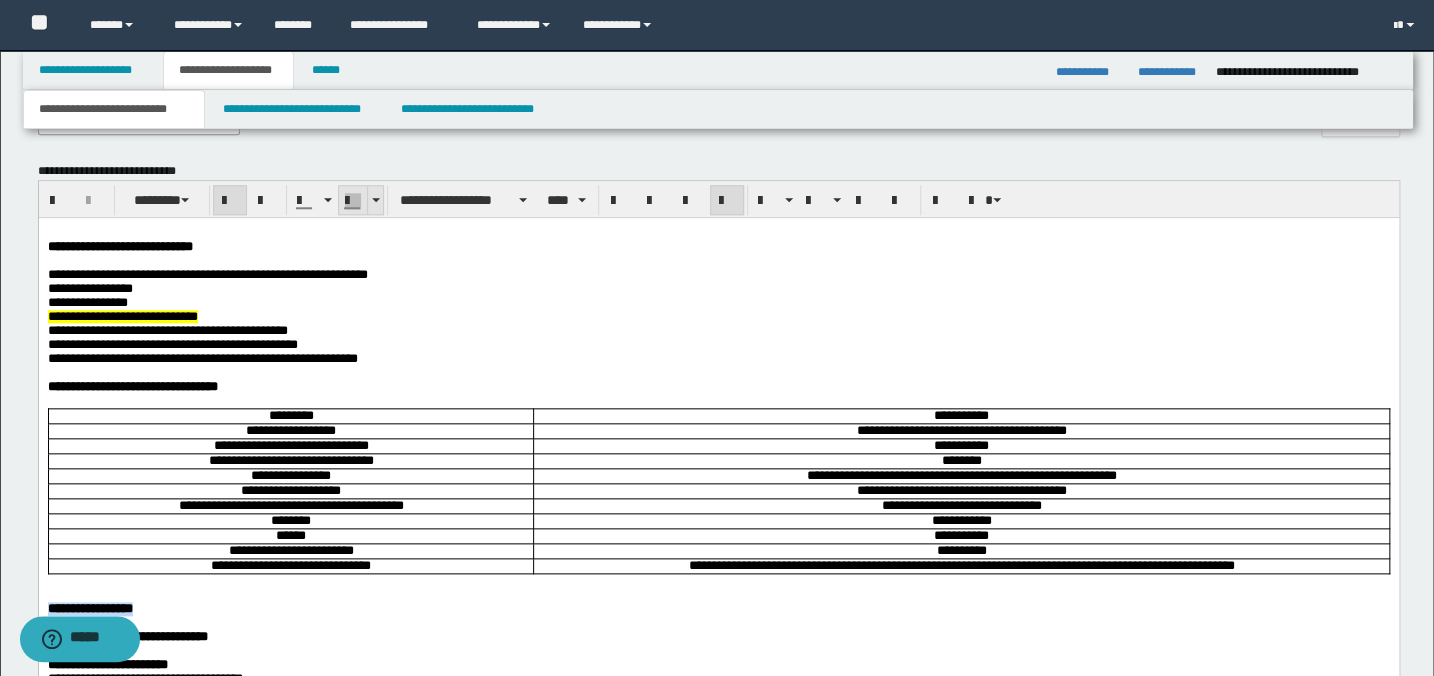 click at bounding box center (375, 200) 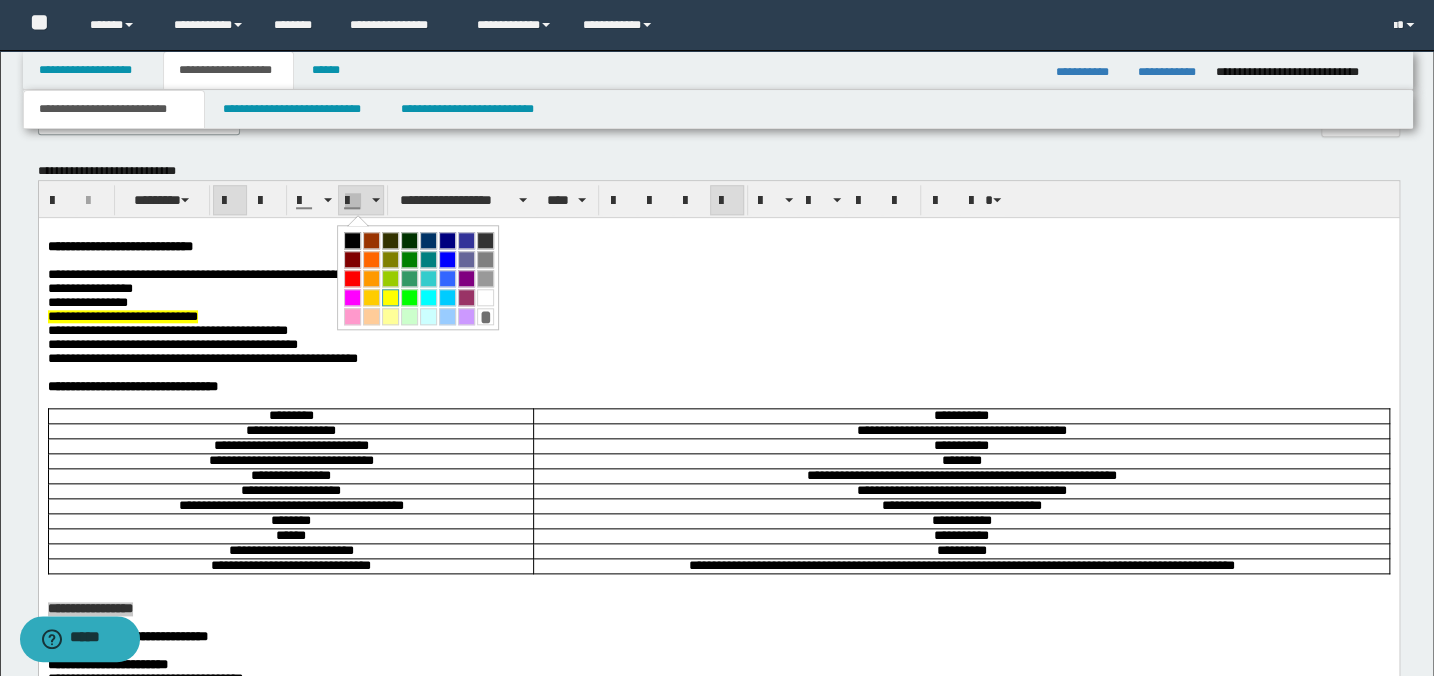 click at bounding box center (390, 297) 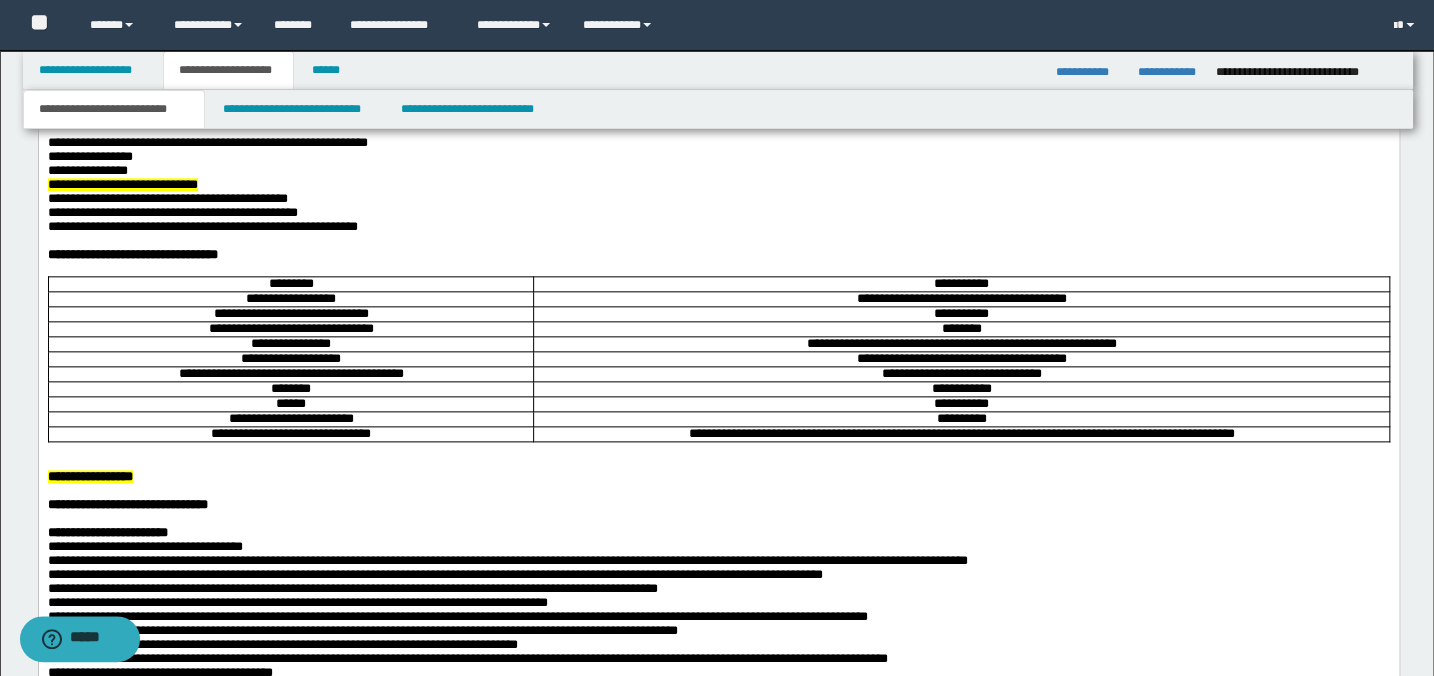 scroll, scrollTop: 1380, scrollLeft: 0, axis: vertical 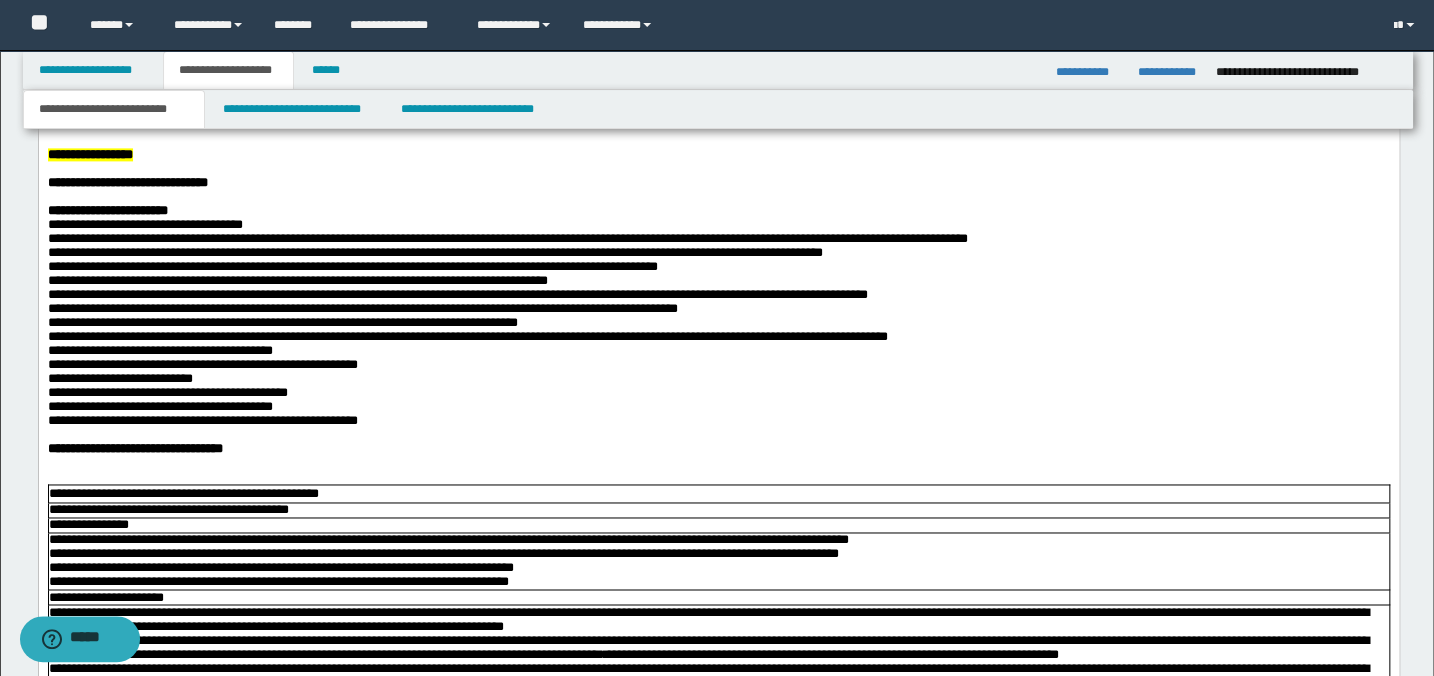click on "**********" at bounding box center (718, 226) 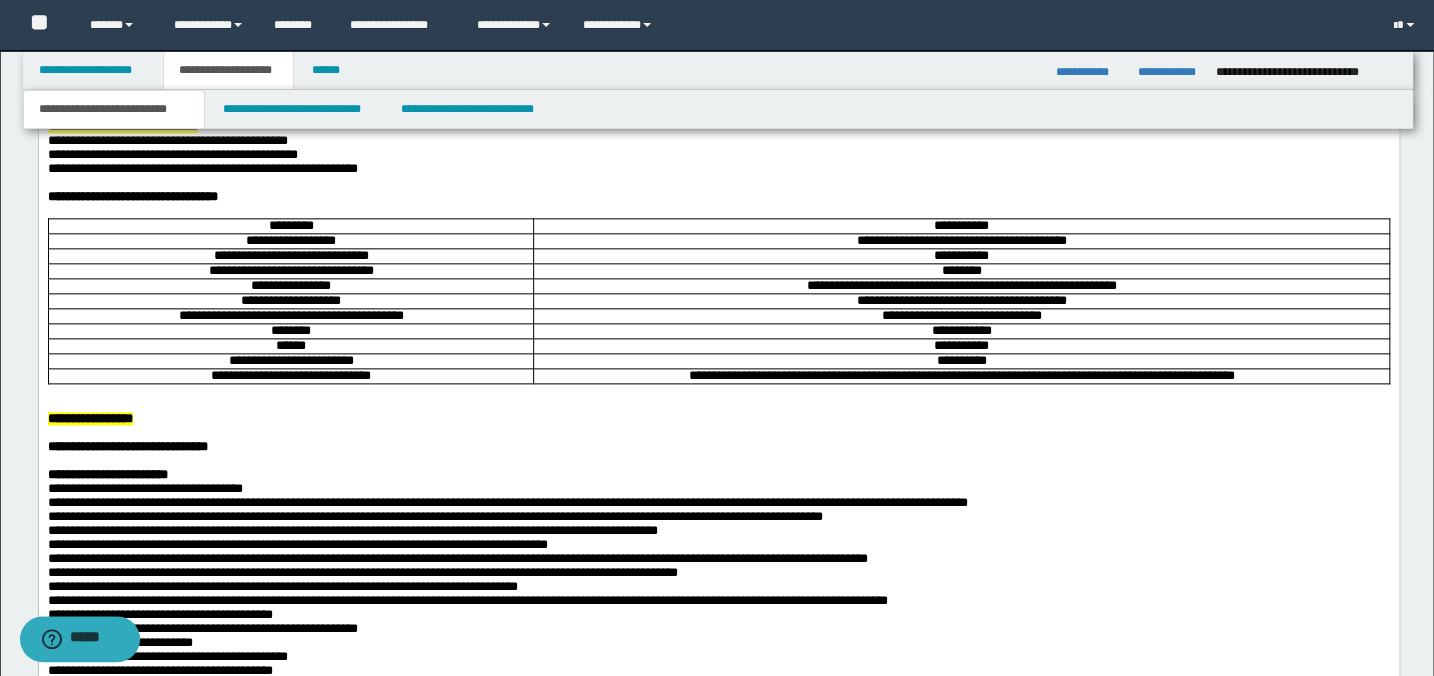 scroll, scrollTop: 1017, scrollLeft: 0, axis: vertical 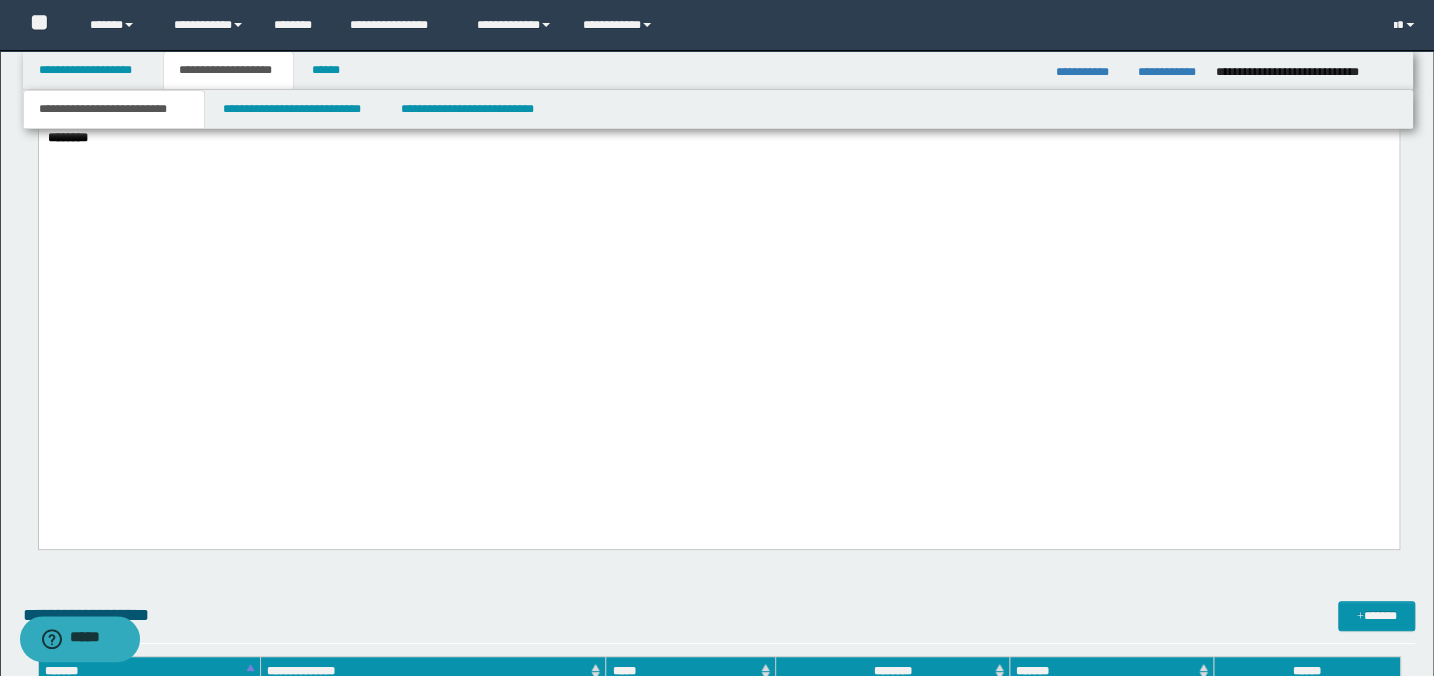 click on "**********" at bounding box center [718, 110] 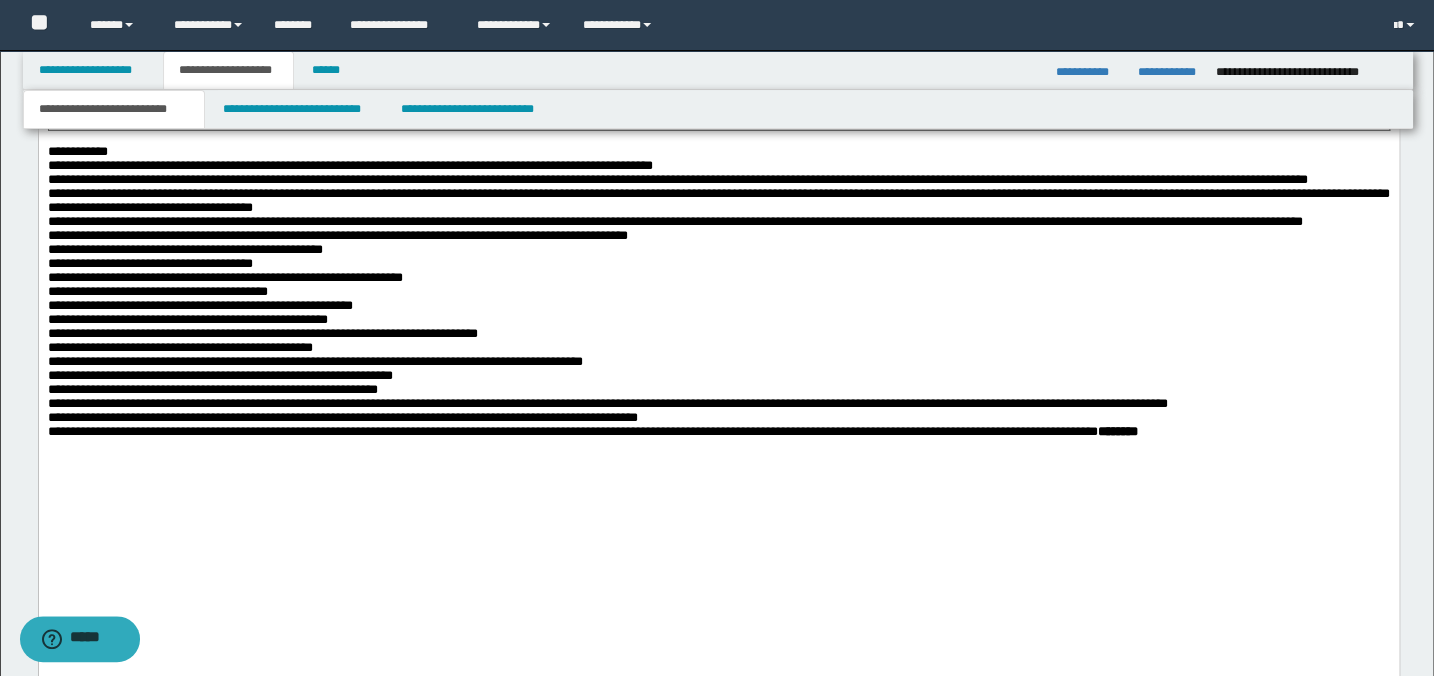 scroll, scrollTop: 3380, scrollLeft: 0, axis: vertical 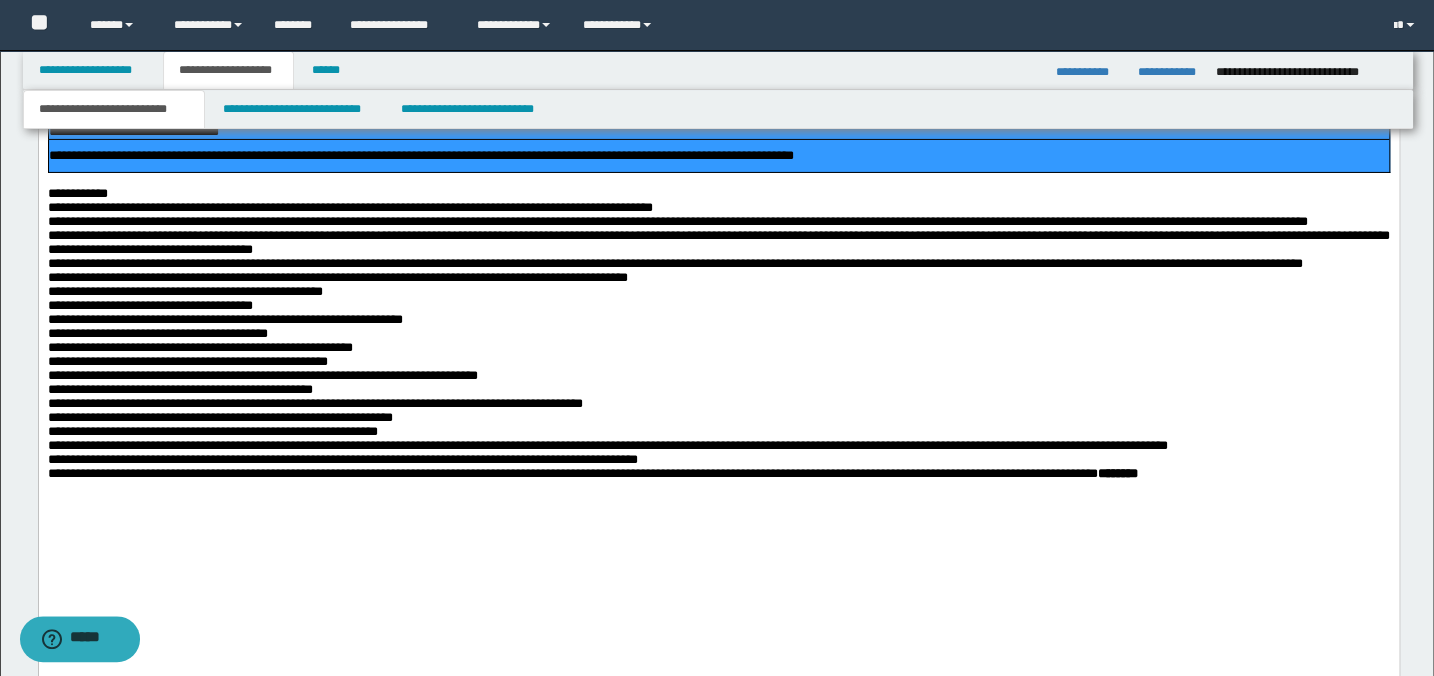 drag, startPoint x: 136, startPoint y: 313, endPoint x: 858, endPoint y: 397, distance: 726.87 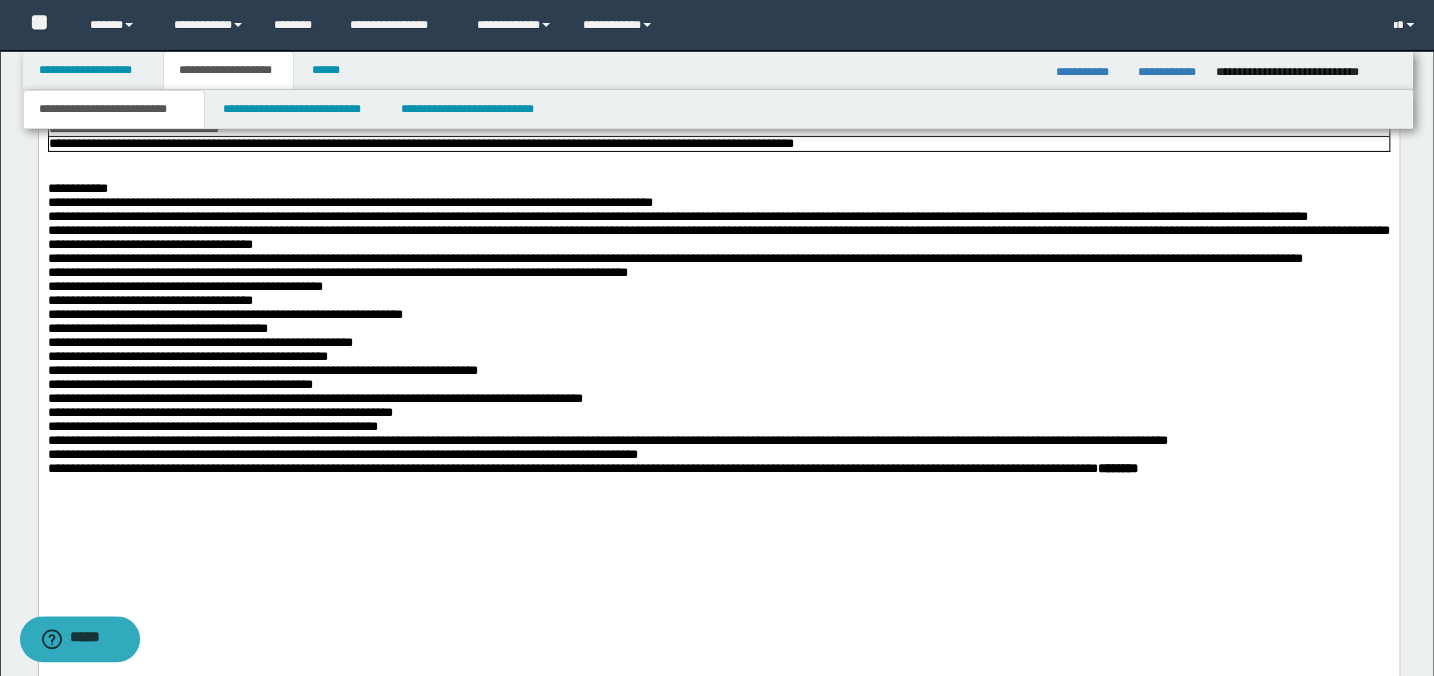 click on "**********" at bounding box center [718, 189] 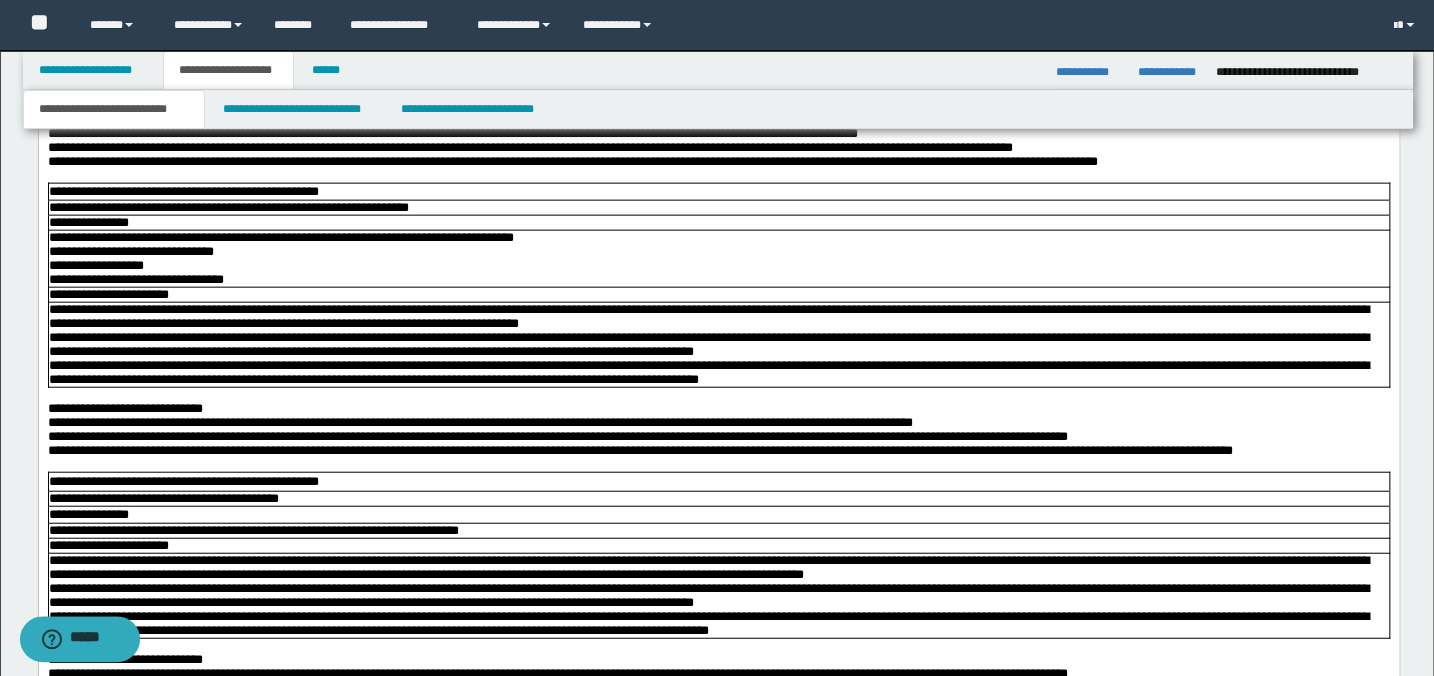 scroll, scrollTop: 2199, scrollLeft: 0, axis: vertical 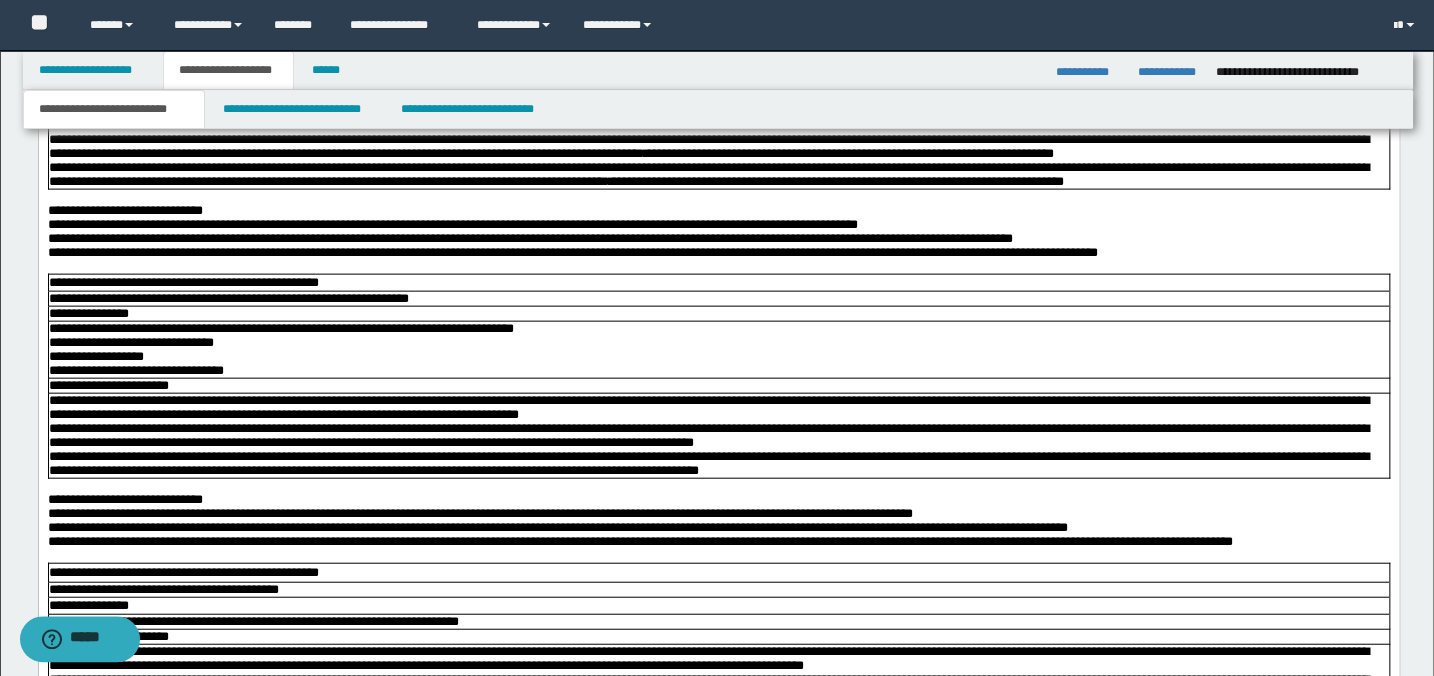 click on "**********" at bounding box center [708, 175] 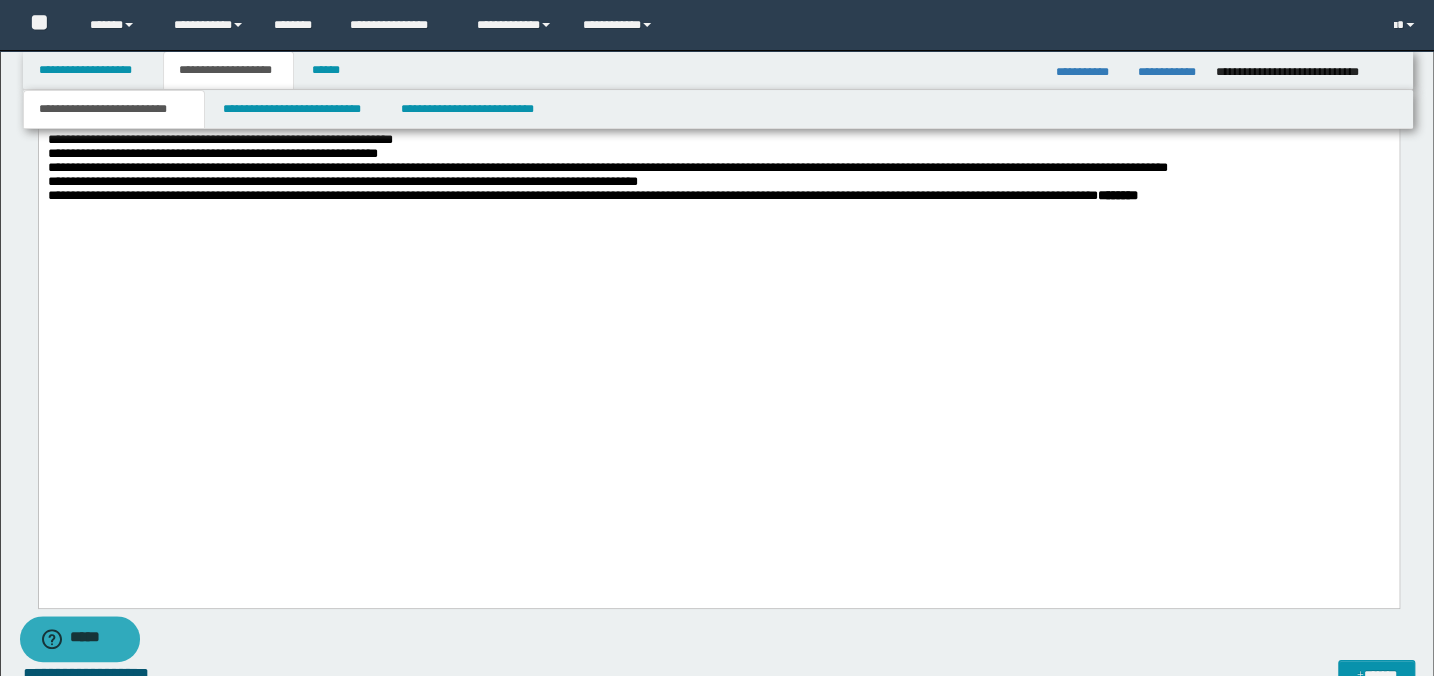 scroll, scrollTop: 3653, scrollLeft: 0, axis: vertical 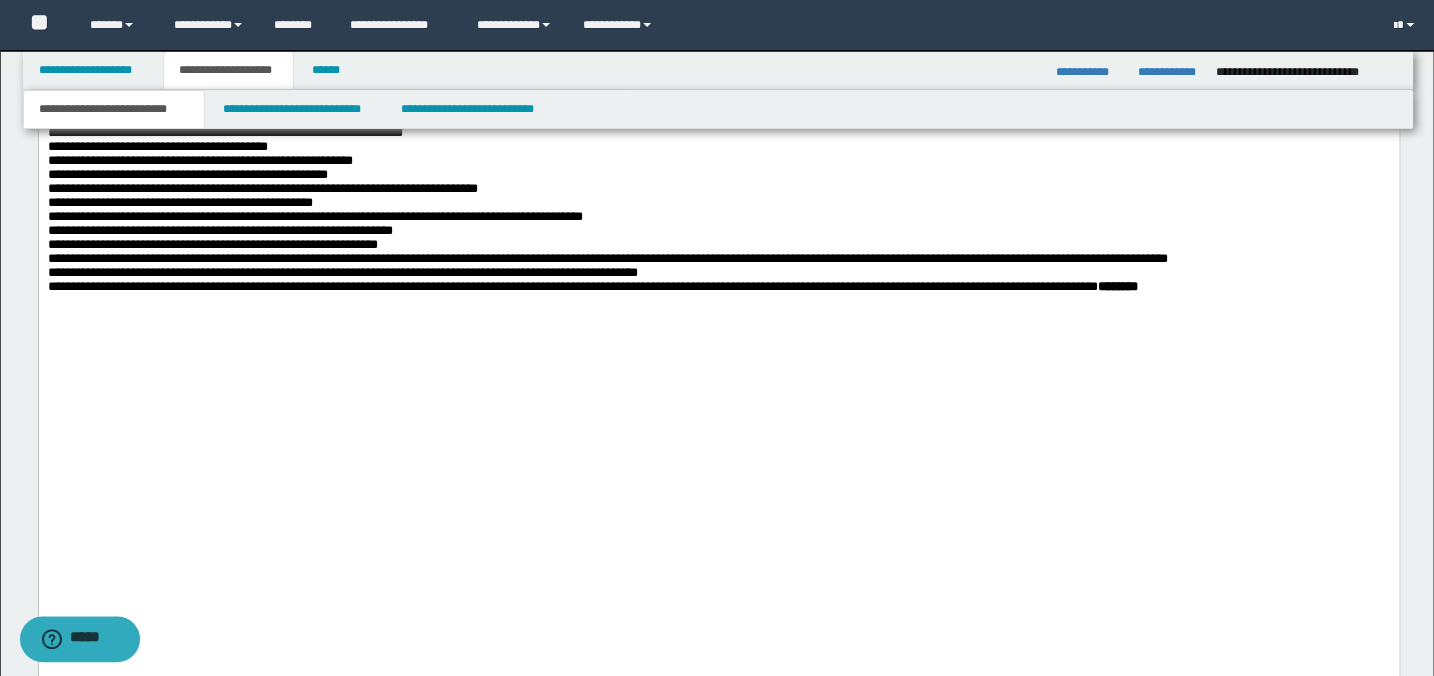 click at bounding box center (718, -7) 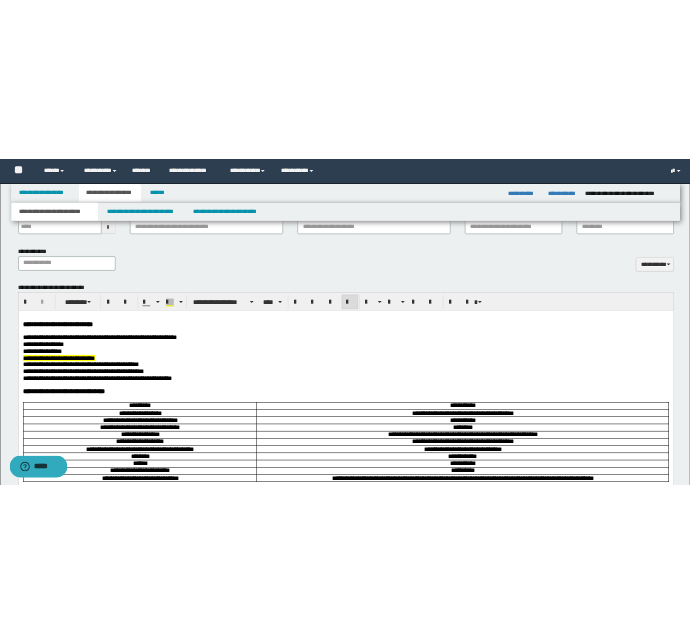 scroll, scrollTop: 562, scrollLeft: 0, axis: vertical 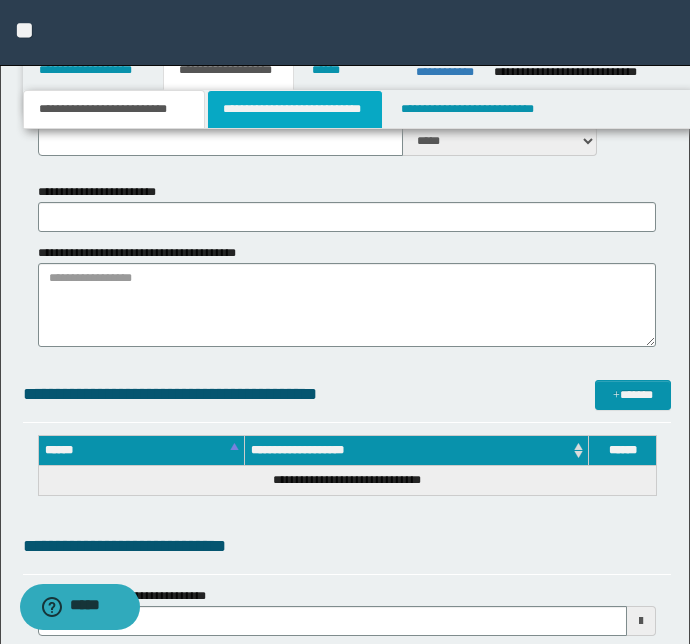 click on "**********" at bounding box center (294, 109) 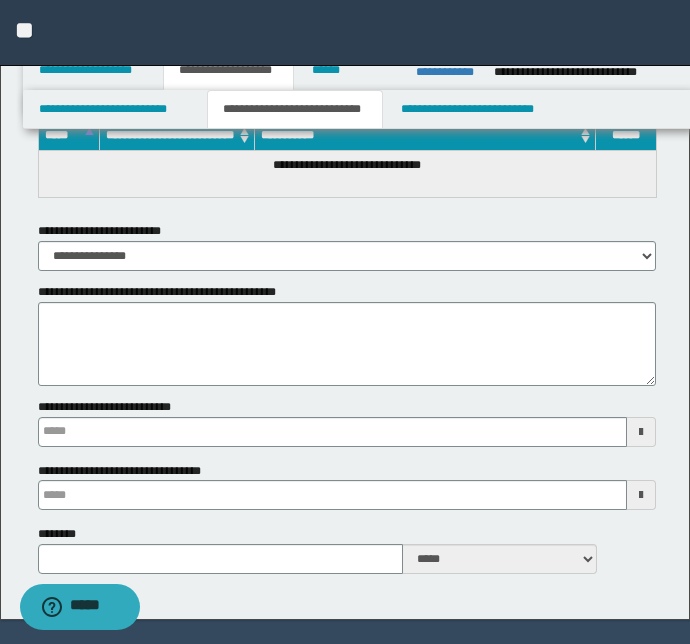 scroll, scrollTop: 1290, scrollLeft: 0, axis: vertical 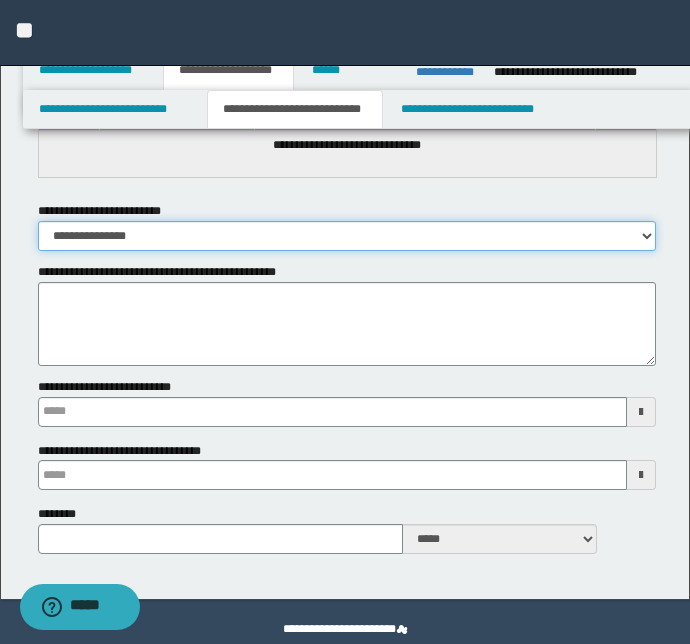 drag, startPoint x: 642, startPoint y: 241, endPoint x: 622, endPoint y: 249, distance: 21.540659 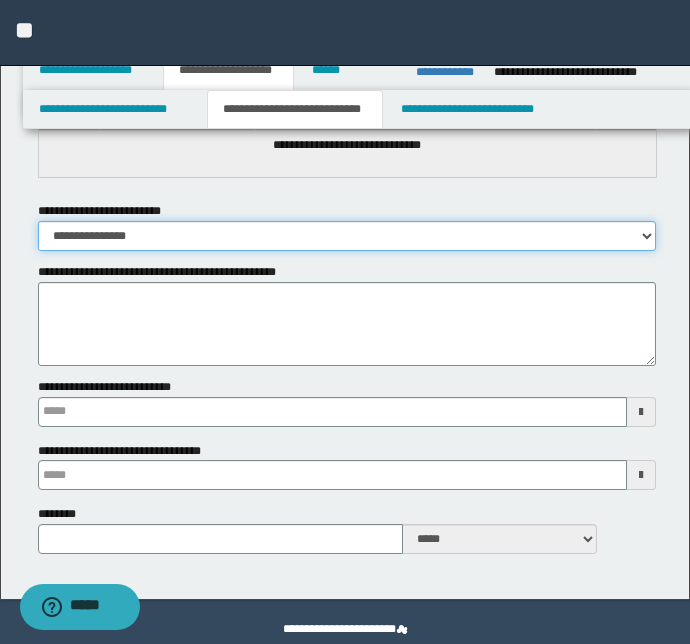 click on "**********" at bounding box center [347, 236] 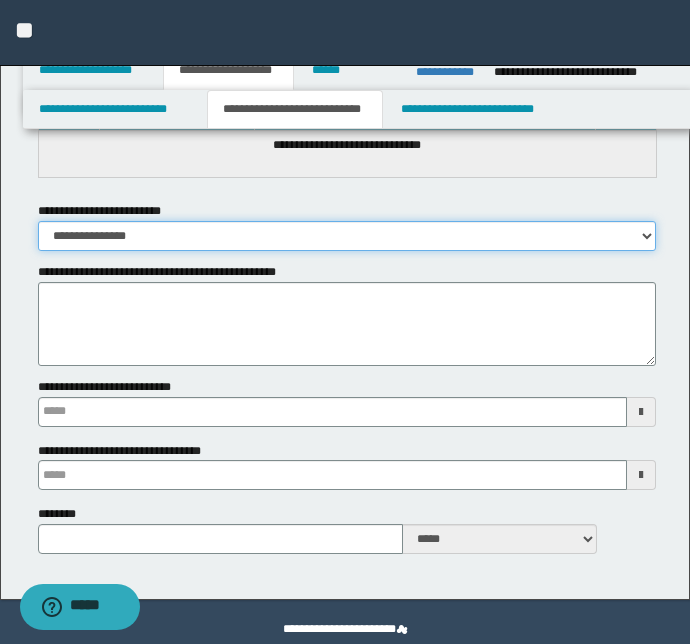 select on "*" 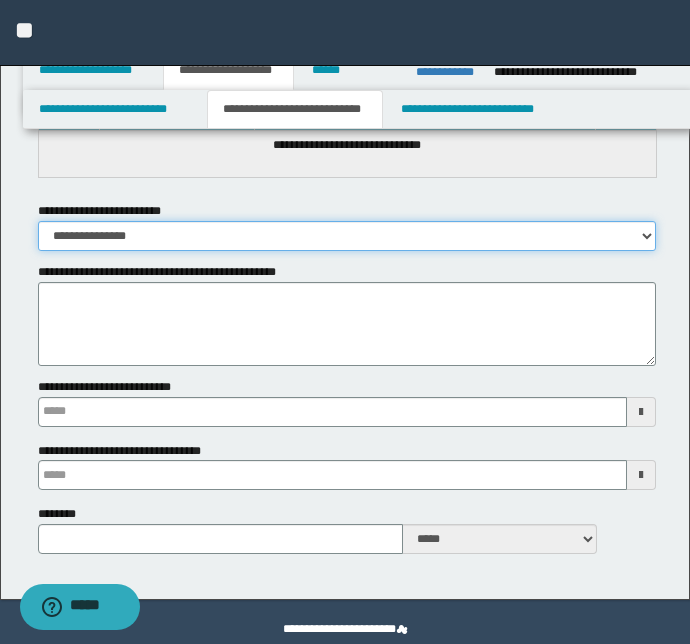 click on "**********" at bounding box center [347, 236] 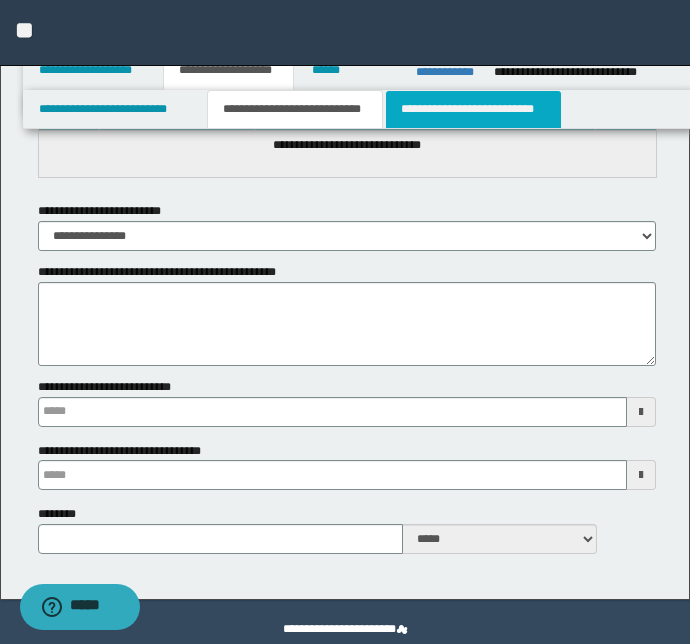 click on "**********" at bounding box center (473, 109) 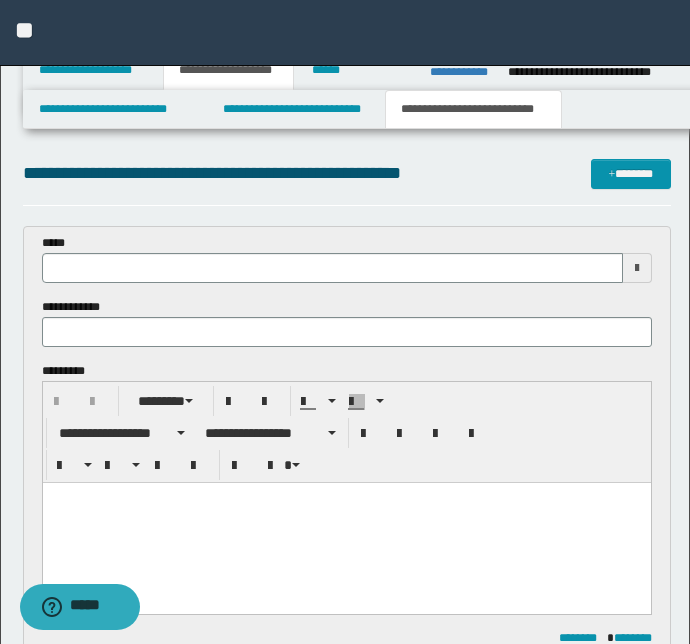 scroll, scrollTop: 0, scrollLeft: 0, axis: both 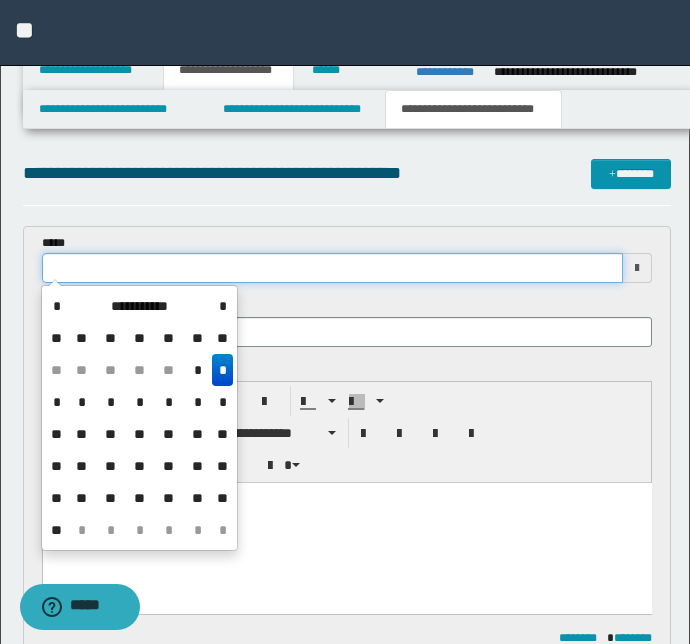 click at bounding box center [333, 268] 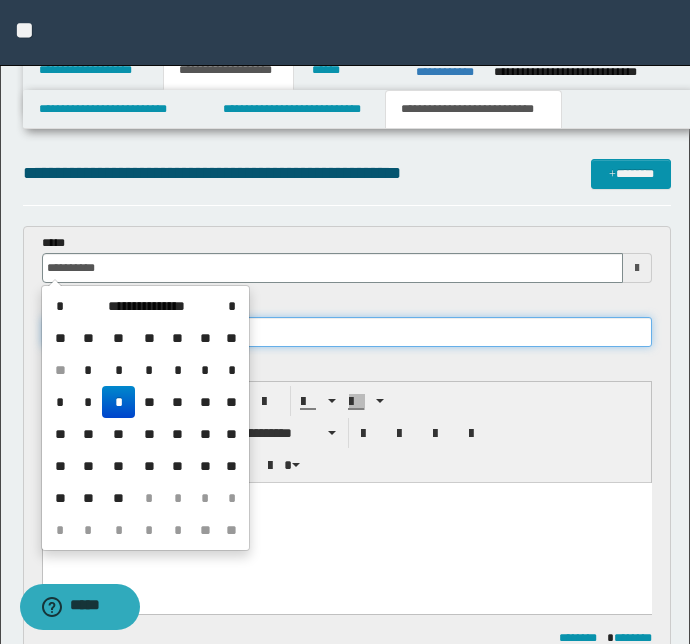 type on "**********" 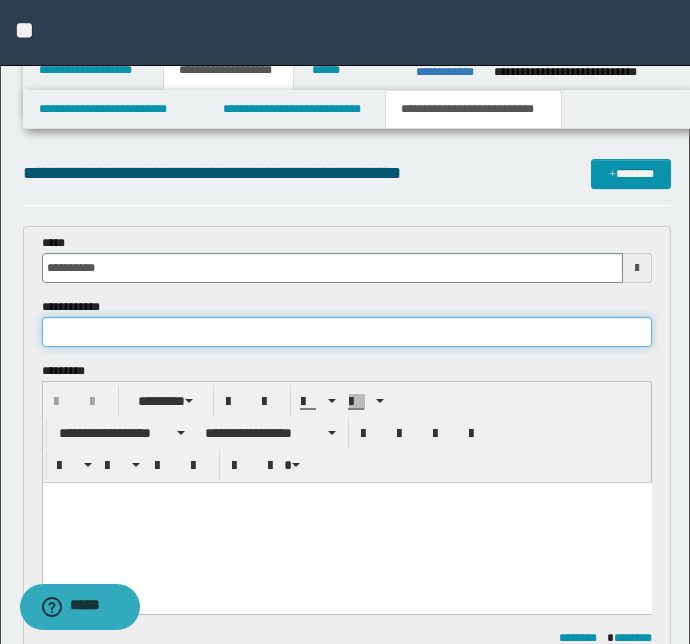 paste on "**********" 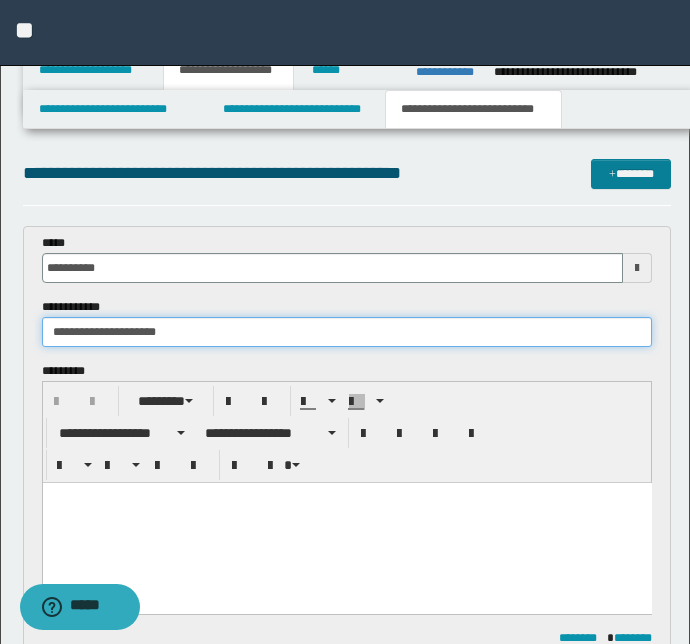 type on "**********" 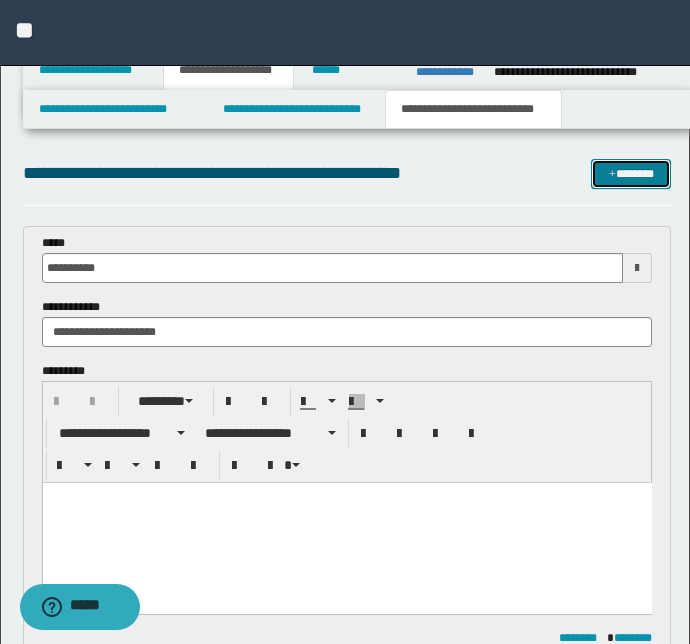 click on "*******" at bounding box center (631, 174) 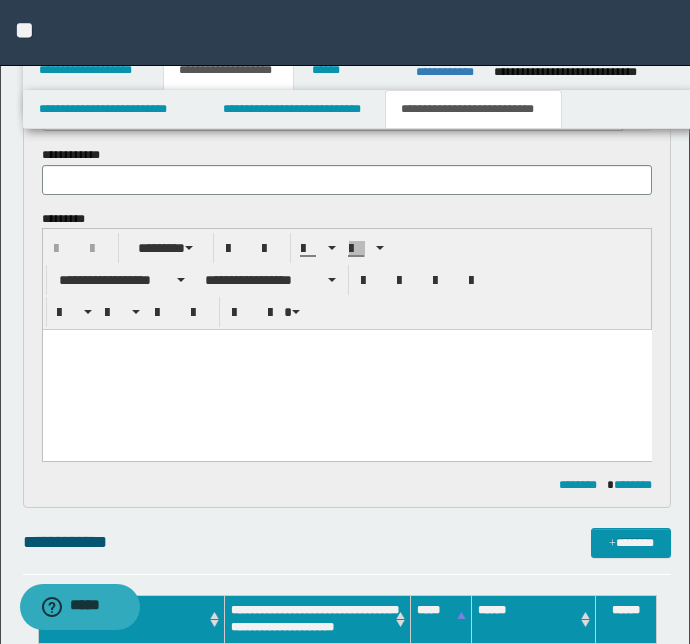 scroll, scrollTop: 516, scrollLeft: 0, axis: vertical 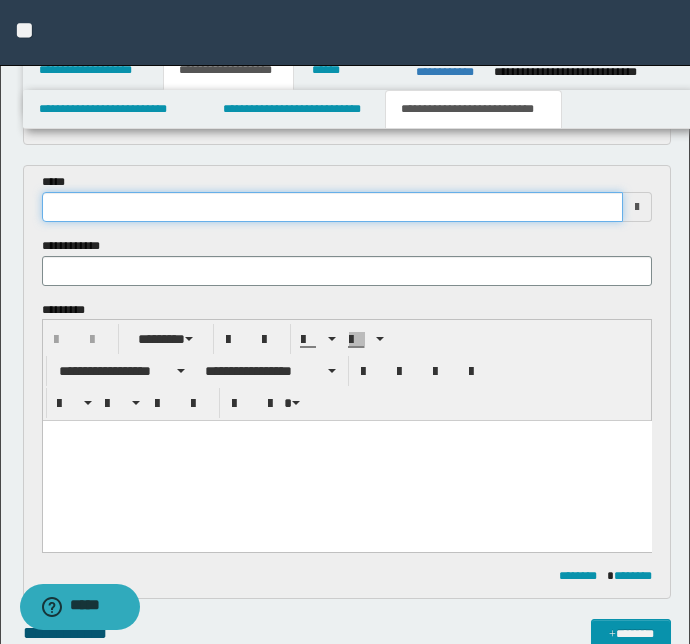 click at bounding box center (333, 207) 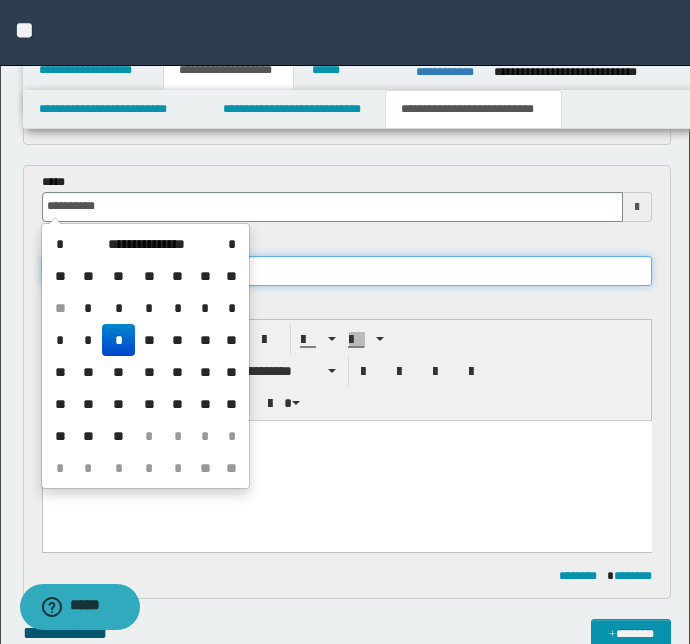 type on "**********" 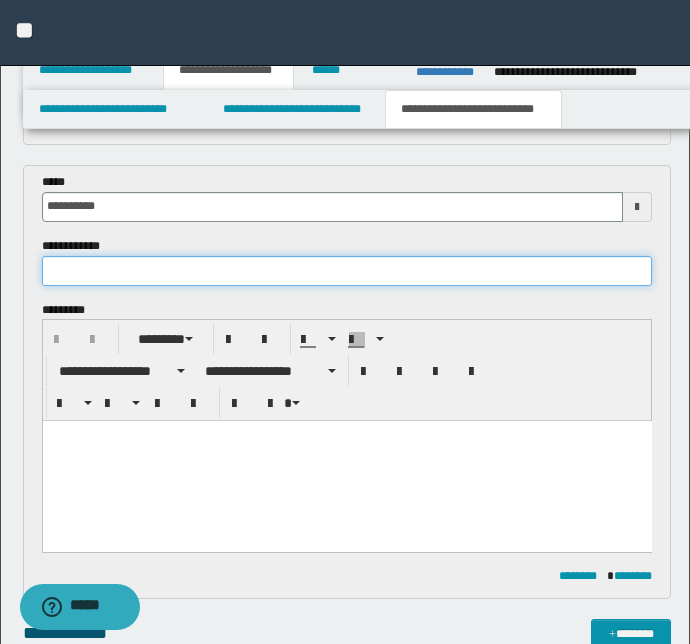 paste on "**********" 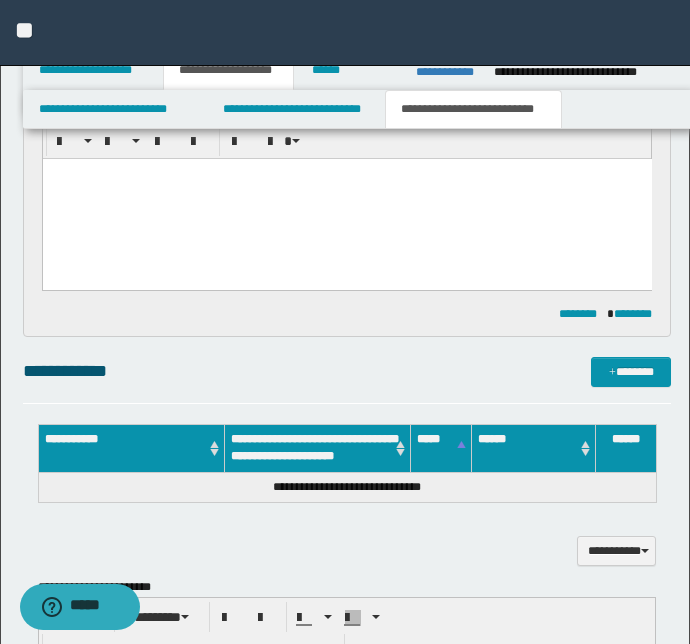 scroll, scrollTop: 789, scrollLeft: 0, axis: vertical 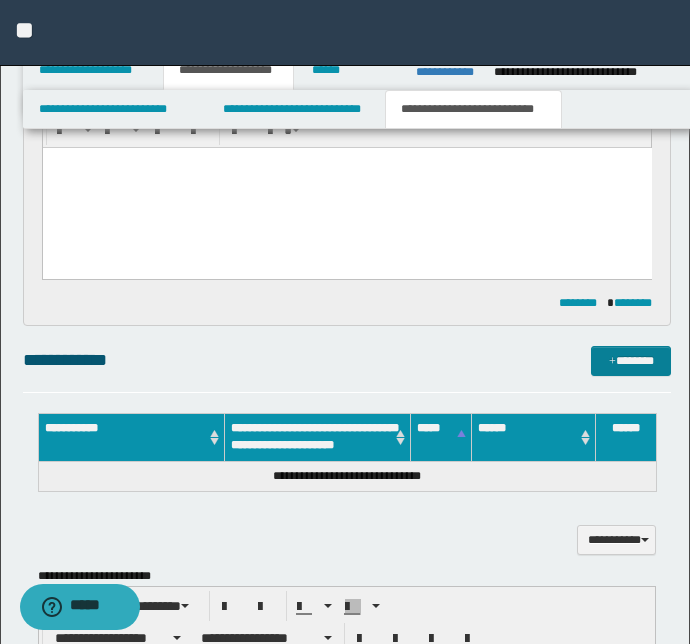type on "**********" 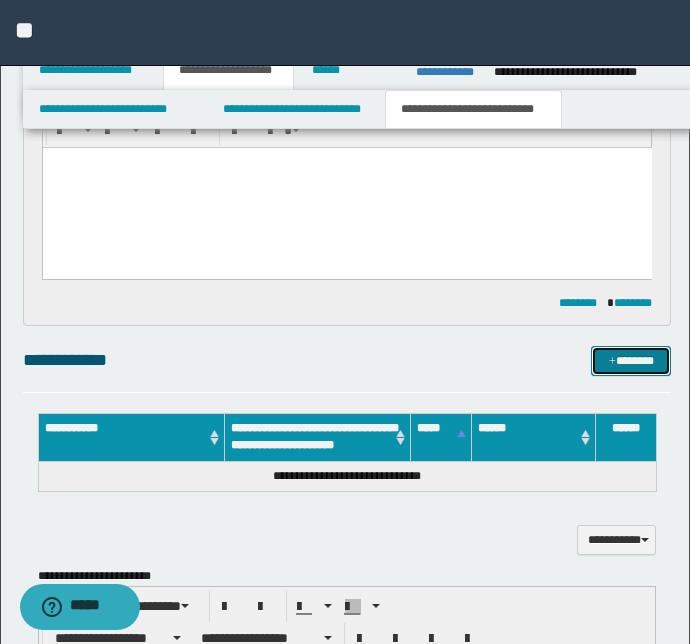 click at bounding box center [612, 362] 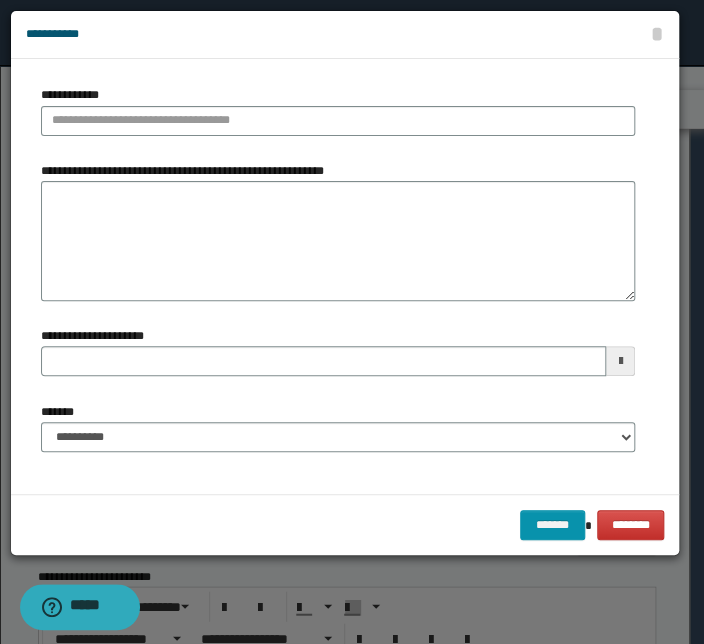 type 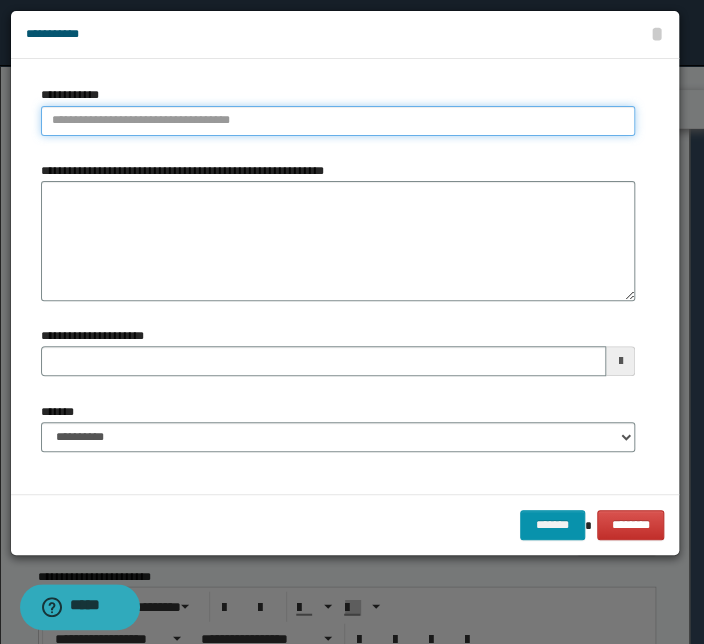 click on "**********" at bounding box center [338, 121] 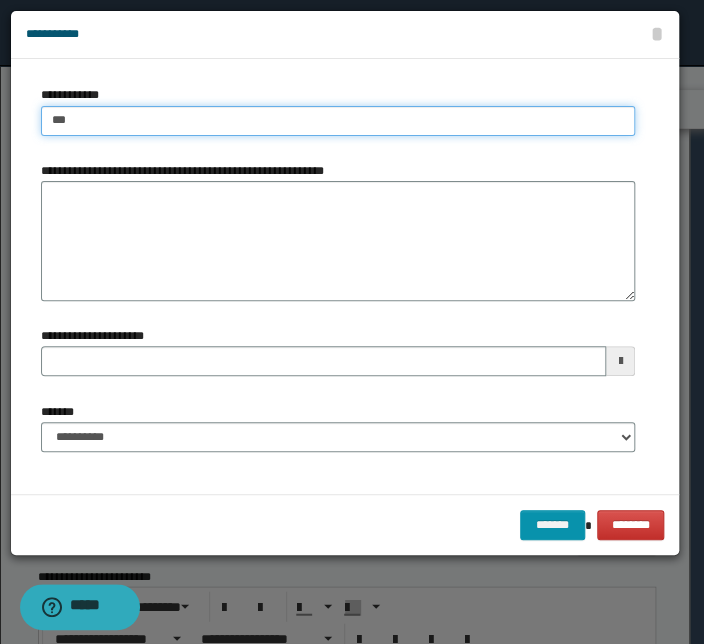 type on "****" 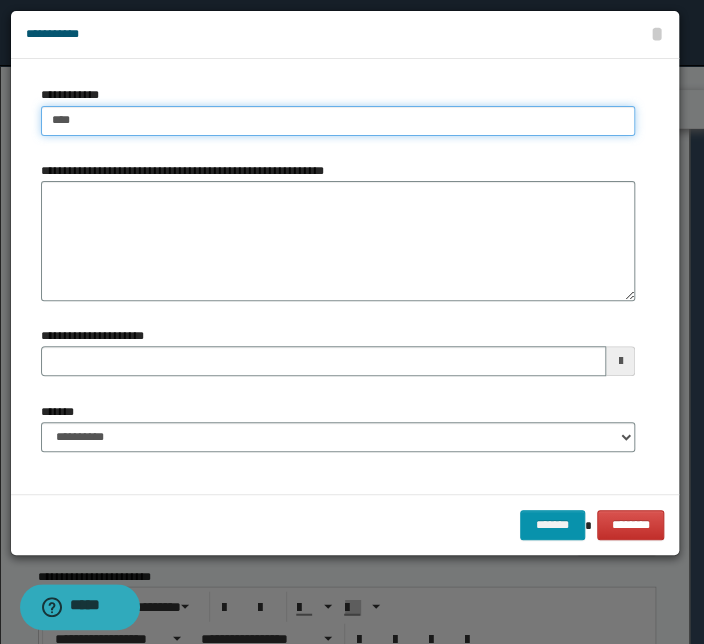type on "****" 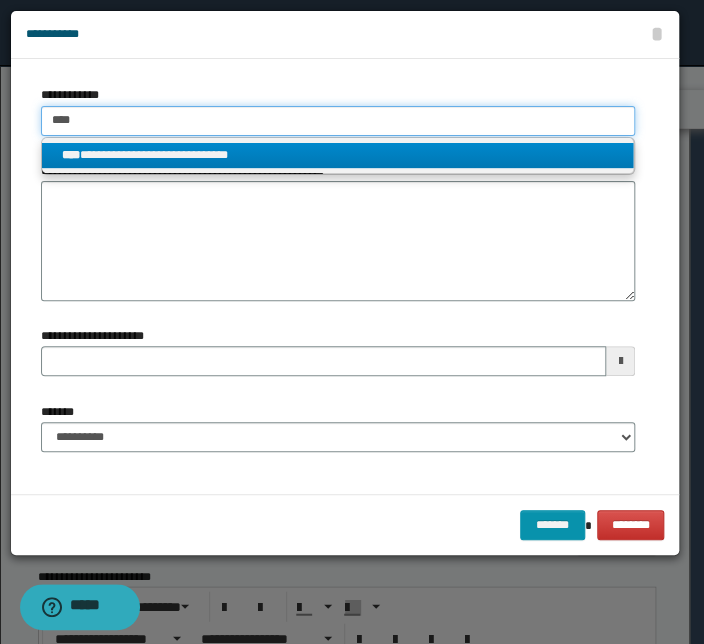 type on "****" 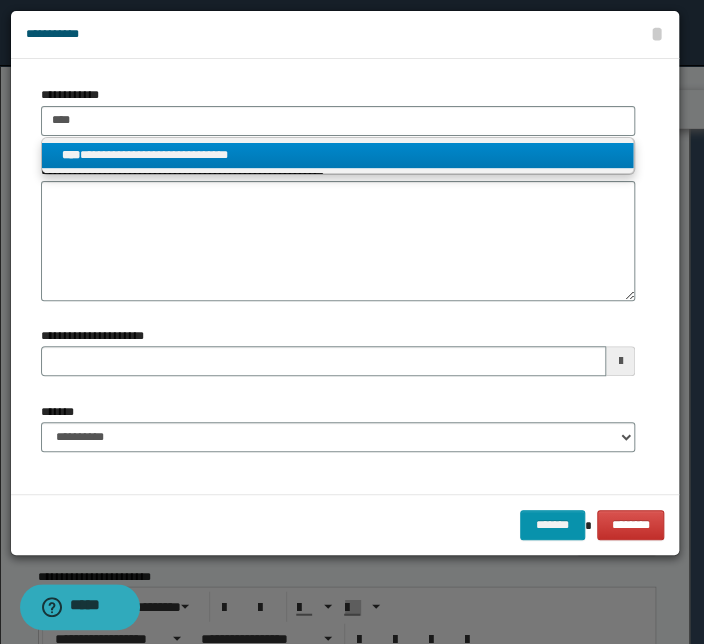 click on "**********" at bounding box center [337, 155] 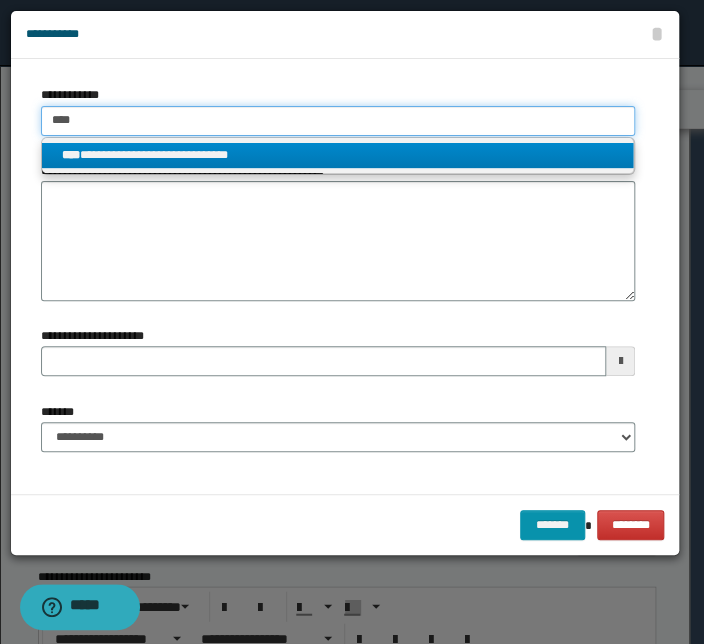 type 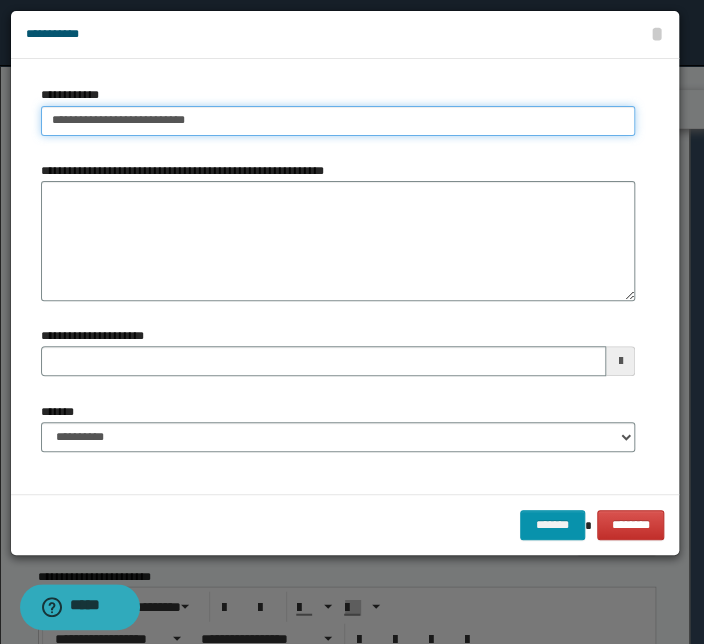 drag, startPoint x: 223, startPoint y: 119, endPoint x: -112, endPoint y: 116, distance: 335.01343 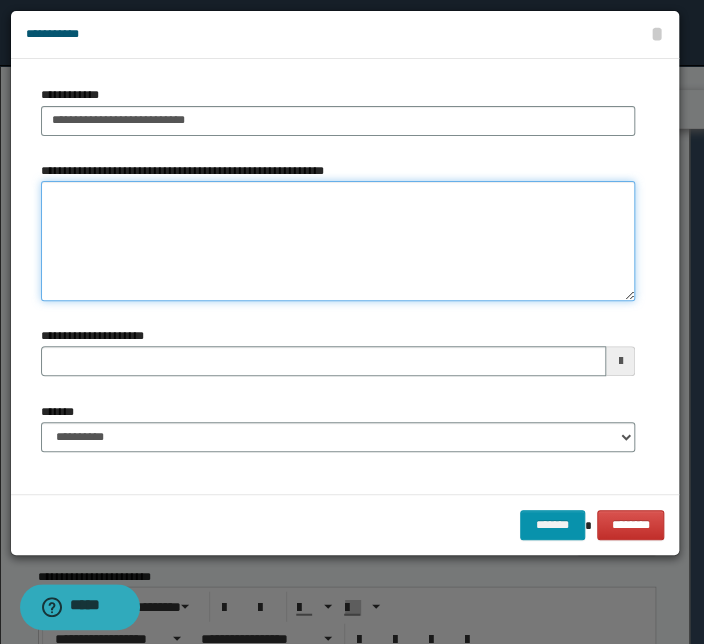 click on "**********" at bounding box center (338, 241) 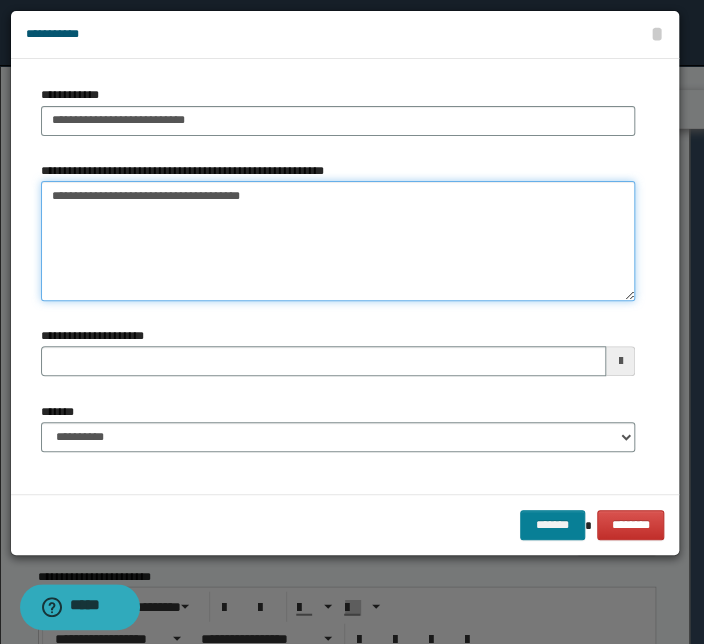 type on "**********" 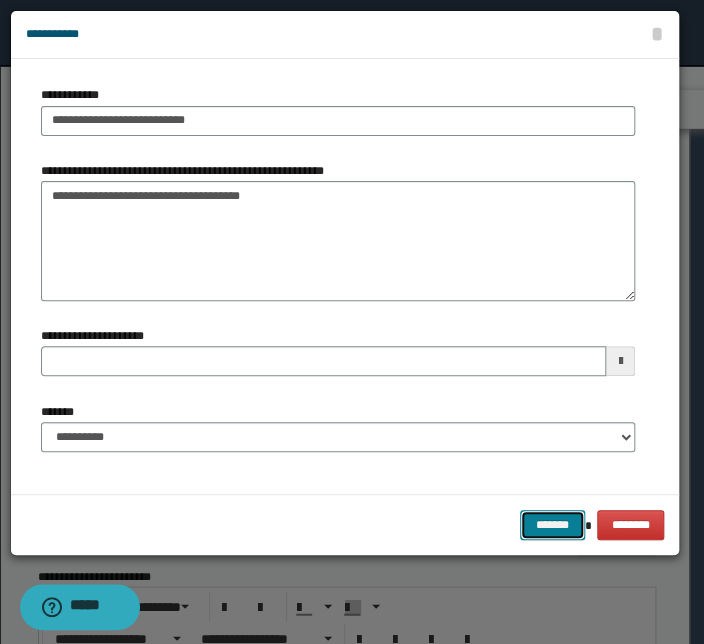 click on "*******" at bounding box center (552, 525) 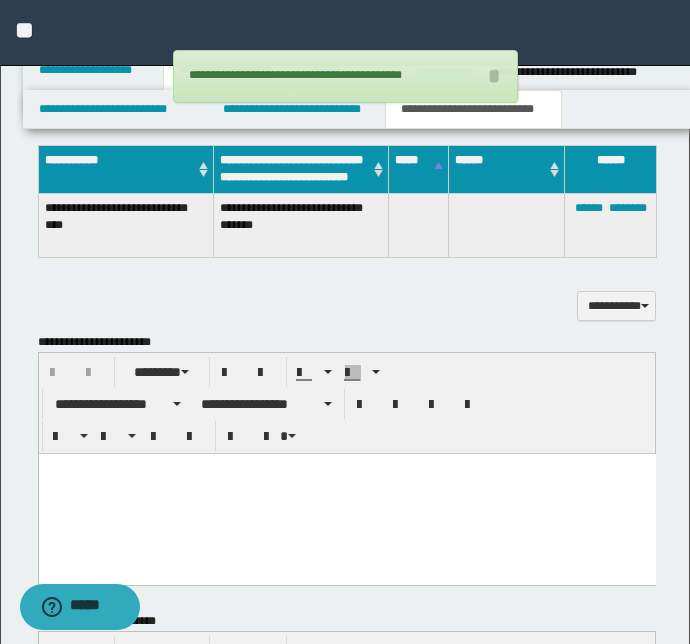 scroll, scrollTop: 1061, scrollLeft: 0, axis: vertical 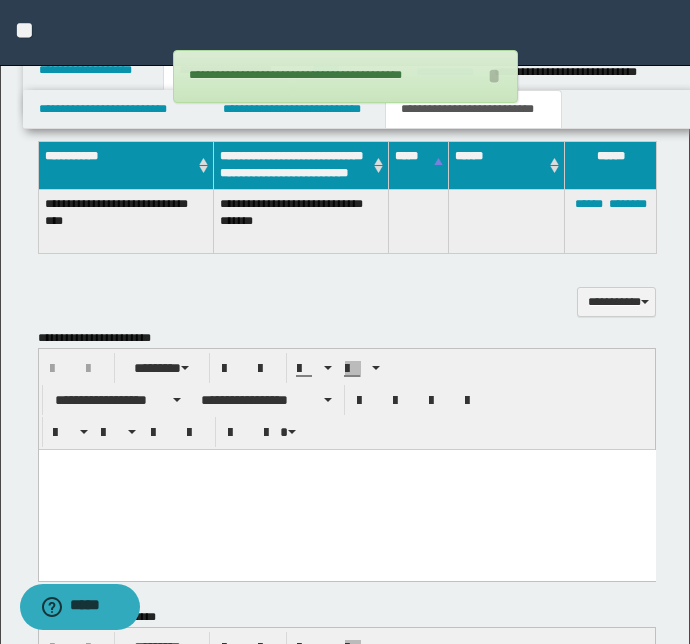 click at bounding box center (346, 489) 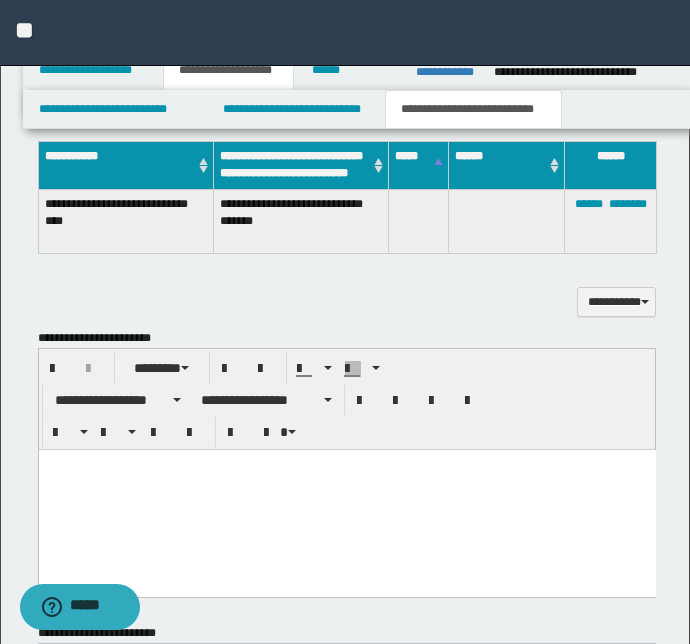 paste 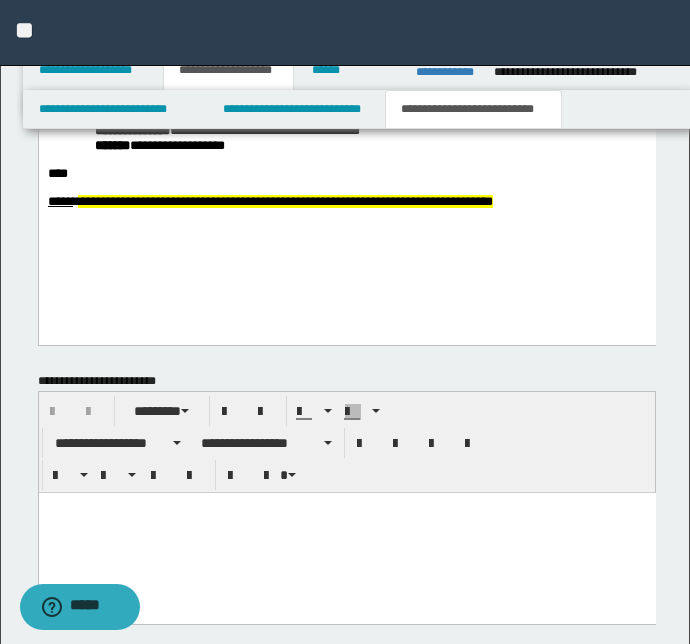 scroll, scrollTop: 1682, scrollLeft: 0, axis: vertical 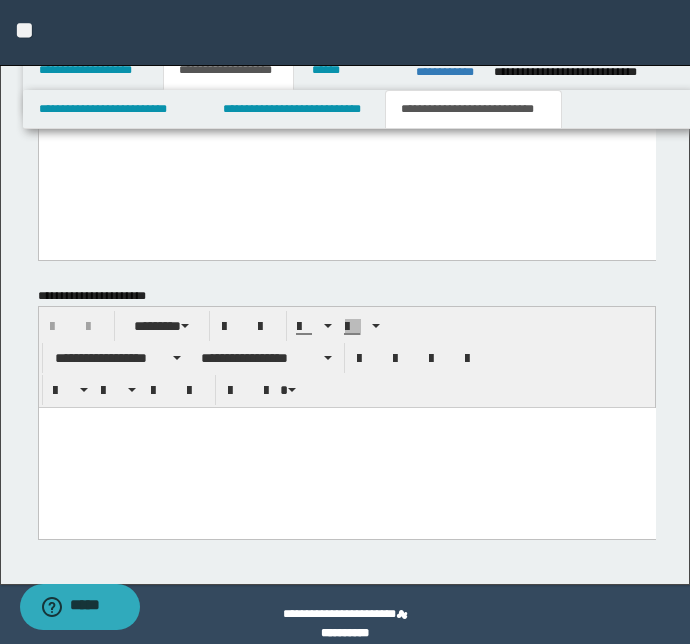 click at bounding box center [346, 447] 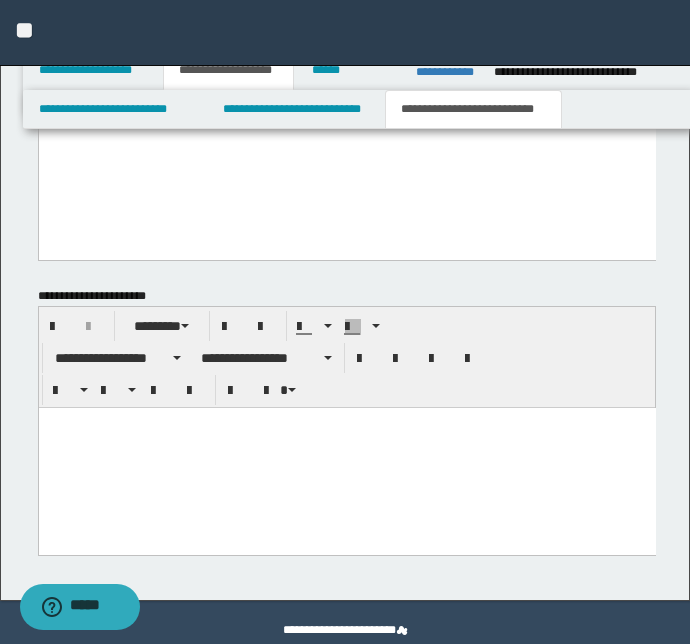 paste 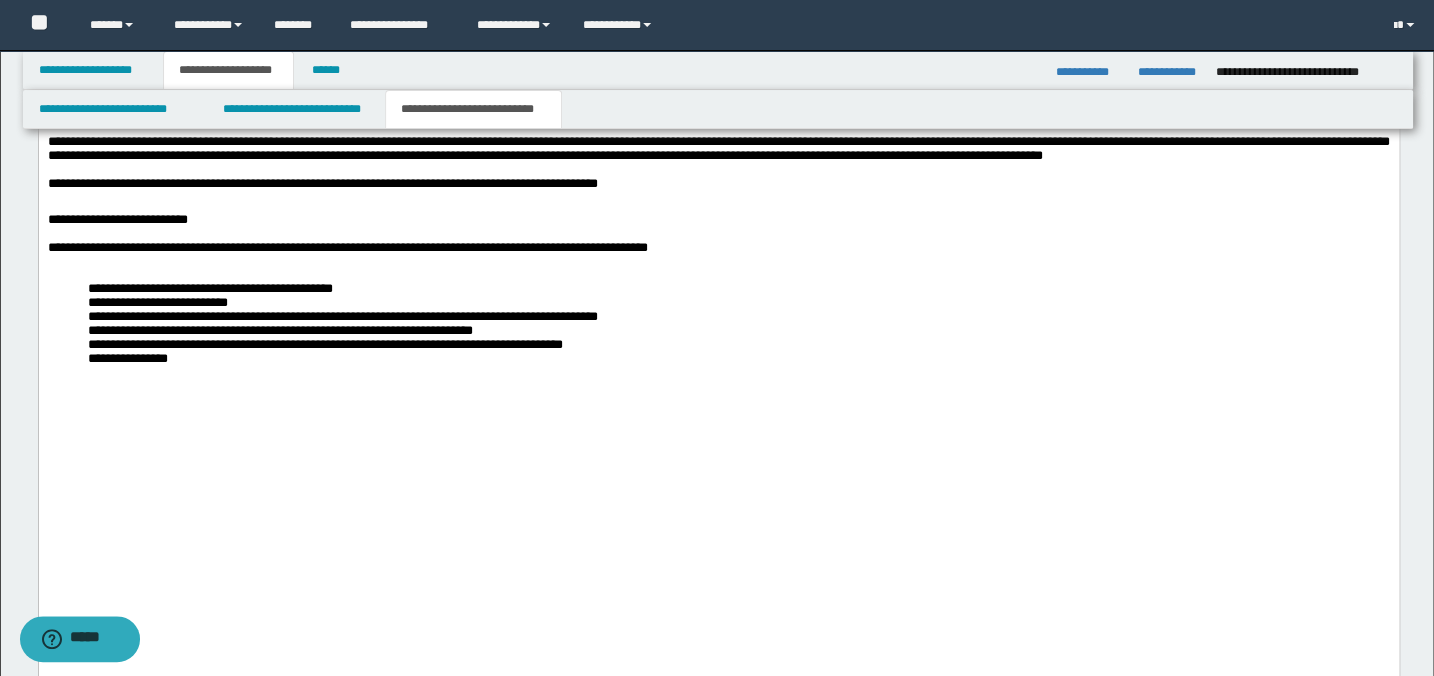 click on "**********" at bounding box center (718, 142) 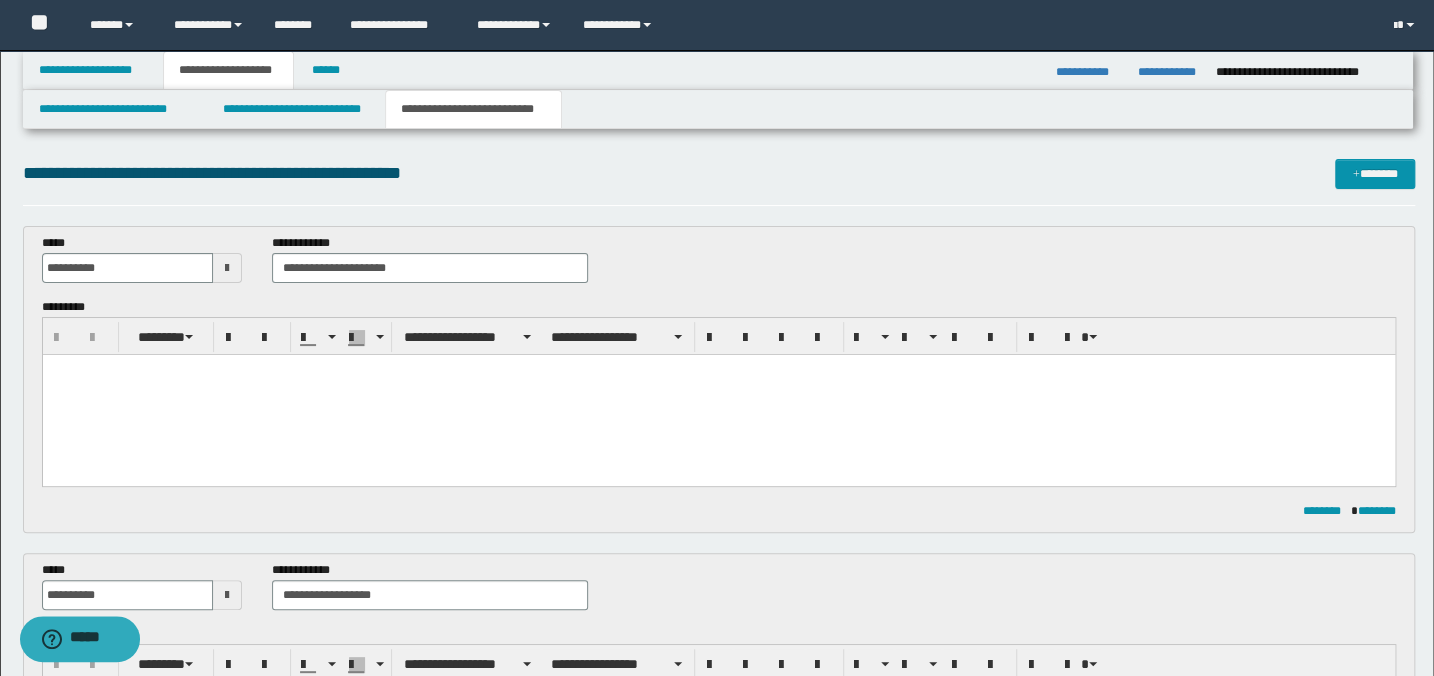 scroll, scrollTop: 0, scrollLeft: 0, axis: both 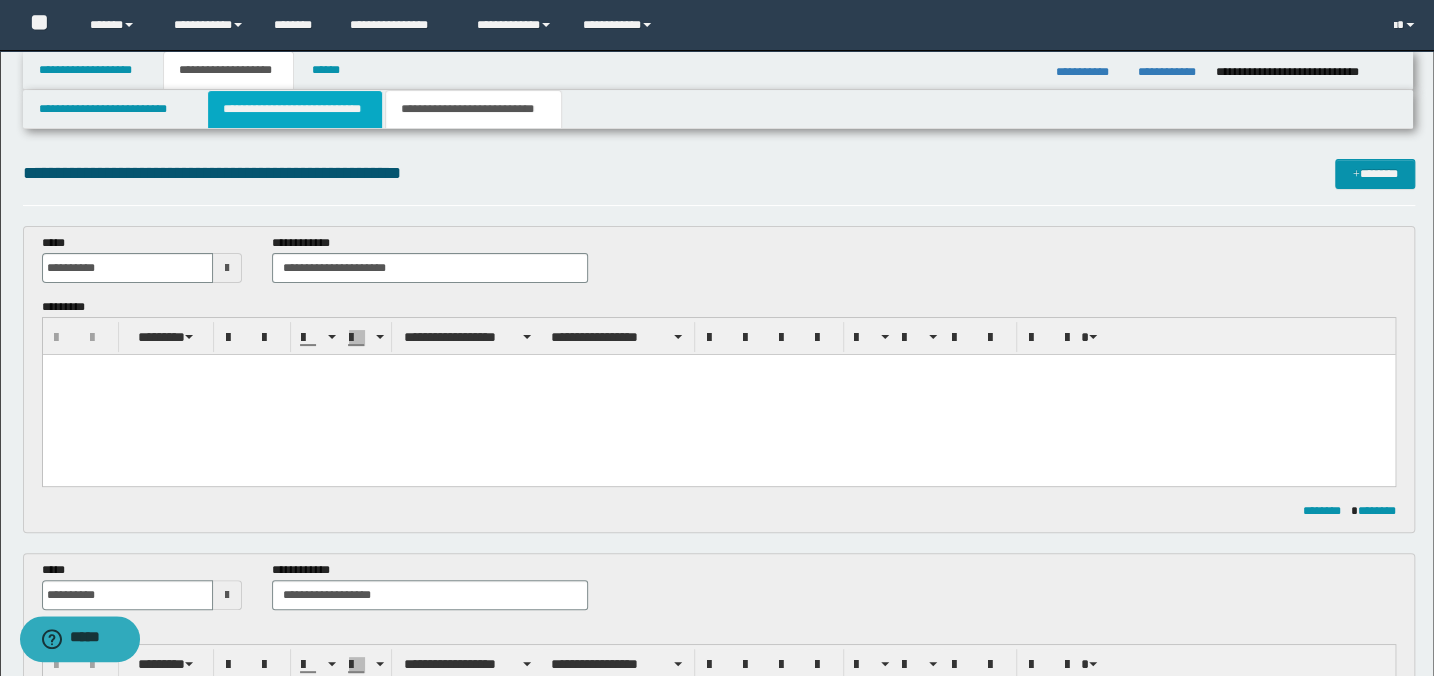 click on "**********" at bounding box center [294, 109] 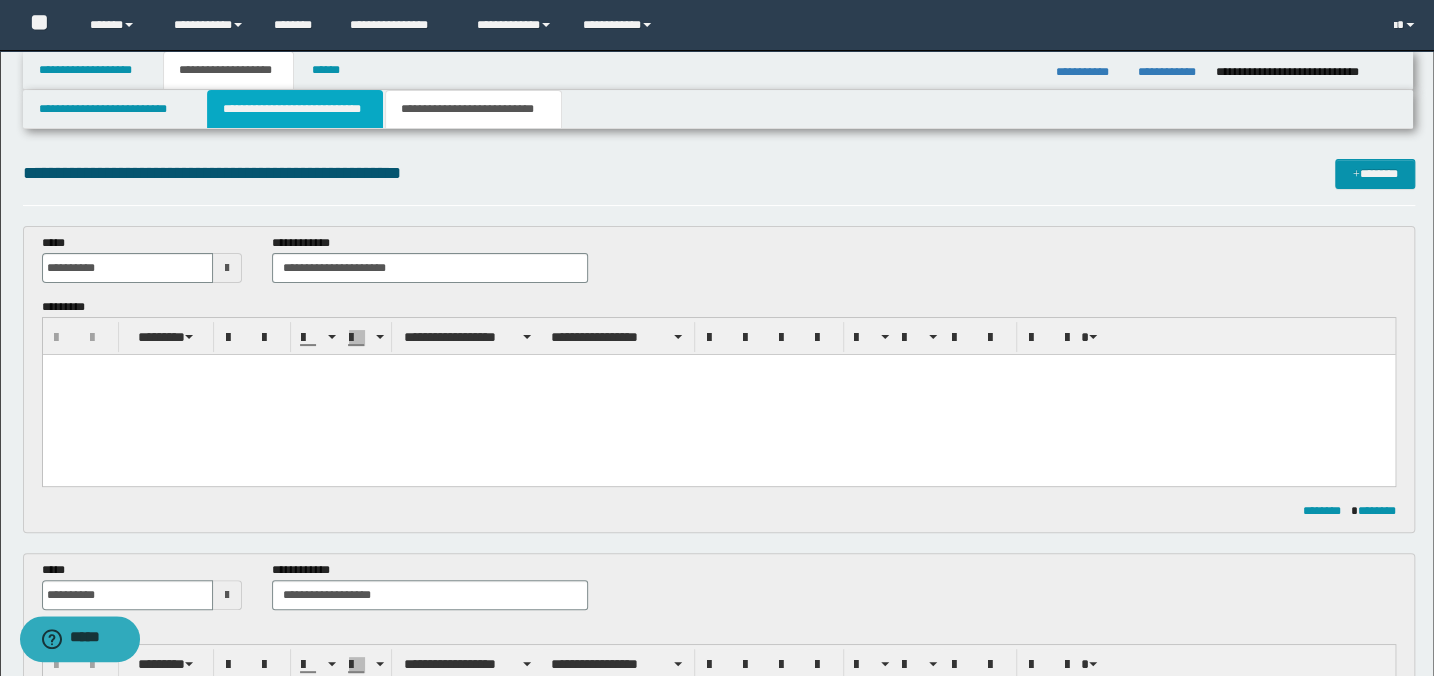 type 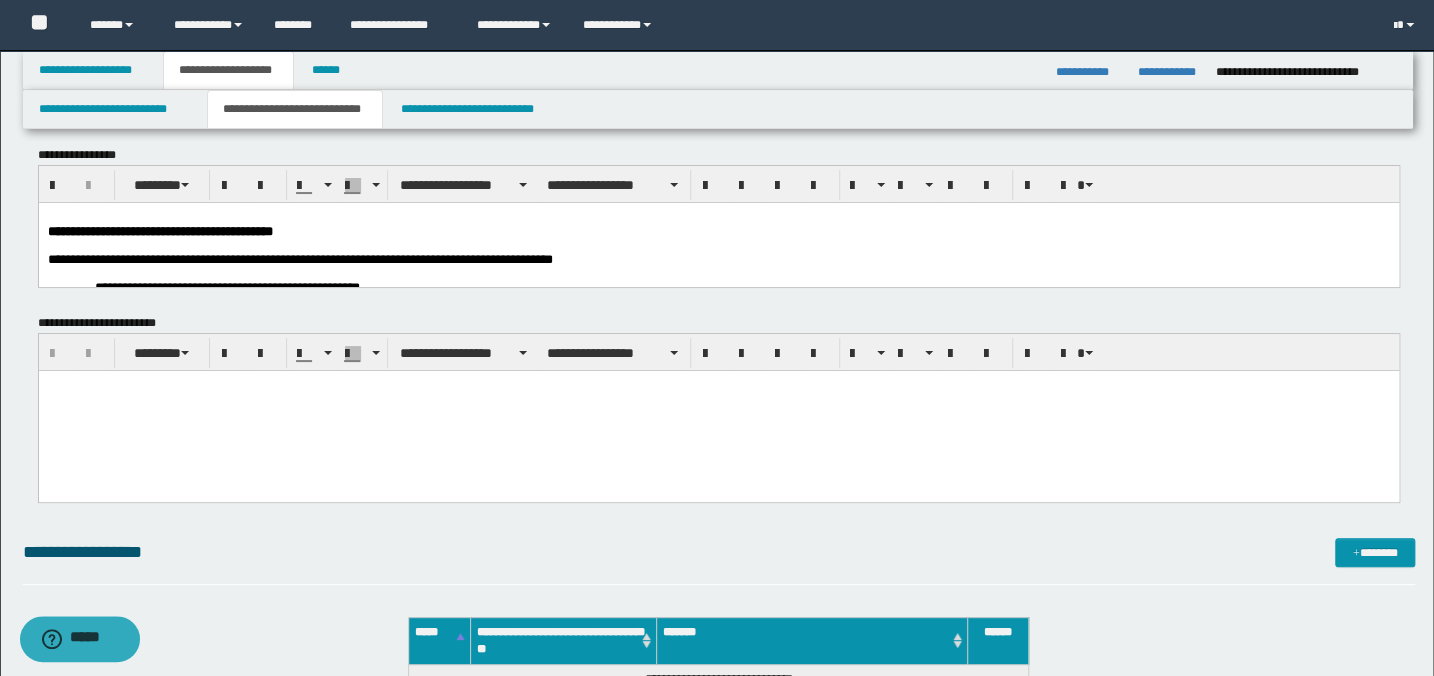 scroll, scrollTop: 0, scrollLeft: 0, axis: both 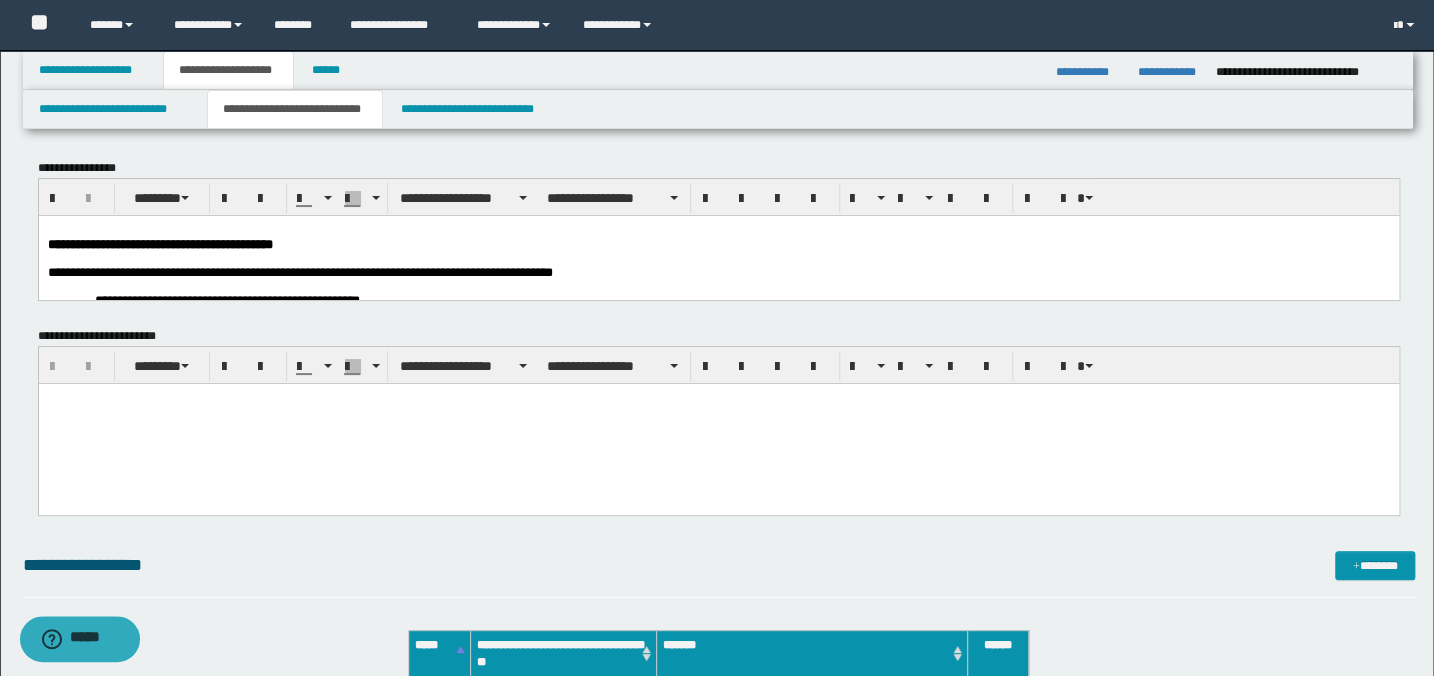 click at bounding box center [718, 258] 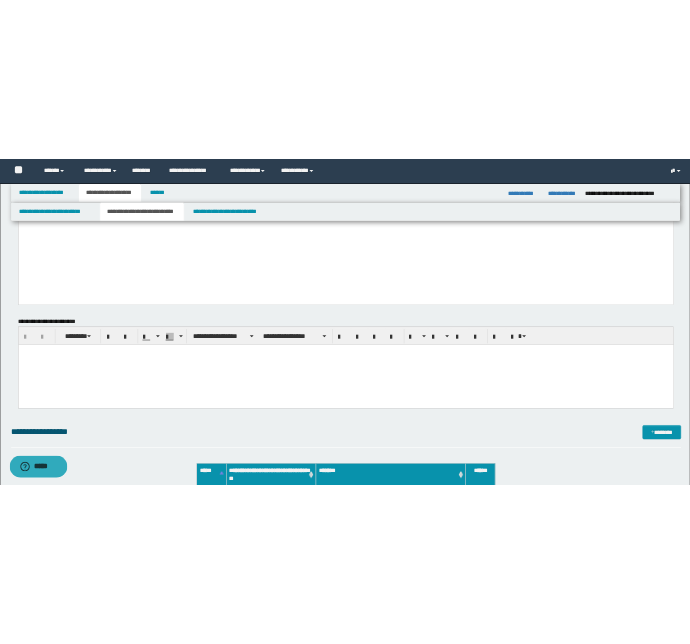 scroll, scrollTop: 1909, scrollLeft: 0, axis: vertical 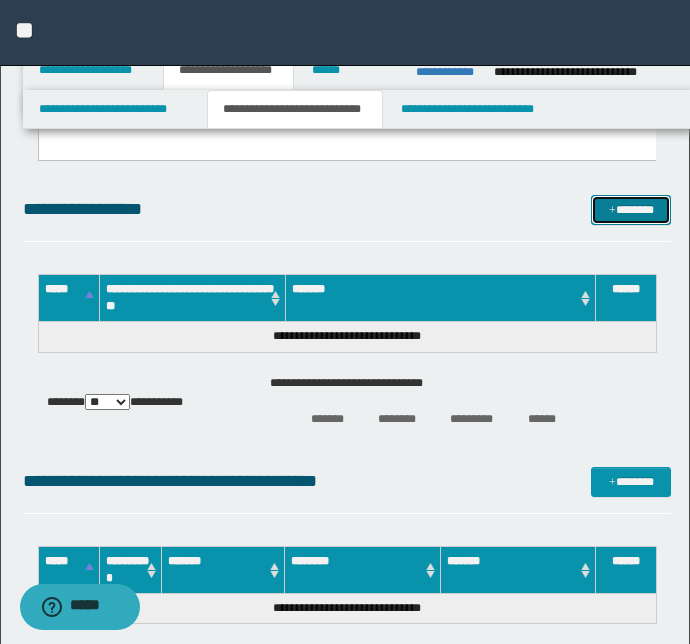 click on "*******" at bounding box center (631, 210) 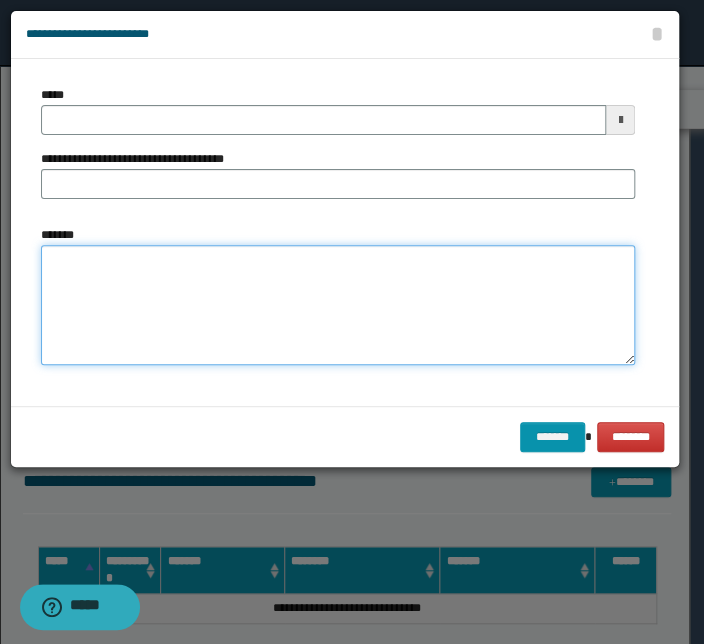 click on "*******" at bounding box center (338, 305) 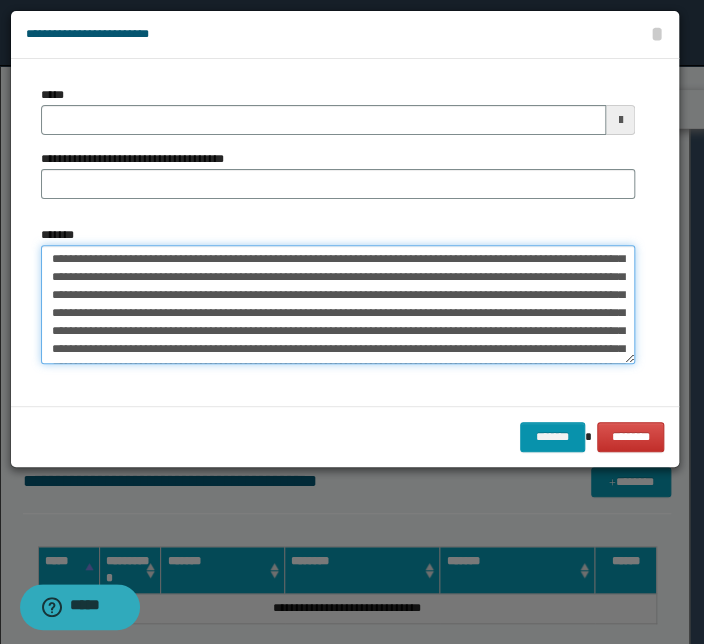 scroll, scrollTop: 0, scrollLeft: 0, axis: both 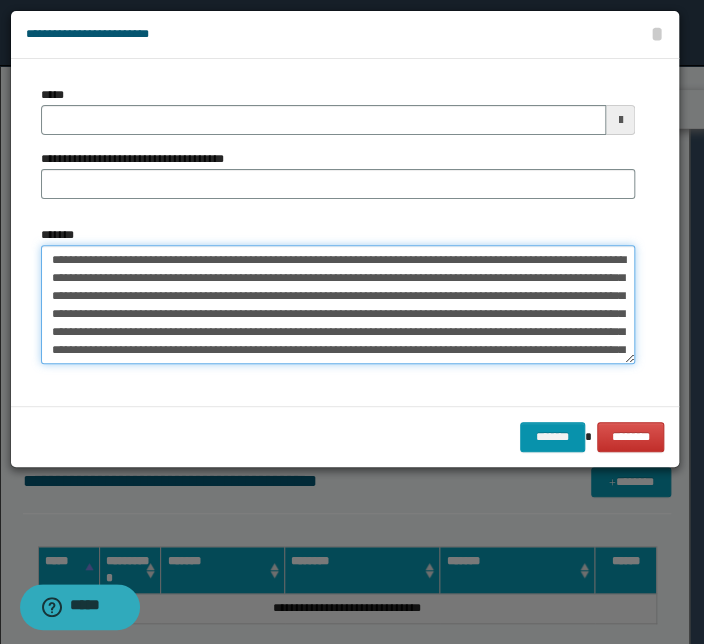 drag, startPoint x: 298, startPoint y: 258, endPoint x: 7, endPoint y: 254, distance: 291.0275 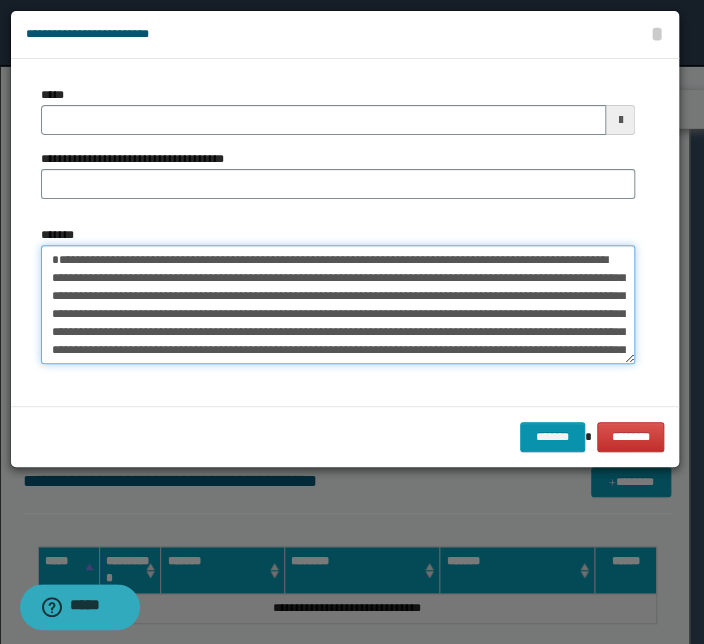 type 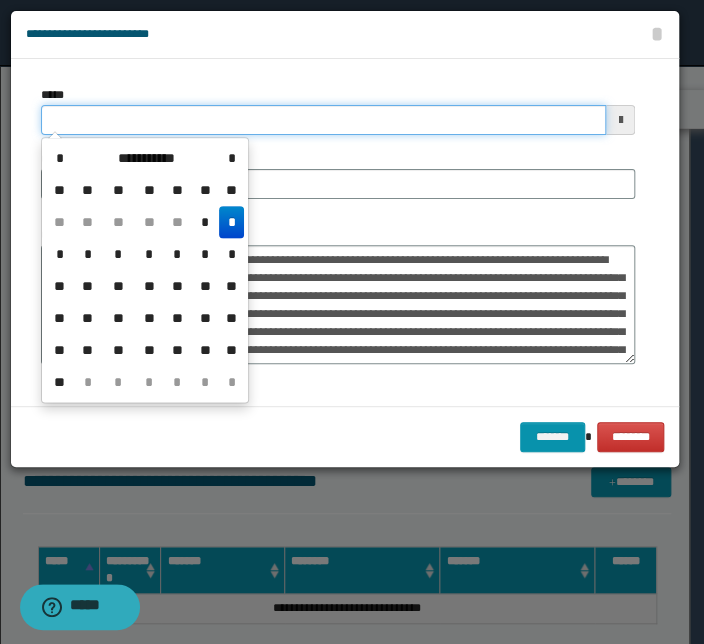 click on "*****" at bounding box center (323, 120) 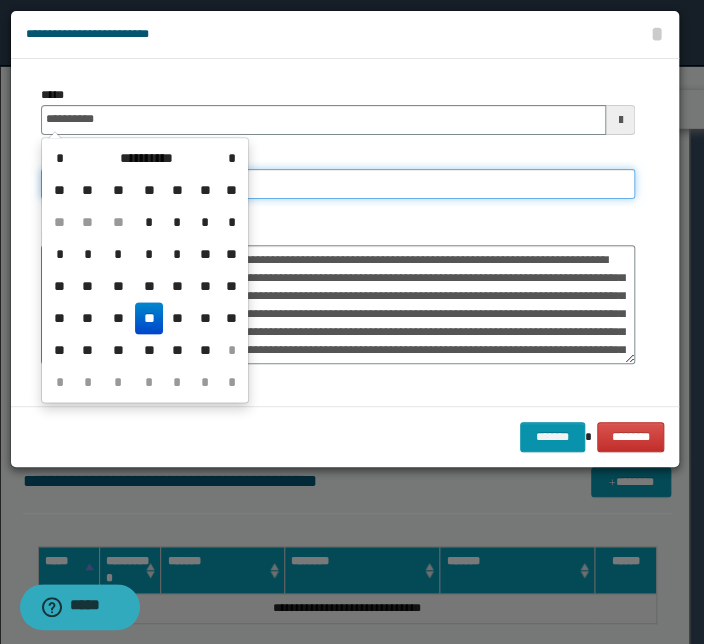 type on "**********" 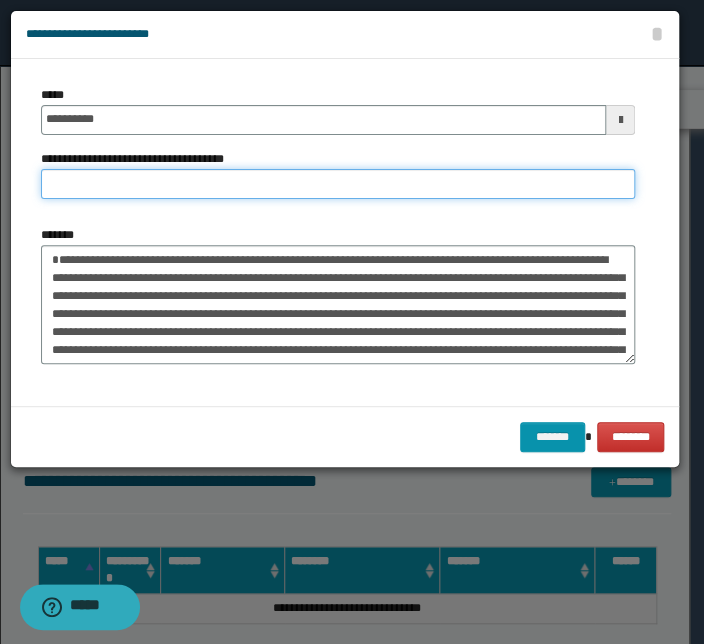 paste on "**********" 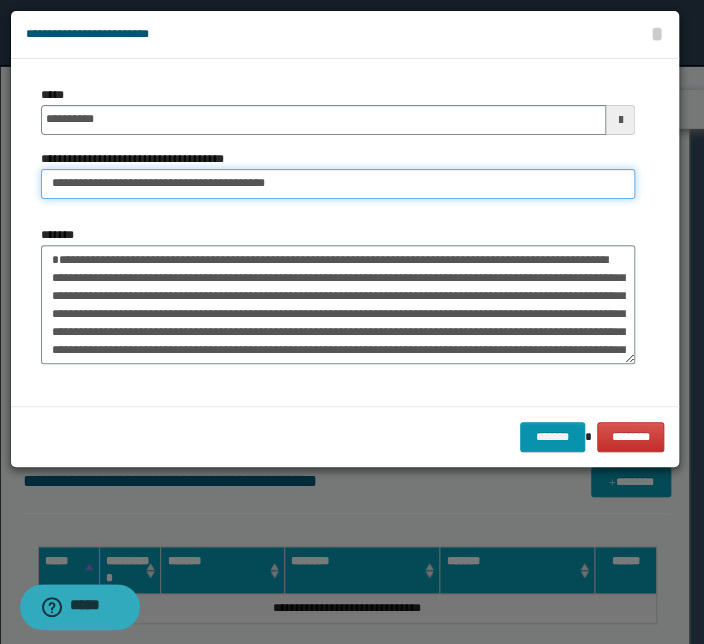 drag, startPoint x: 115, startPoint y: 183, endPoint x: -193, endPoint y: 181, distance: 308.0065 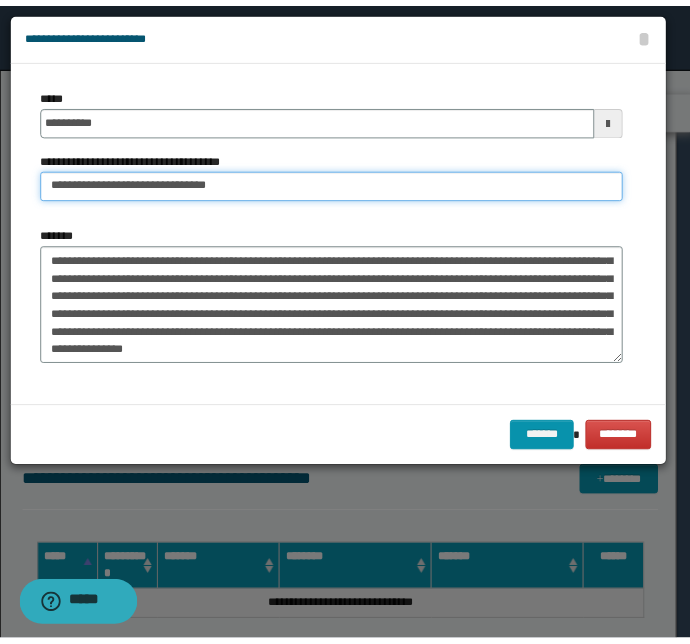 scroll, scrollTop: 143, scrollLeft: 0, axis: vertical 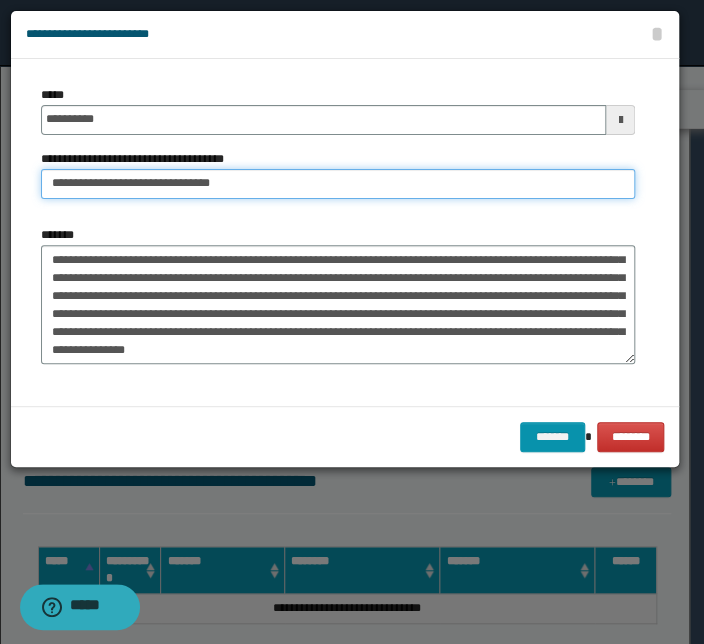 type on "**********" 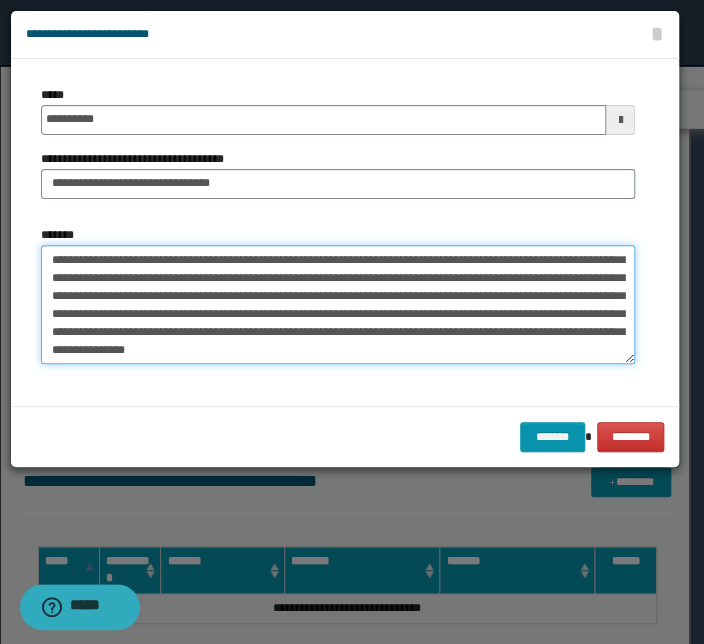 type on "**********" 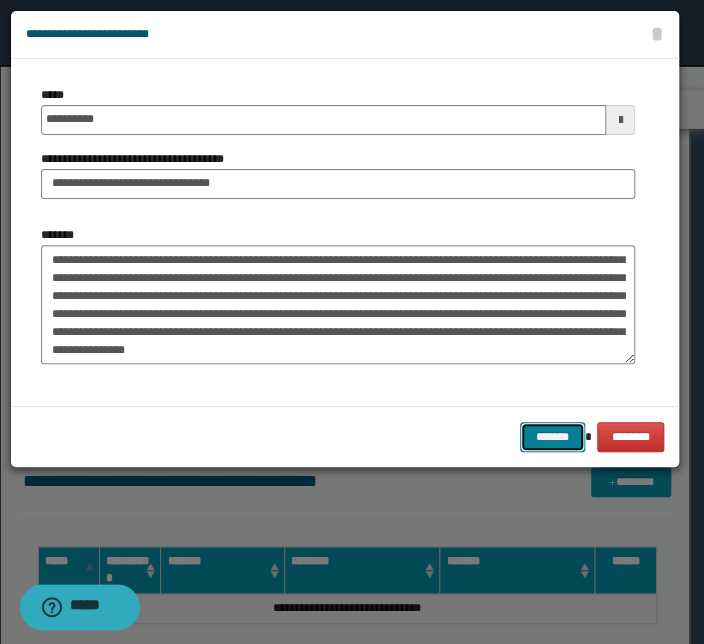 click on "*******" at bounding box center (552, 437) 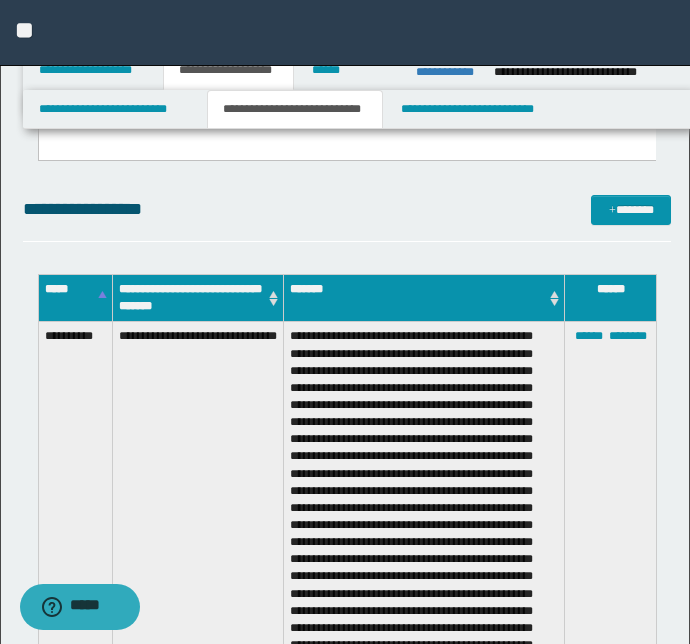 click on "******    ********" at bounding box center (611, 585) 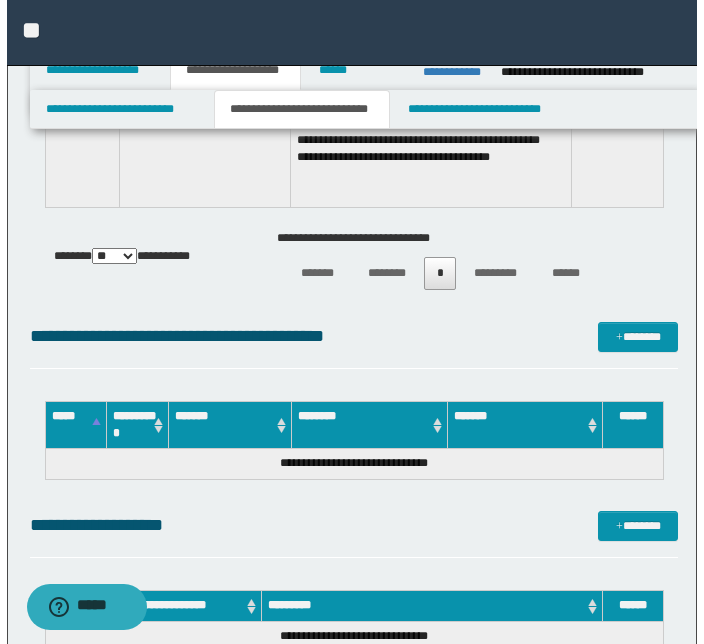 scroll, scrollTop: 3199, scrollLeft: 0, axis: vertical 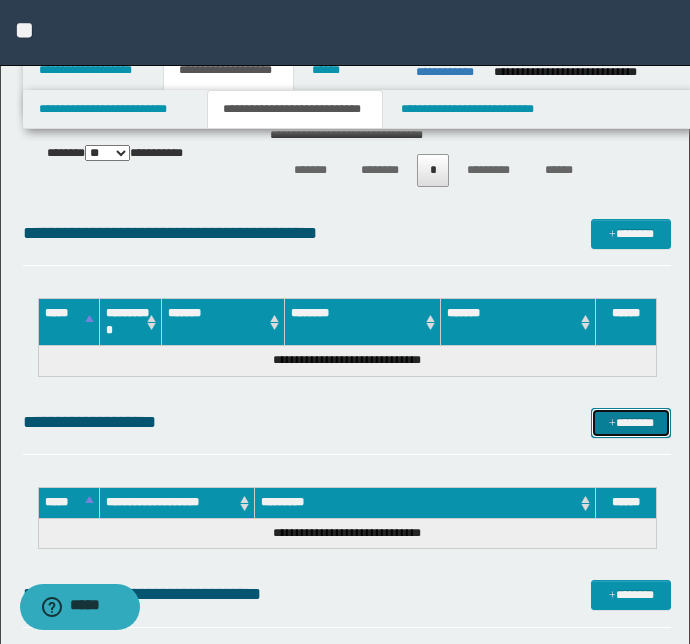 click at bounding box center (612, 424) 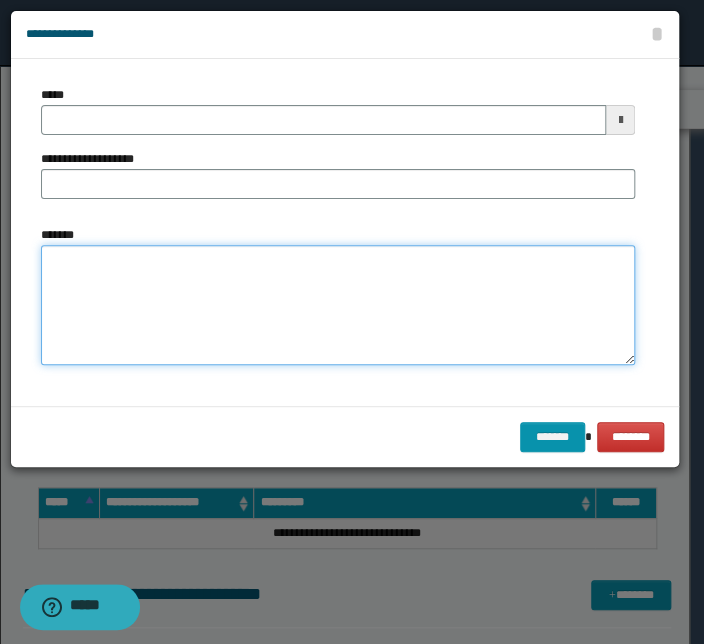 click on "*******" at bounding box center (338, 305) 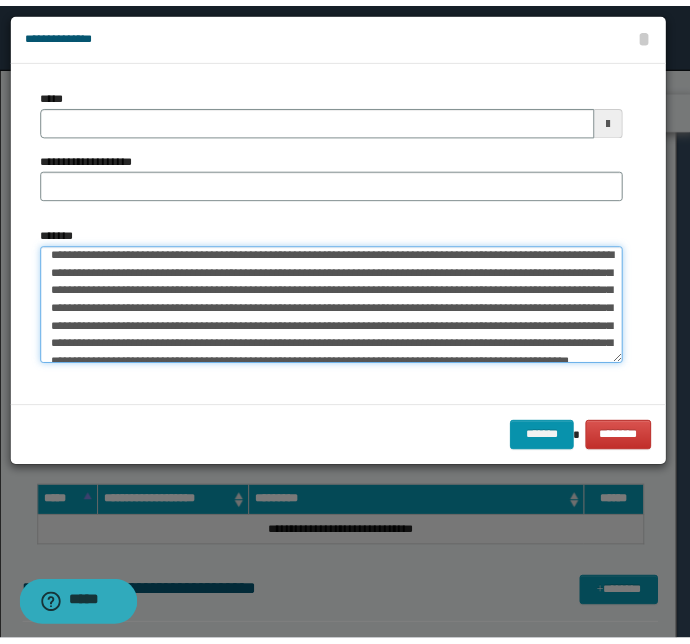 scroll, scrollTop: 0, scrollLeft: 0, axis: both 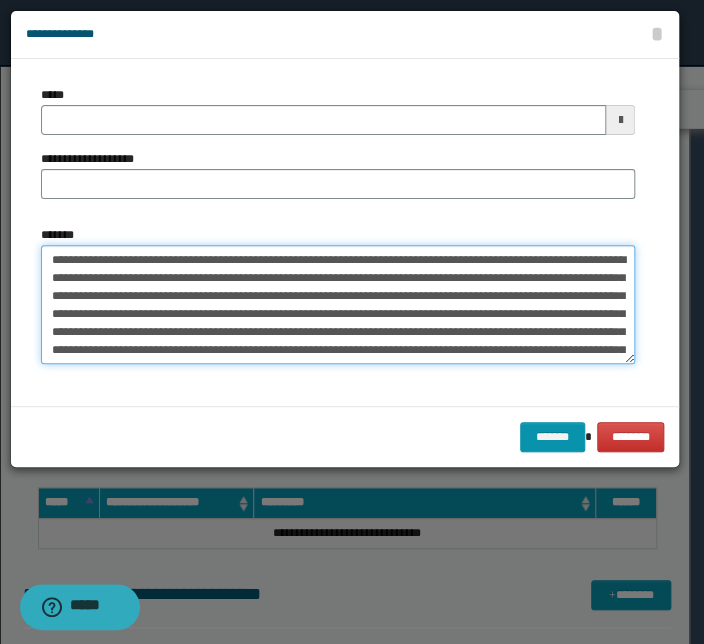 drag, startPoint x: 309, startPoint y: 260, endPoint x: -44, endPoint y: 262, distance: 353.00568 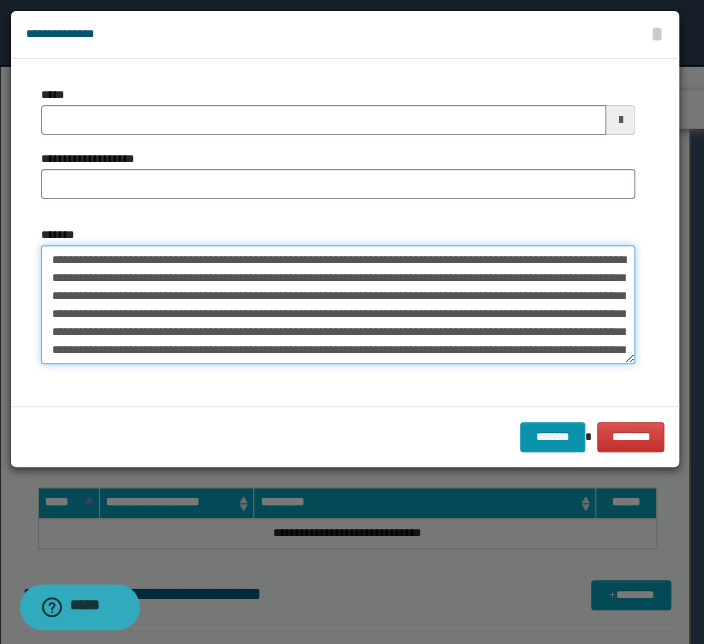 type 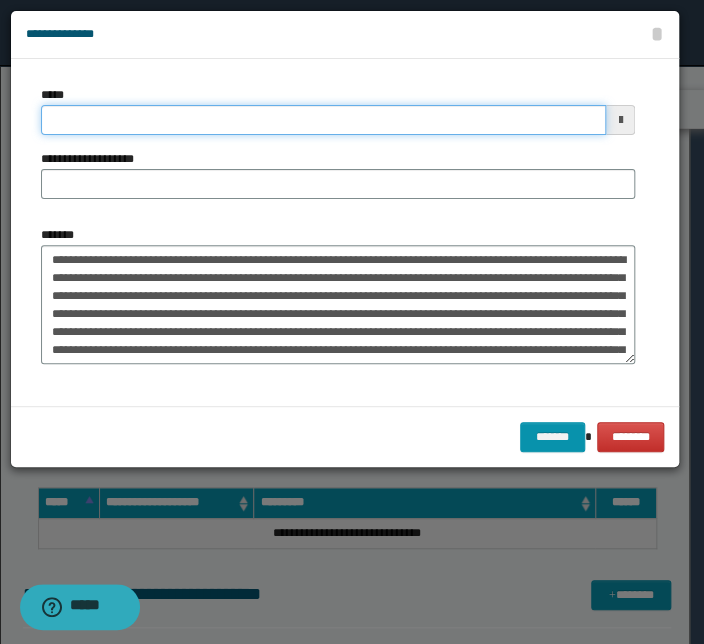 click on "*****" at bounding box center [323, 120] 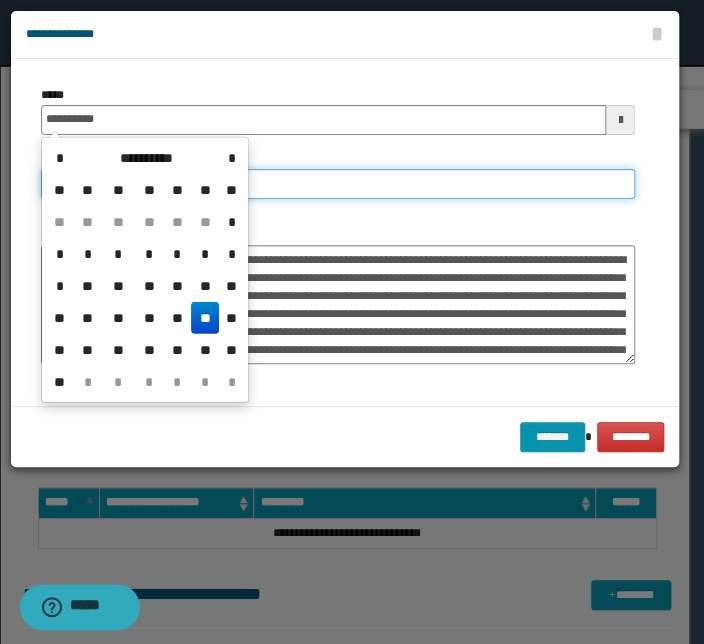 type on "**********" 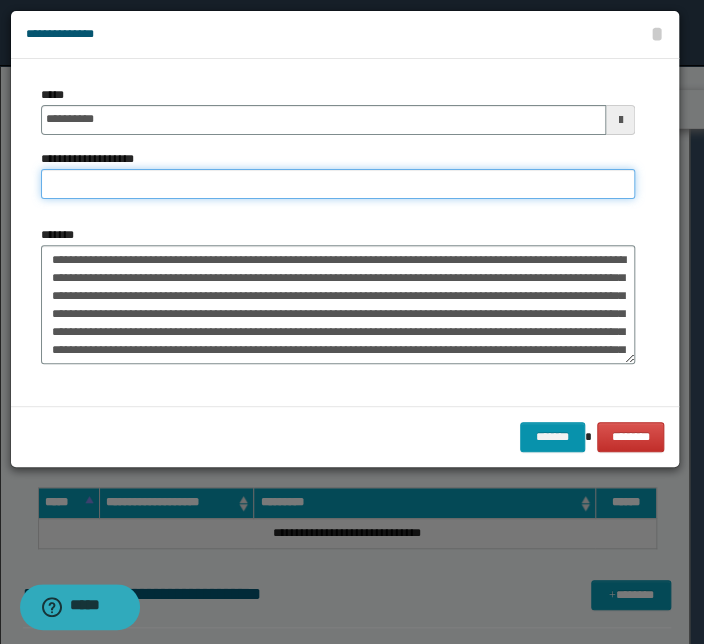 click on "**********" at bounding box center [338, 184] 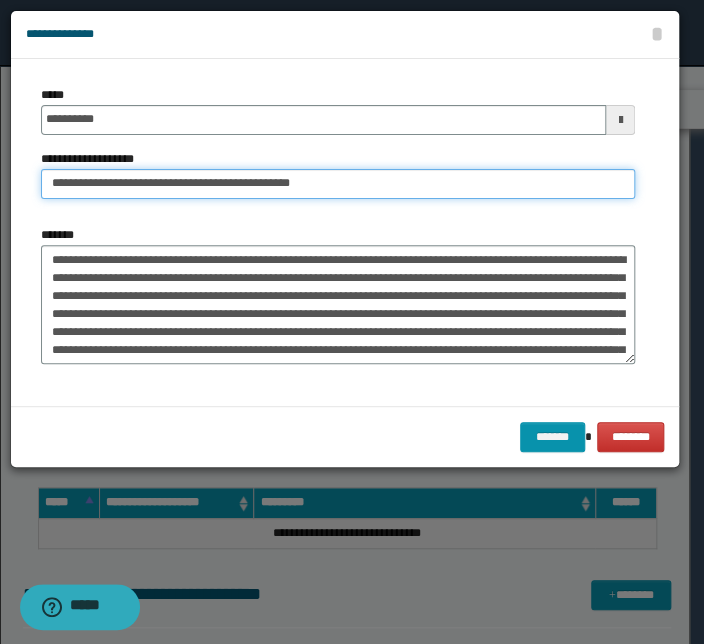 drag, startPoint x: 113, startPoint y: 185, endPoint x: -200, endPoint y: 177, distance: 313.10223 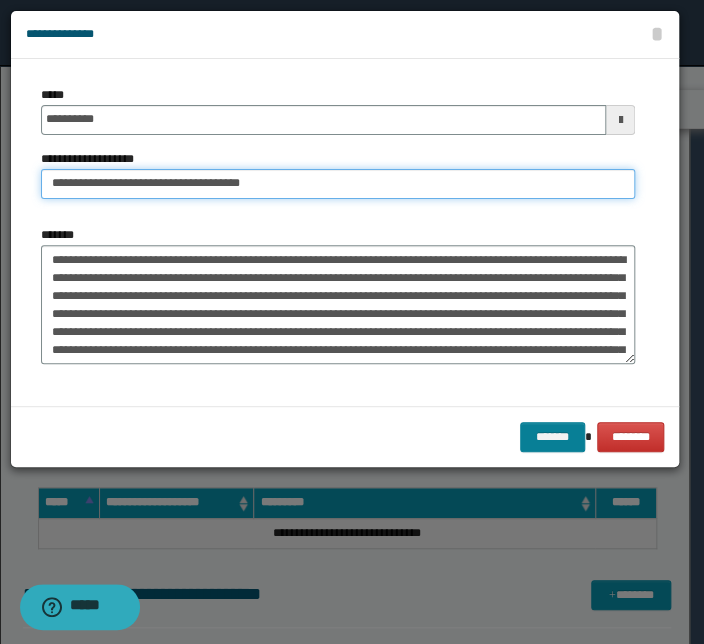 type on "**********" 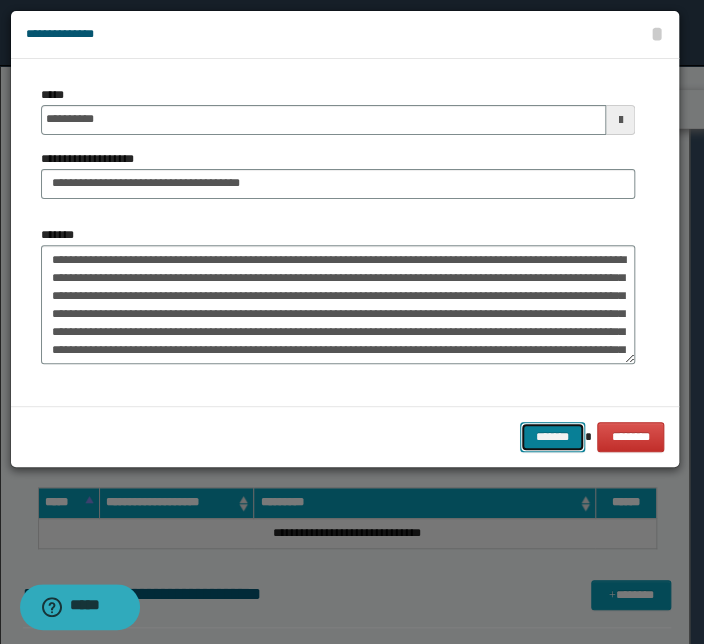 click on "*******" at bounding box center [552, 437] 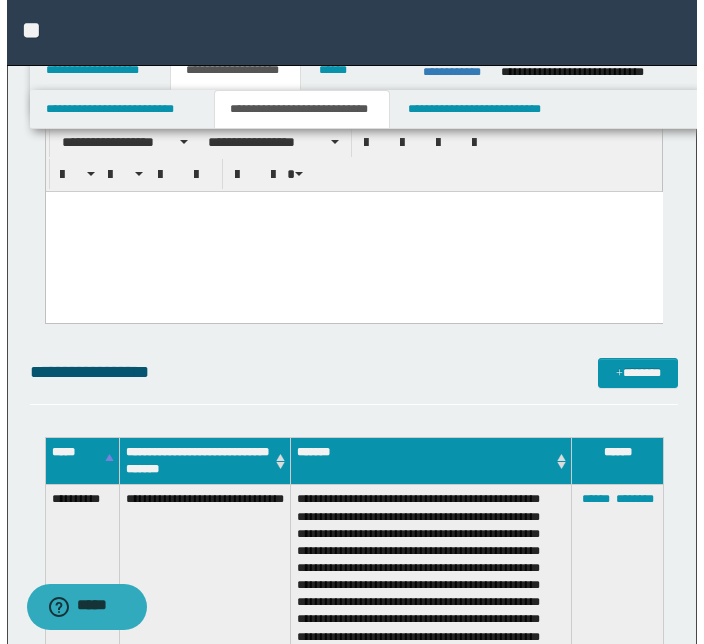 scroll, scrollTop: 2290, scrollLeft: 0, axis: vertical 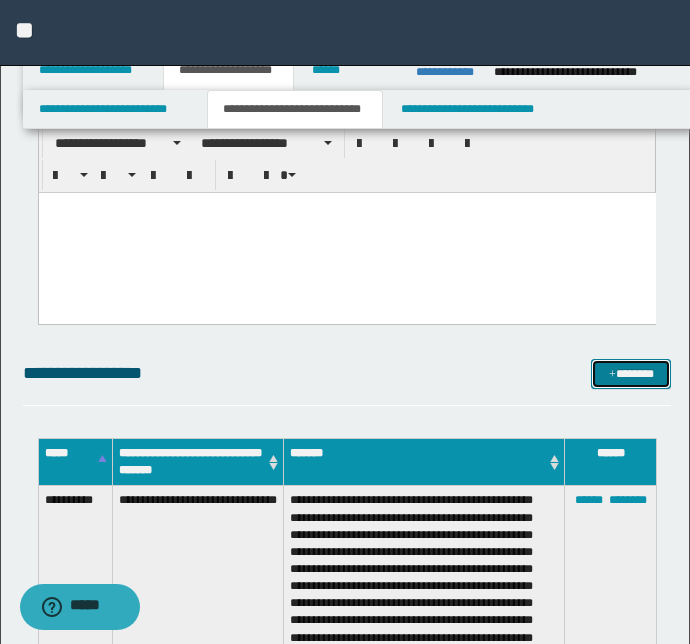 click on "*******" at bounding box center [631, 374] 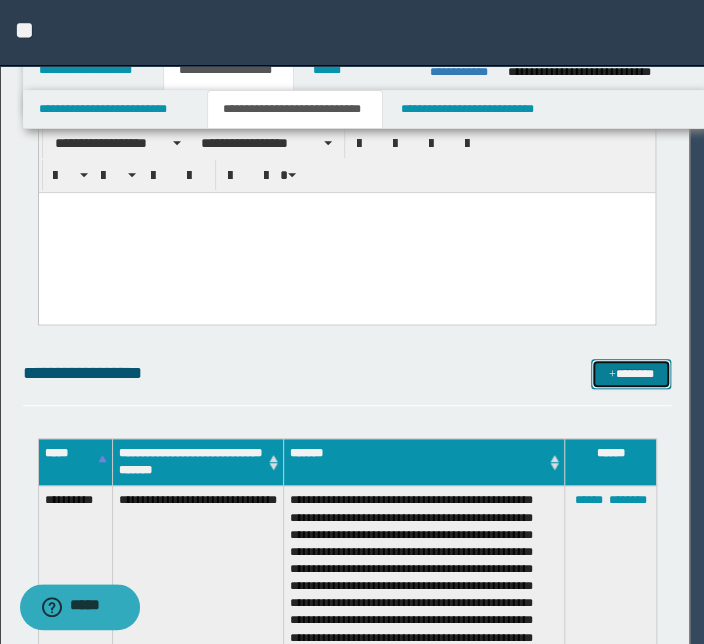 scroll, scrollTop: 0, scrollLeft: 0, axis: both 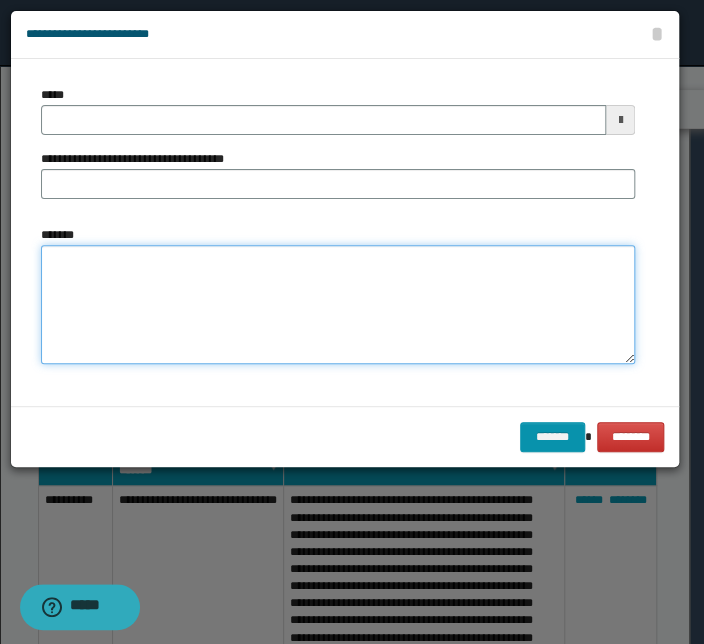 click on "*******" at bounding box center (338, 305) 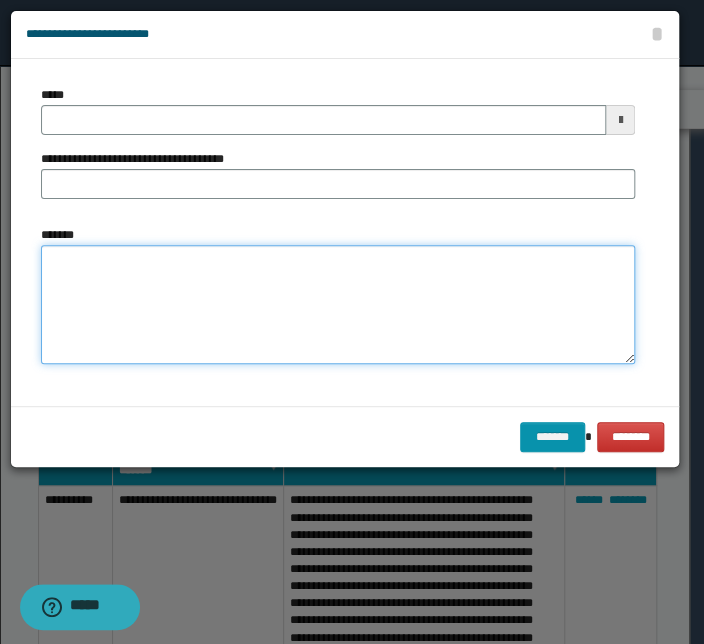 paste on "**********" 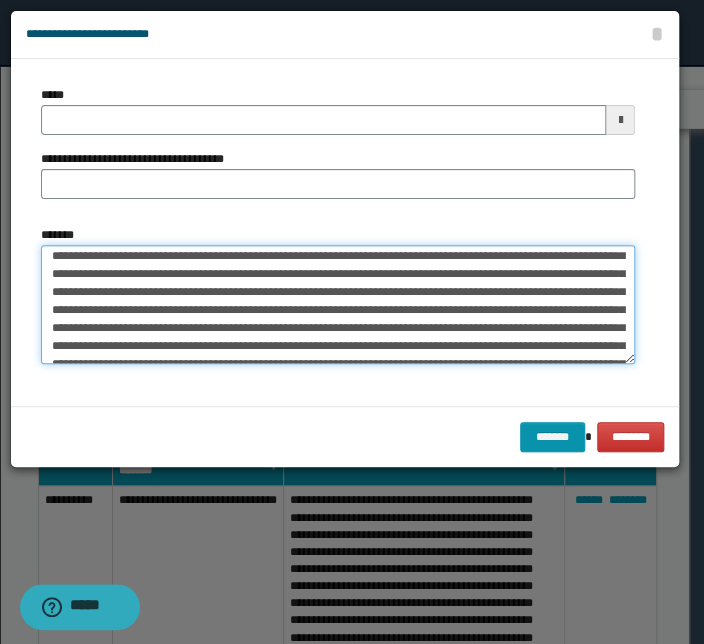 scroll, scrollTop: 0, scrollLeft: 0, axis: both 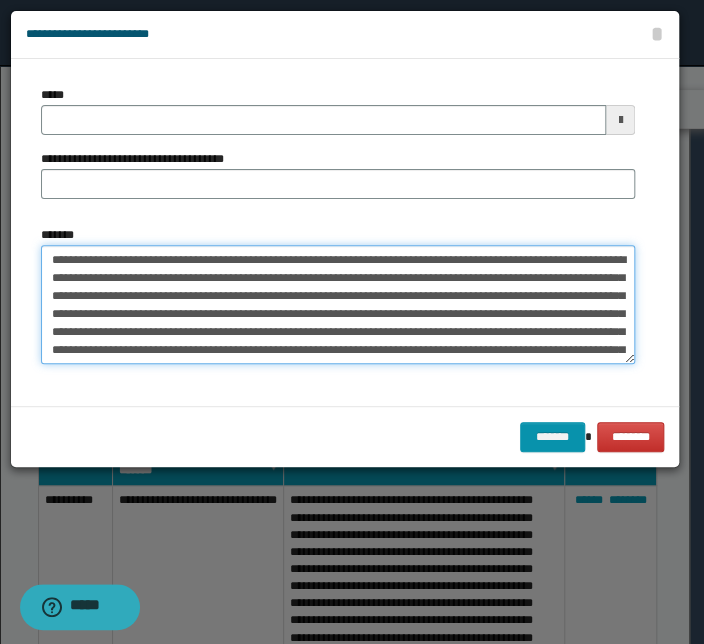 drag, startPoint x: 312, startPoint y: 257, endPoint x: -3, endPoint y: 255, distance: 315.00635 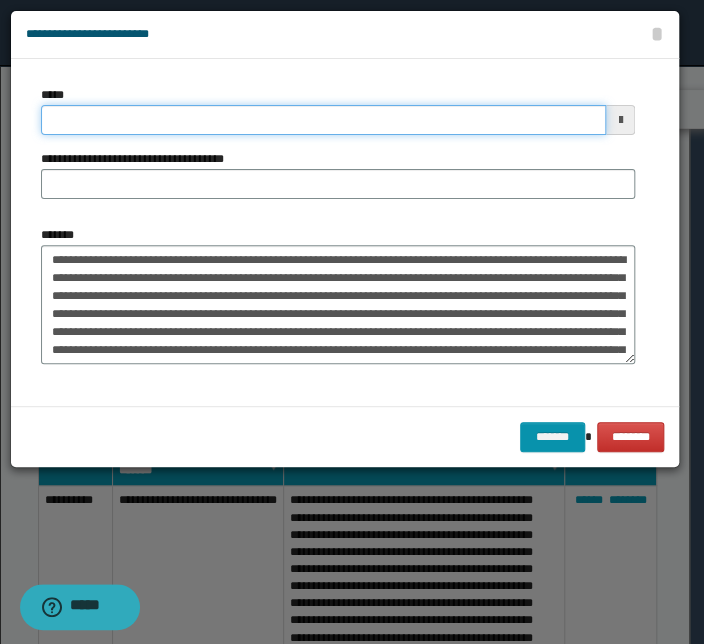 click on "*****" at bounding box center [323, 120] 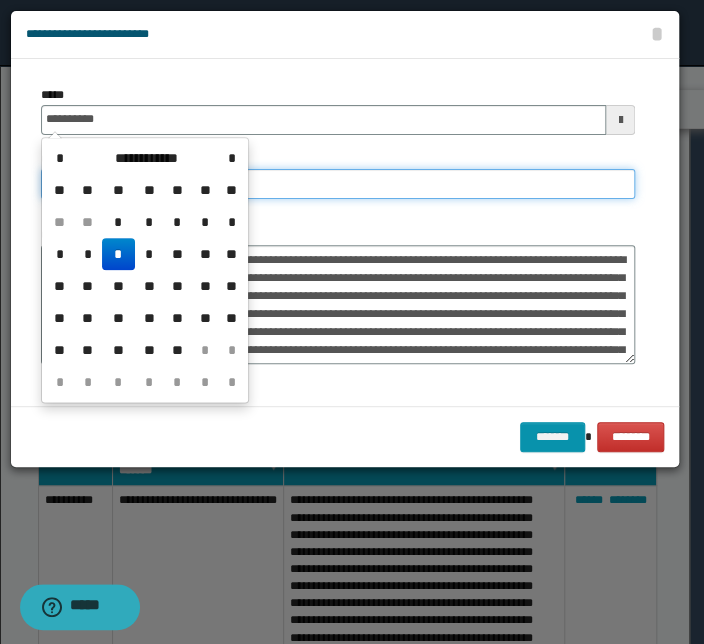 type on "**********" 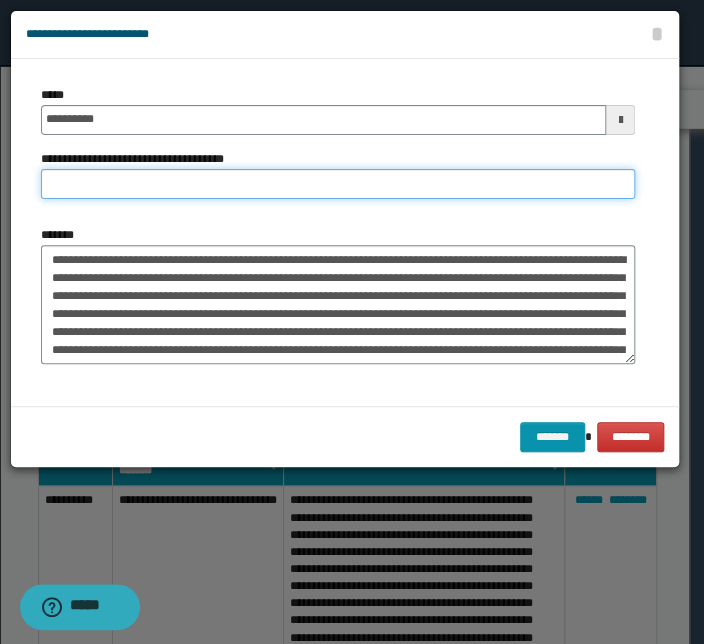 click on "**********" at bounding box center [338, 184] 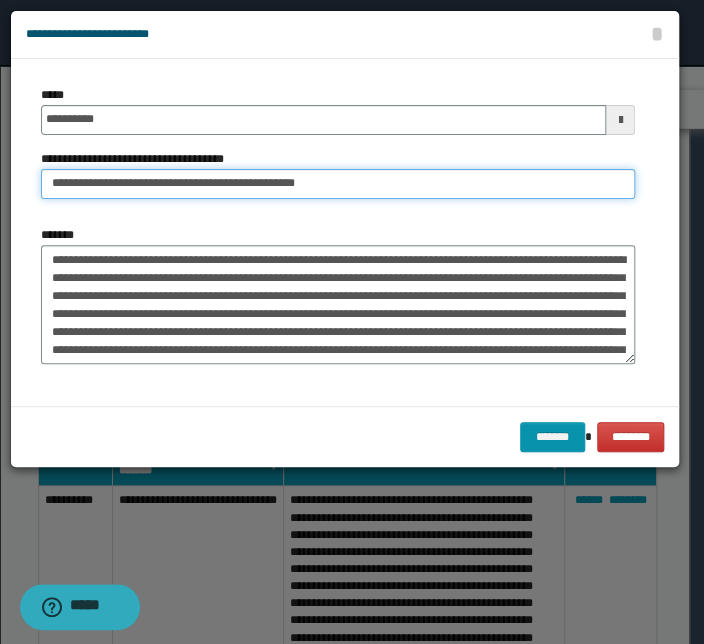 drag, startPoint x: 46, startPoint y: 181, endPoint x: -15, endPoint y: 180, distance: 61.008198 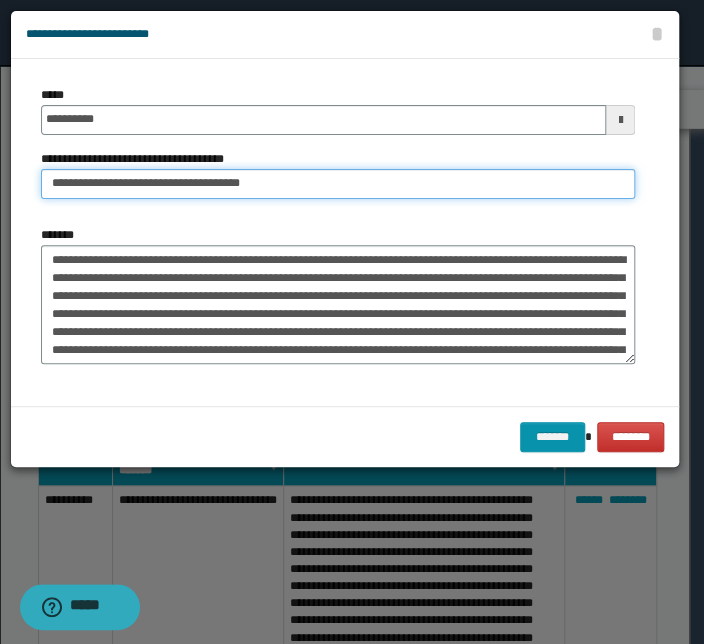 type on "**********" 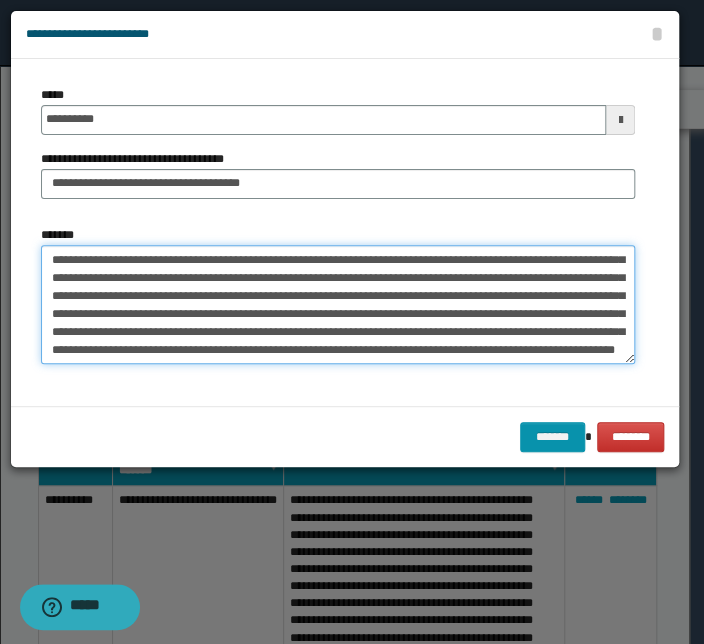 scroll, scrollTop: 323, scrollLeft: 0, axis: vertical 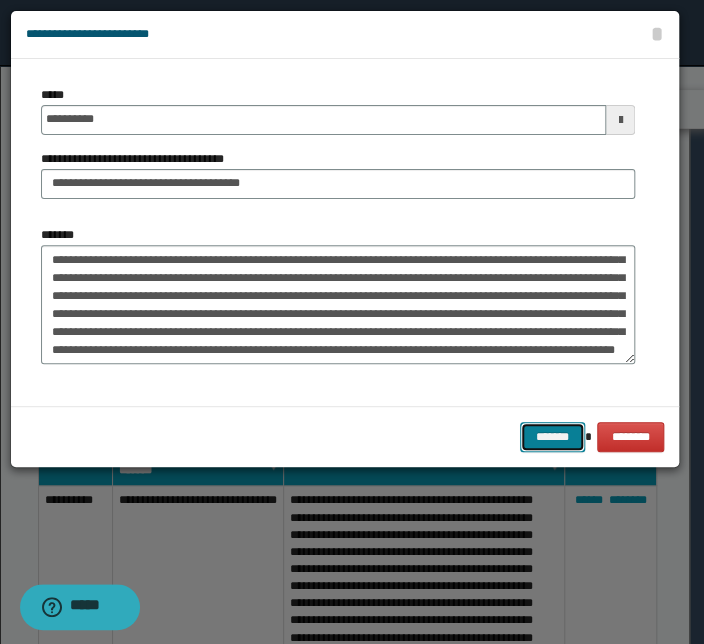 click on "*******" at bounding box center (552, 437) 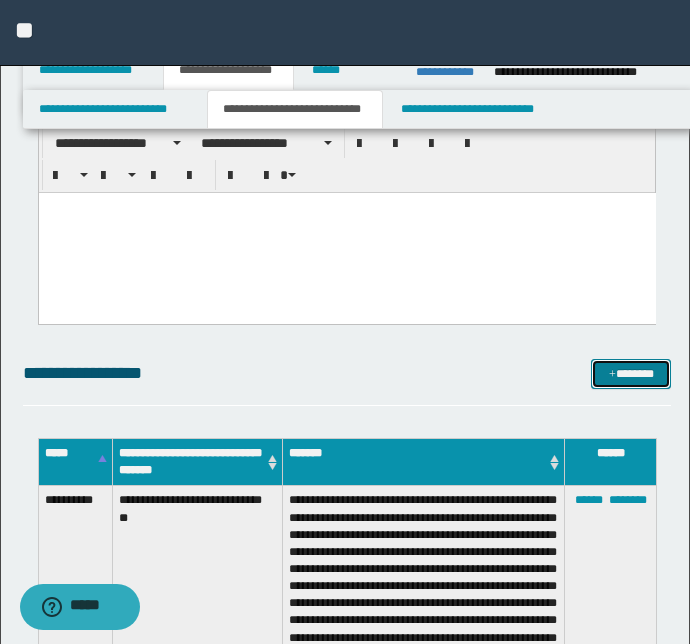 click at bounding box center [612, 375] 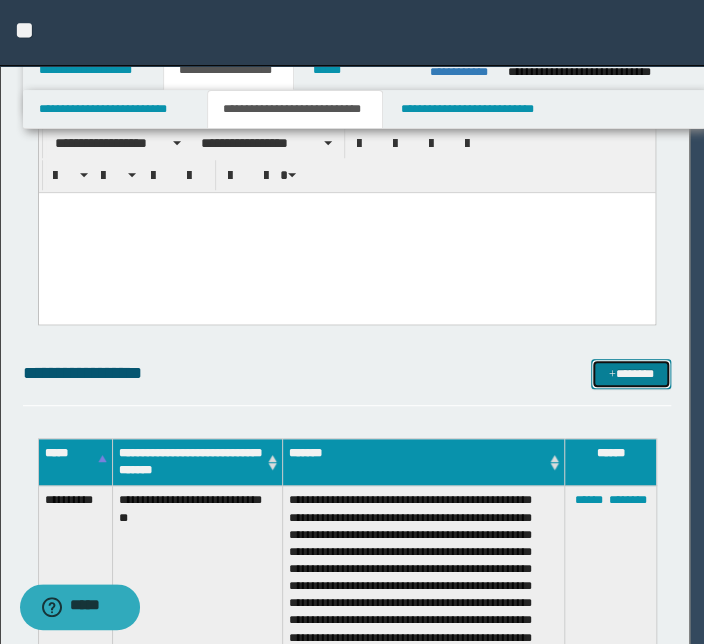 scroll, scrollTop: 0, scrollLeft: 0, axis: both 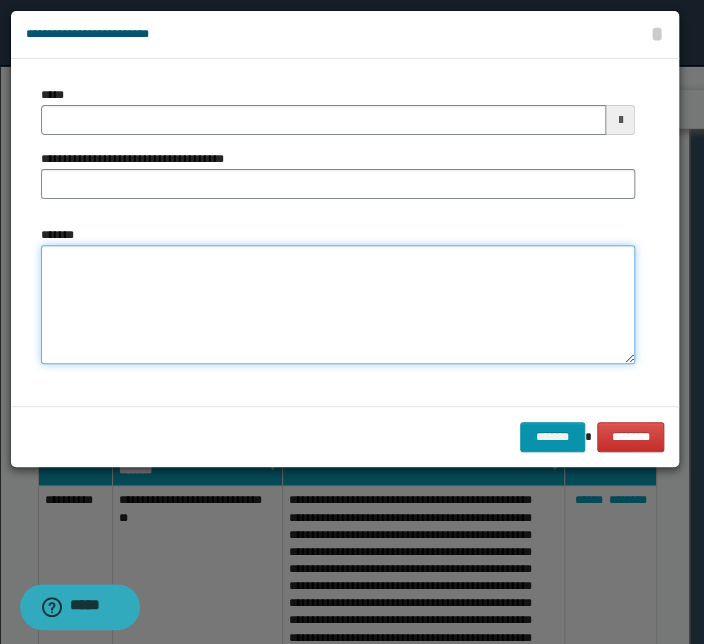 click on "*******" at bounding box center (338, 305) 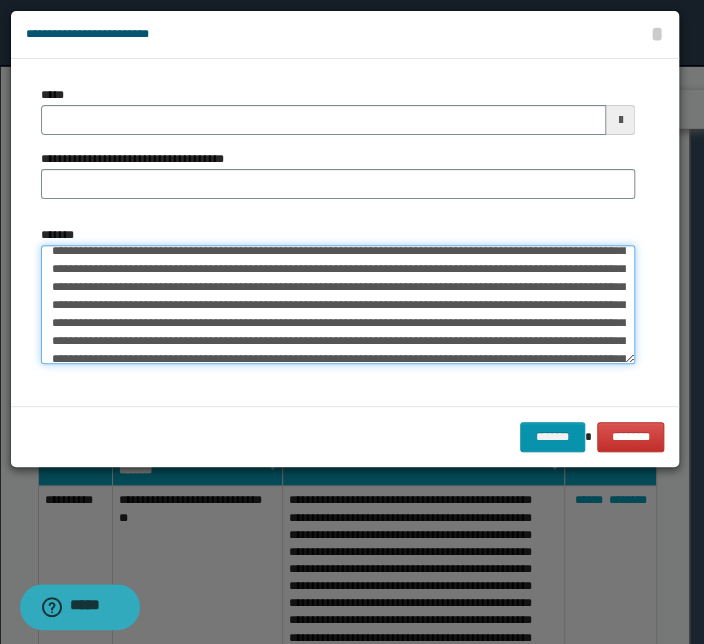 scroll, scrollTop: 0, scrollLeft: 0, axis: both 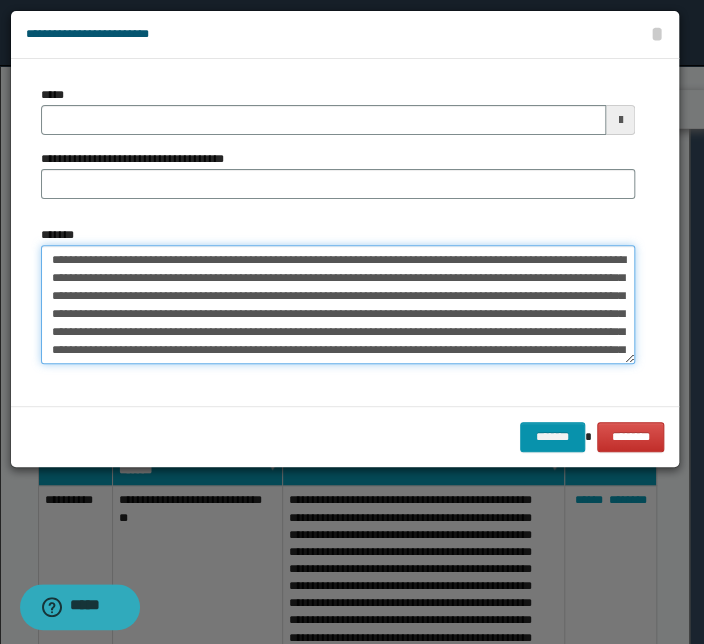 drag, startPoint x: 296, startPoint y: 259, endPoint x: -75, endPoint y: 260, distance: 371.00134 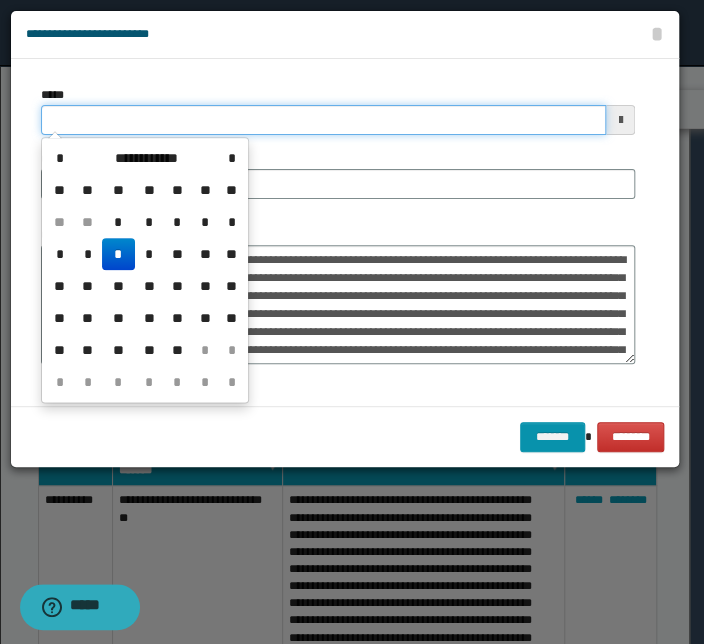 click on "*****" at bounding box center [323, 120] 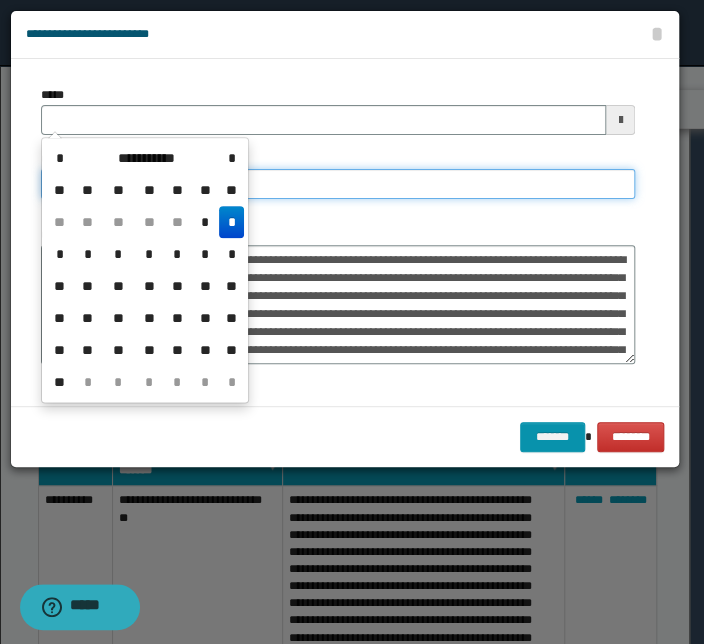 type 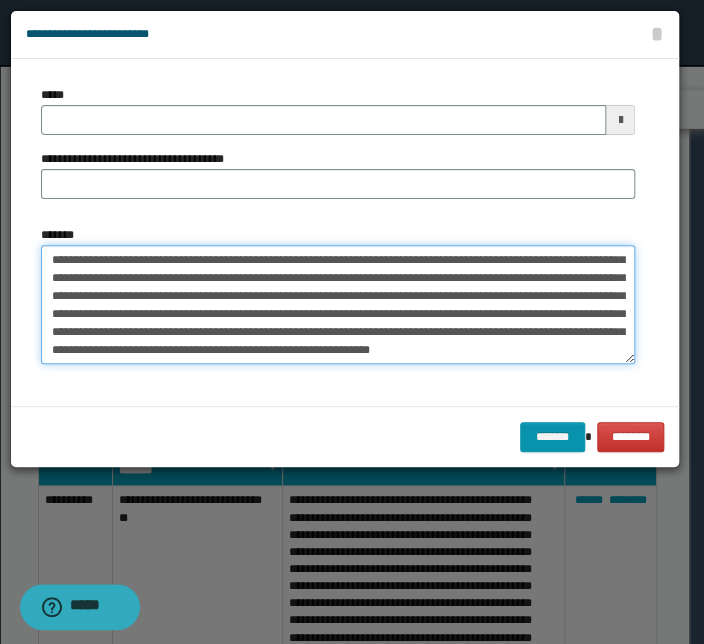 scroll, scrollTop: 287, scrollLeft: 0, axis: vertical 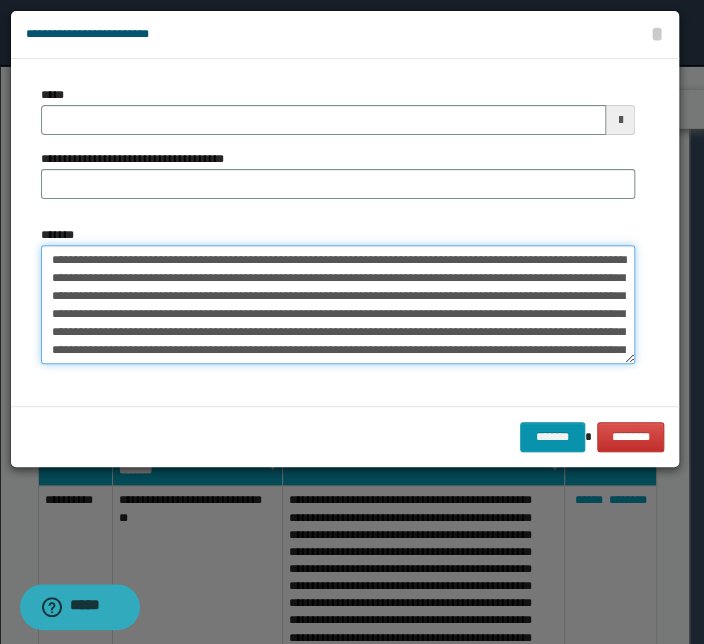 drag, startPoint x: 595, startPoint y: 350, endPoint x: -139, endPoint y: 156, distance: 759.20483 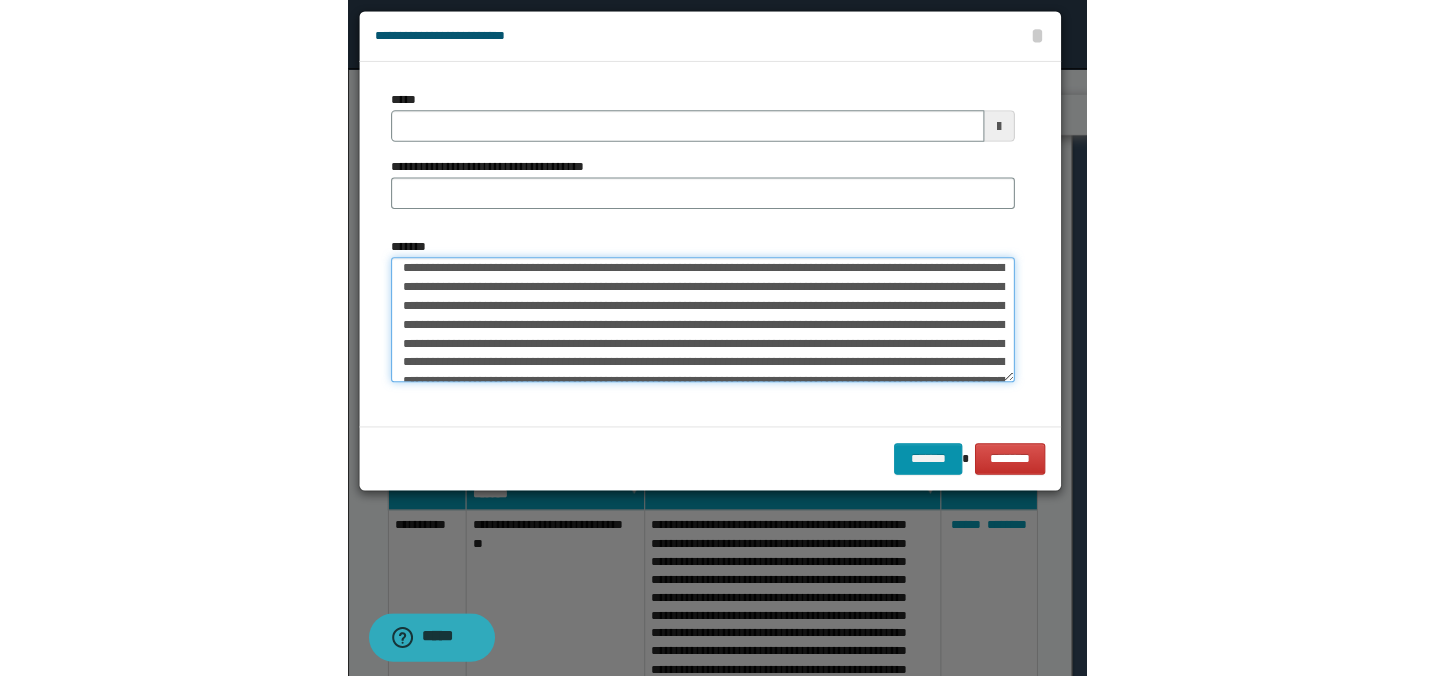 scroll, scrollTop: 0, scrollLeft: 0, axis: both 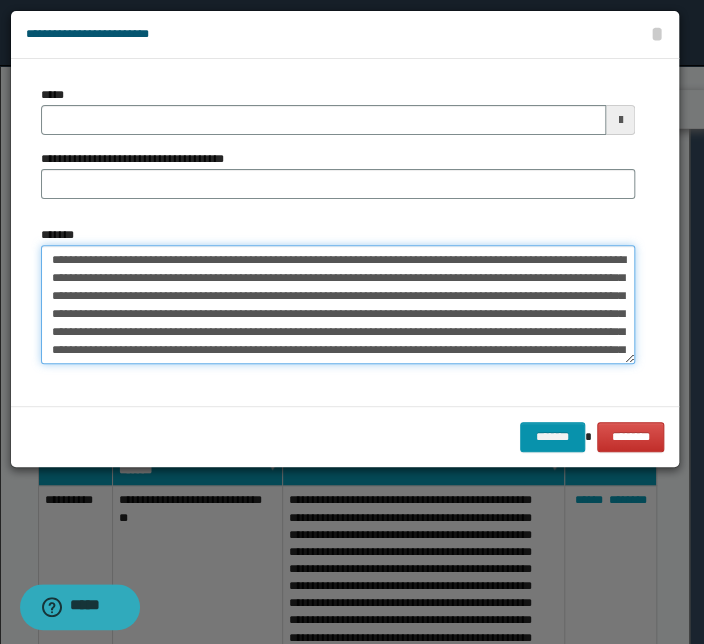 drag, startPoint x: 357, startPoint y: 260, endPoint x: -87, endPoint y: 238, distance: 444.5447 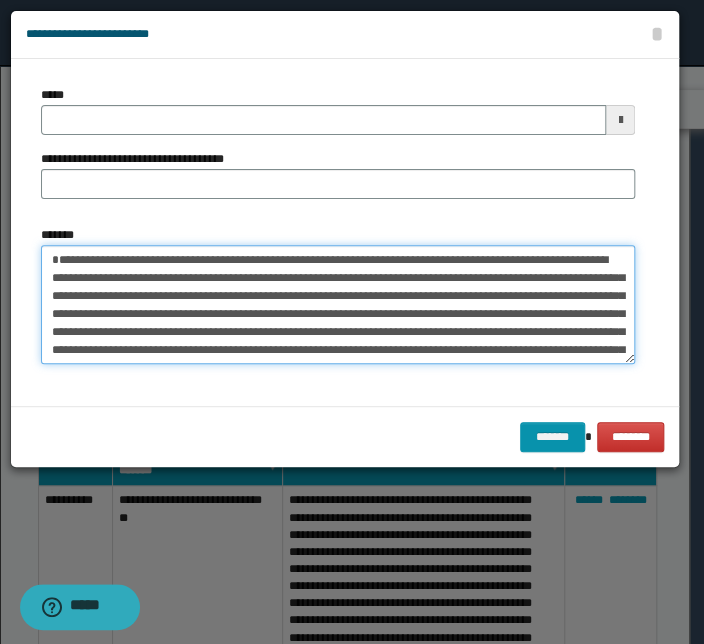 type 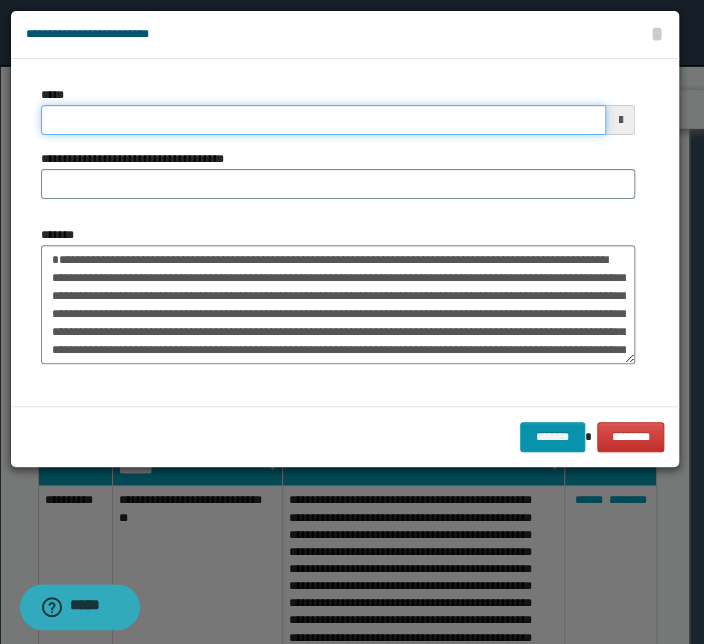 click on "*****" at bounding box center (323, 120) 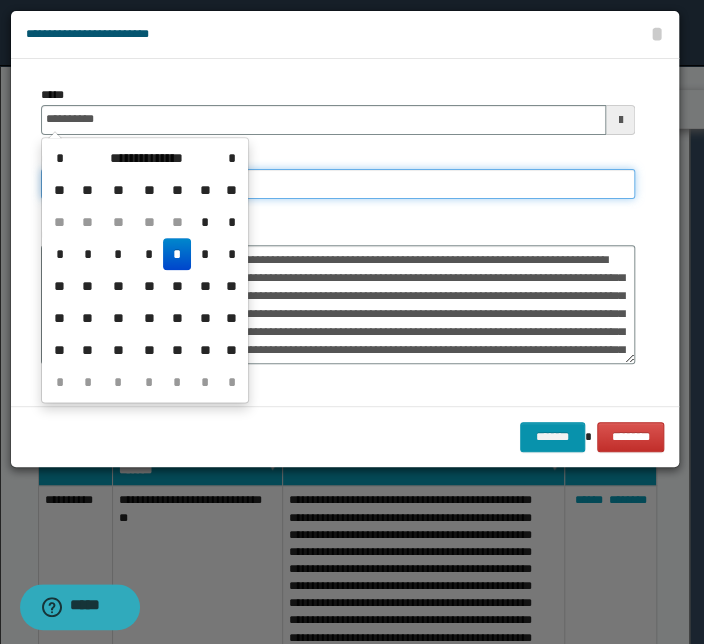 type on "**********" 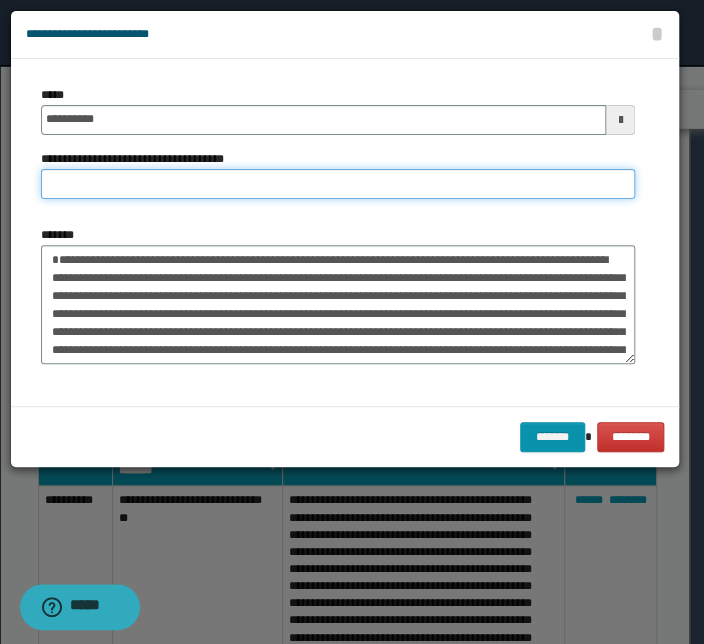 click on "**********" at bounding box center [338, 184] 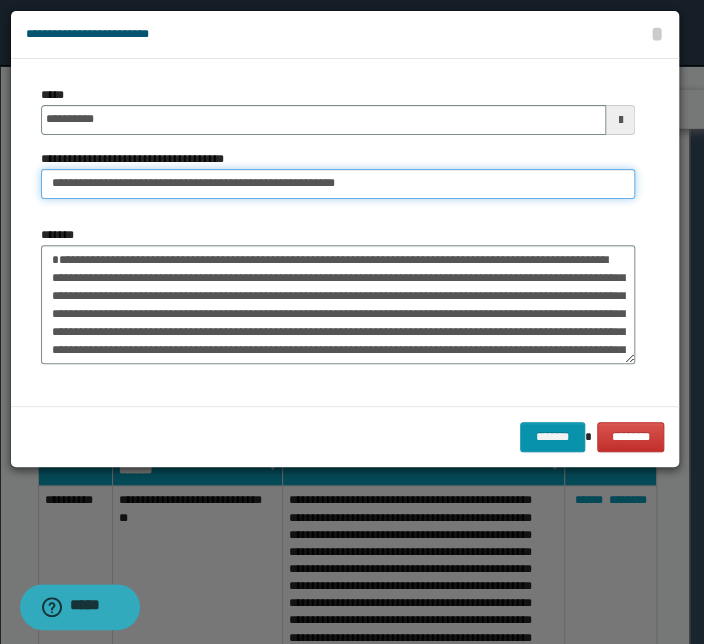 drag, startPoint x: 113, startPoint y: 184, endPoint x: -96, endPoint y: 174, distance: 209.2391 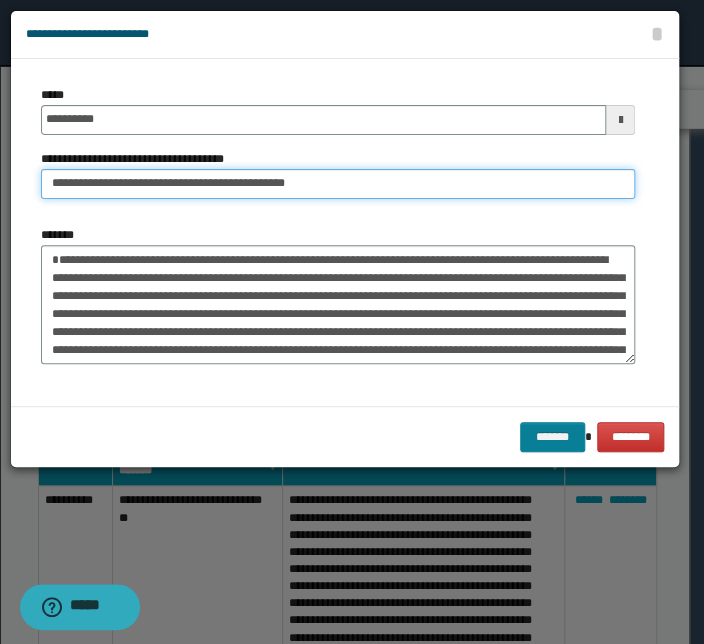type on "**********" 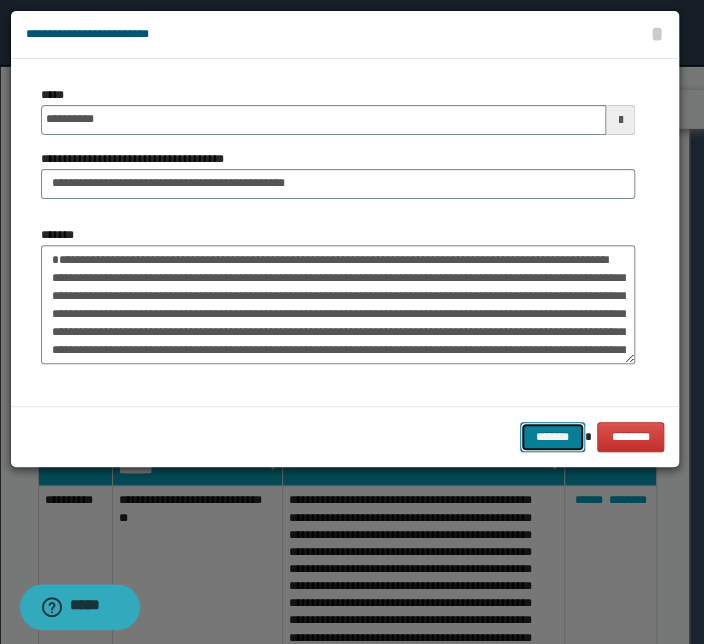 click on "*******" at bounding box center (552, 437) 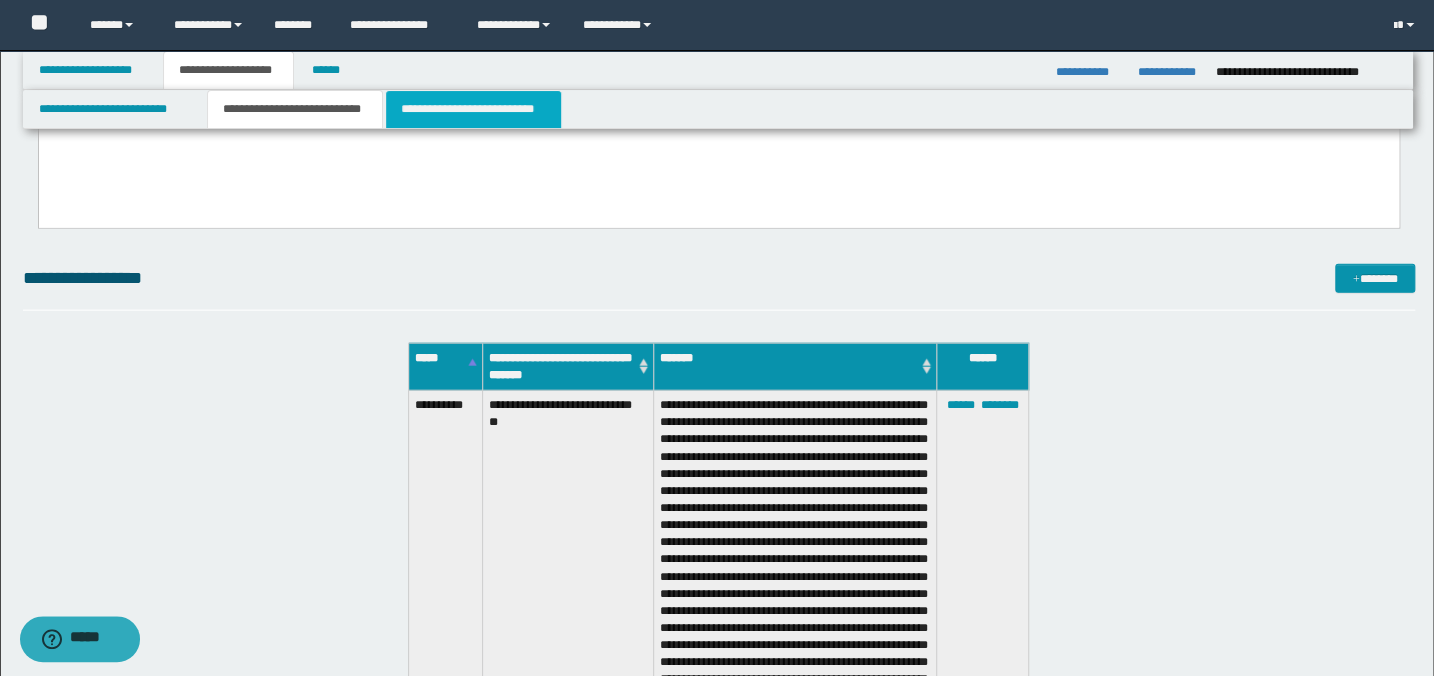 click on "**********" at bounding box center (473, 109) 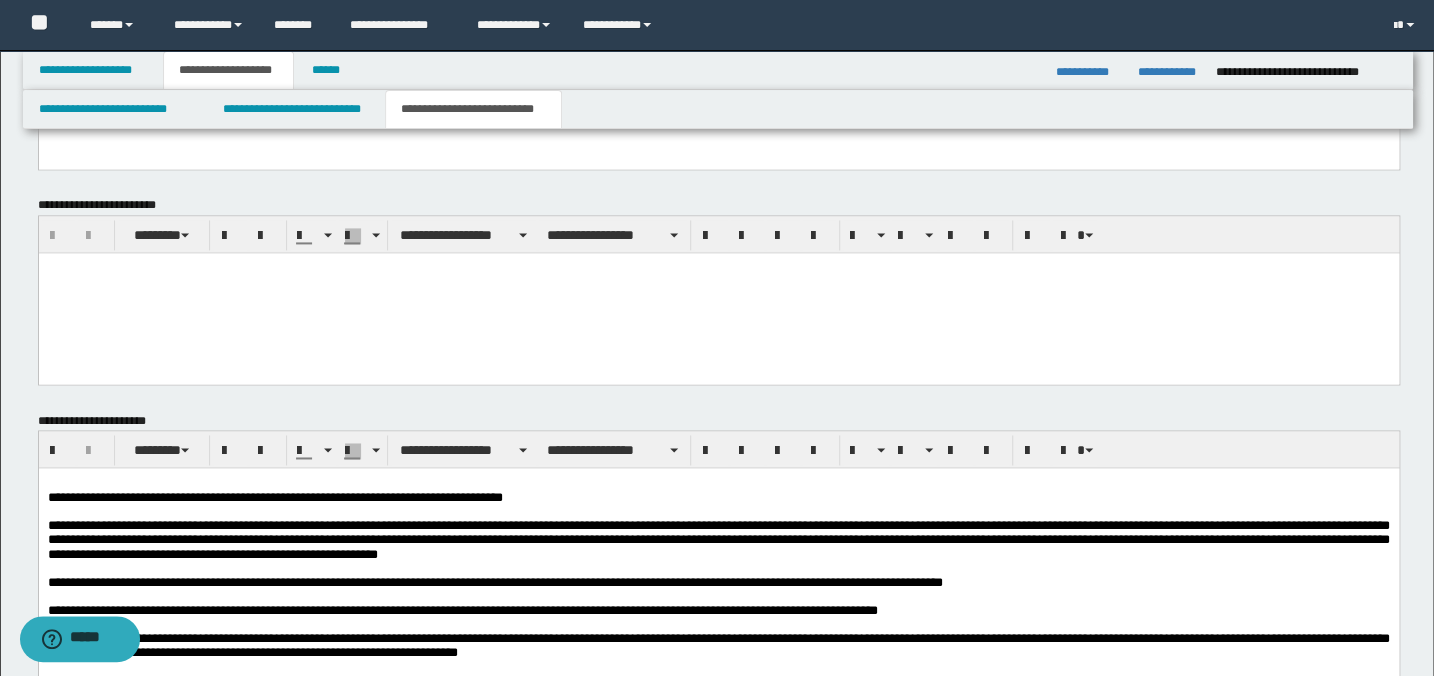 click at bounding box center (718, 483) 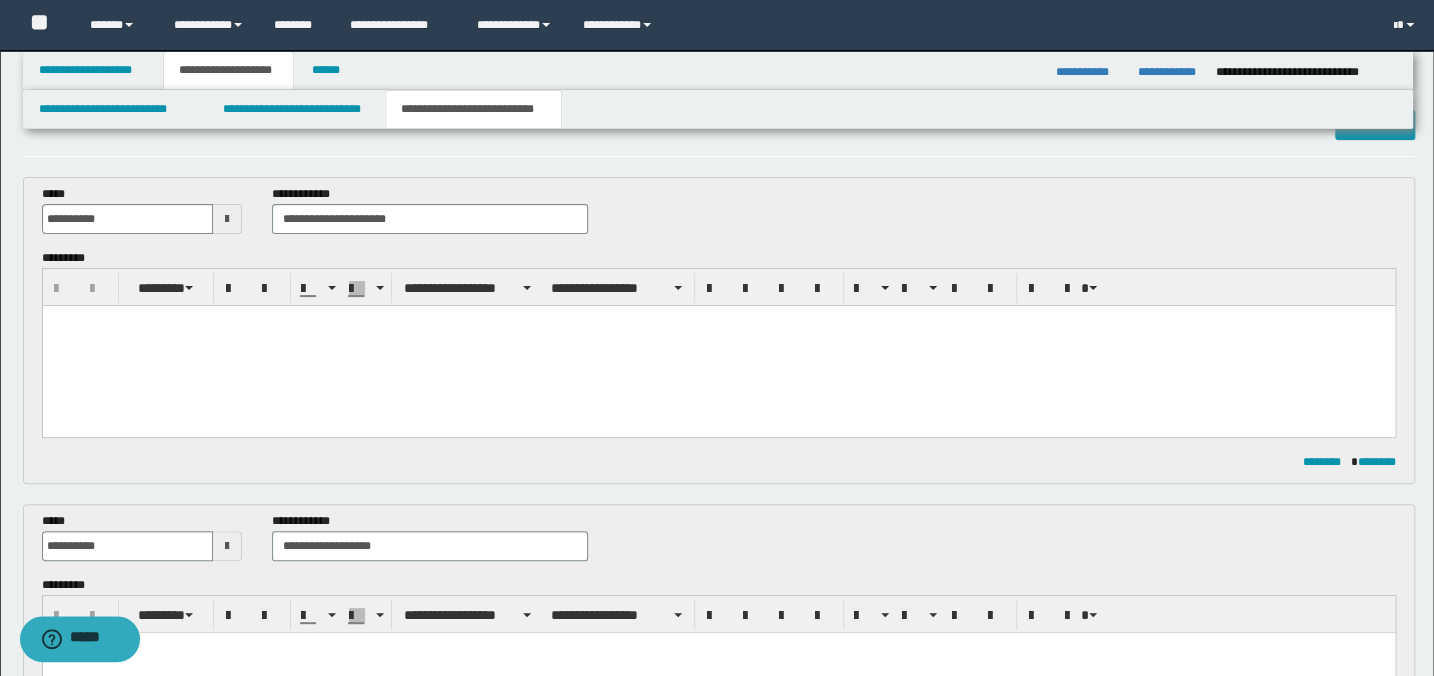 scroll, scrollTop: 0, scrollLeft: 0, axis: both 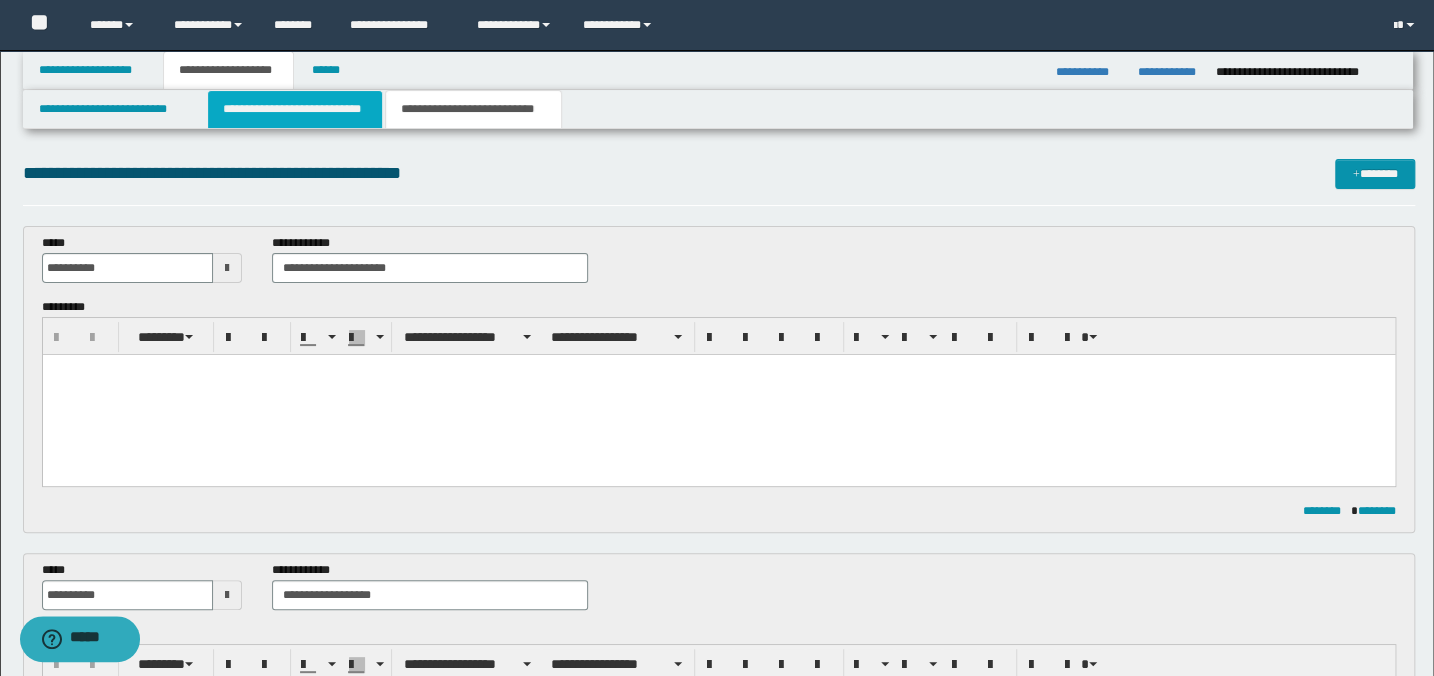 click on "**********" at bounding box center [294, 109] 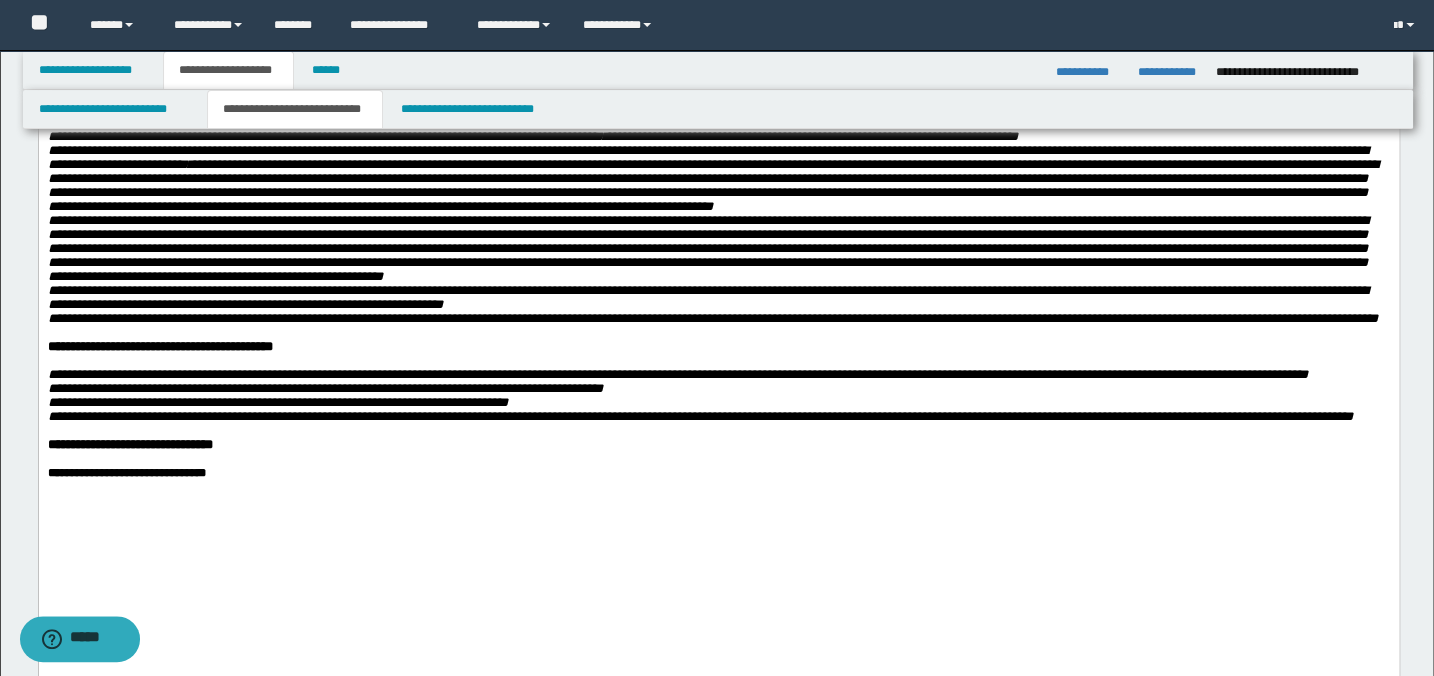 scroll, scrollTop: 1192, scrollLeft: 0, axis: vertical 